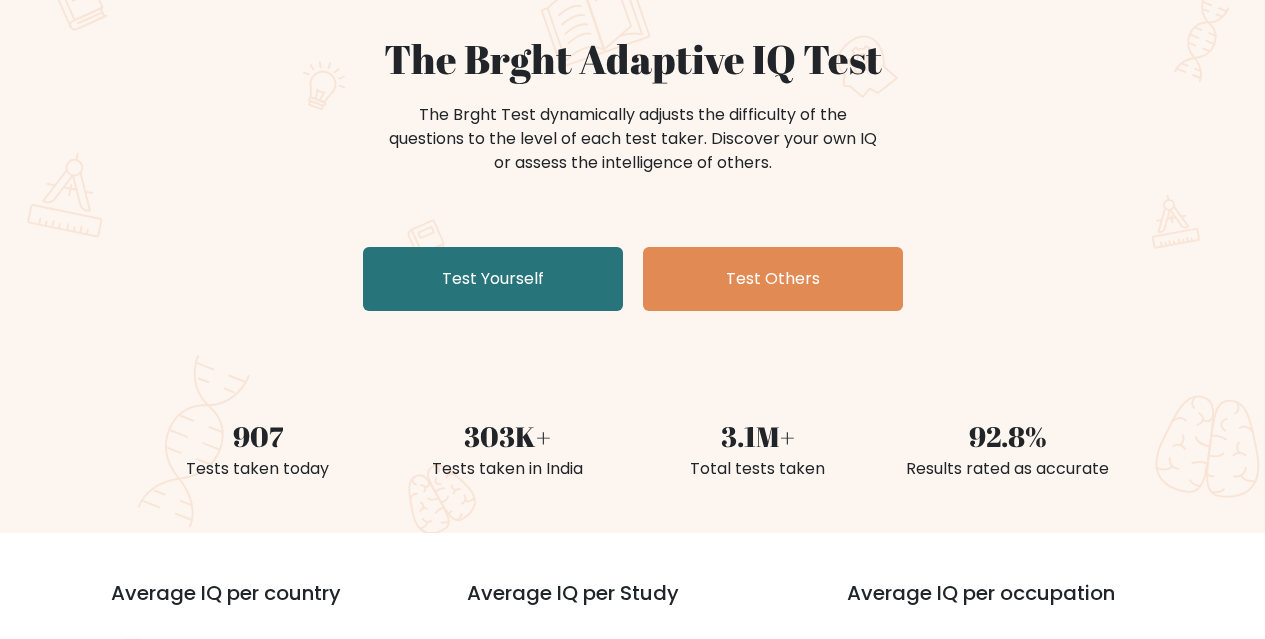 scroll, scrollTop: 200, scrollLeft: 0, axis: vertical 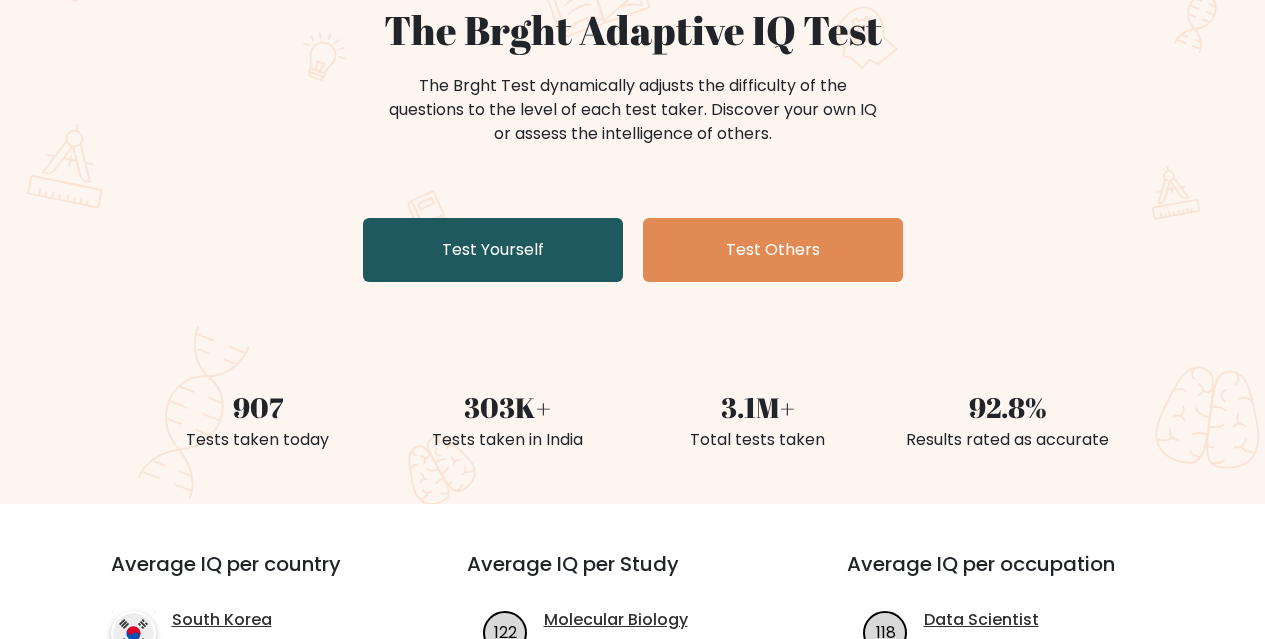 click on "Test Yourself" at bounding box center [493, 250] 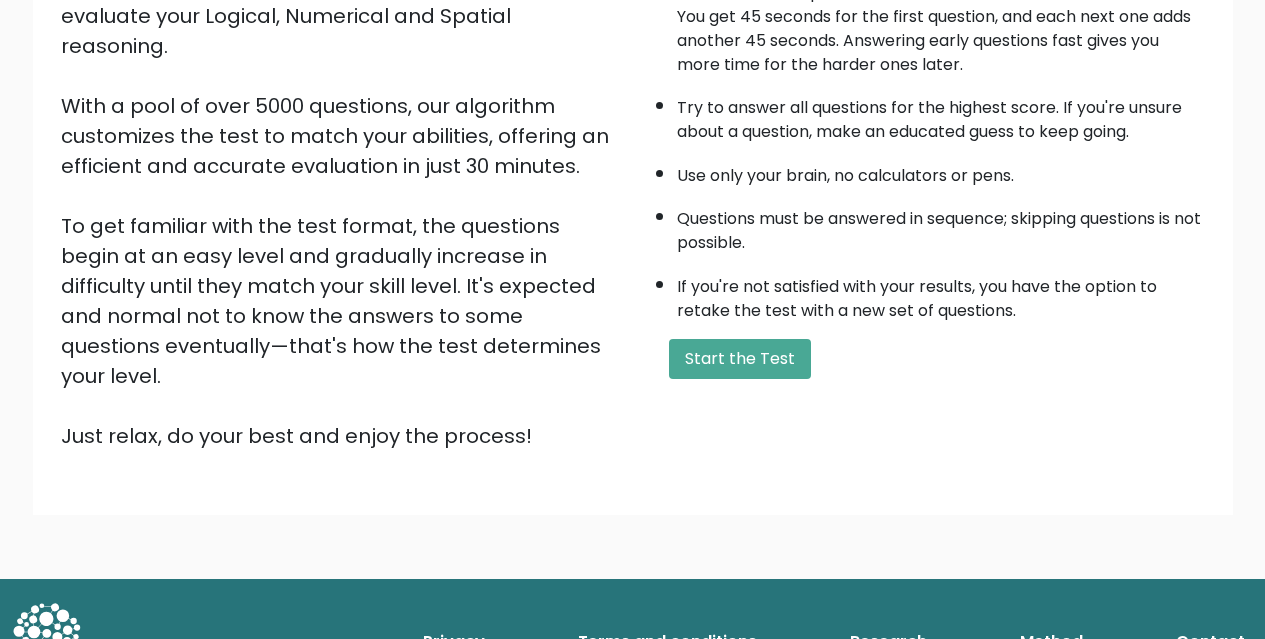scroll, scrollTop: 277, scrollLeft: 0, axis: vertical 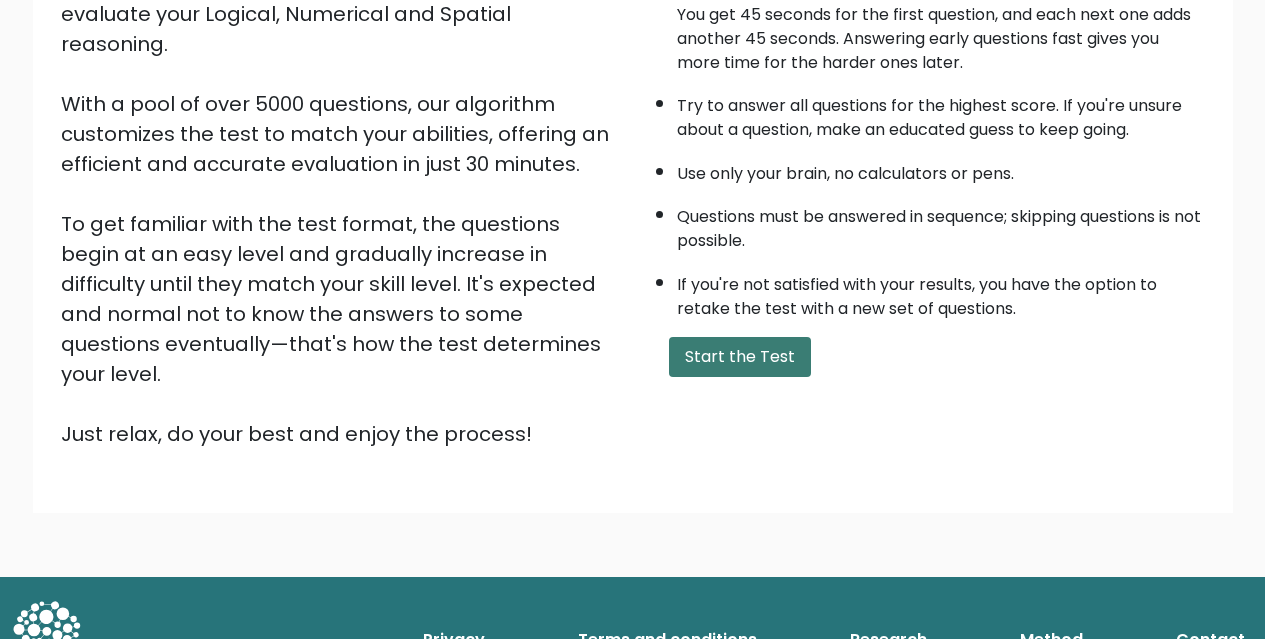 click on "Start the Test" at bounding box center (740, 357) 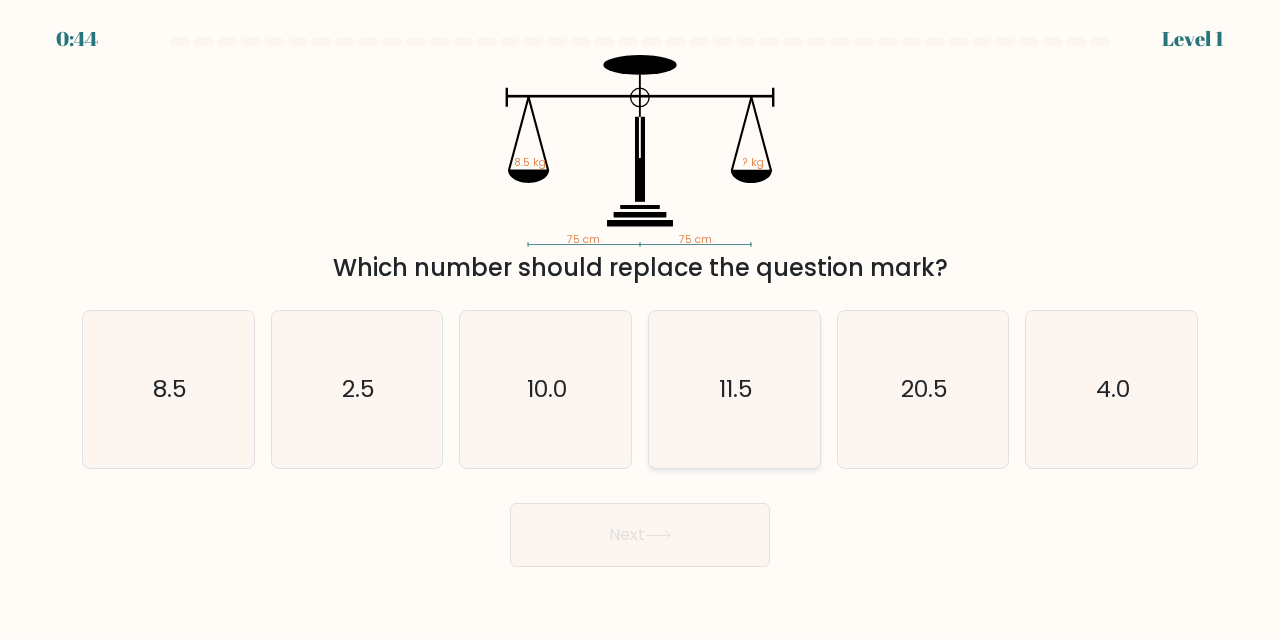 scroll, scrollTop: 0, scrollLeft: 0, axis: both 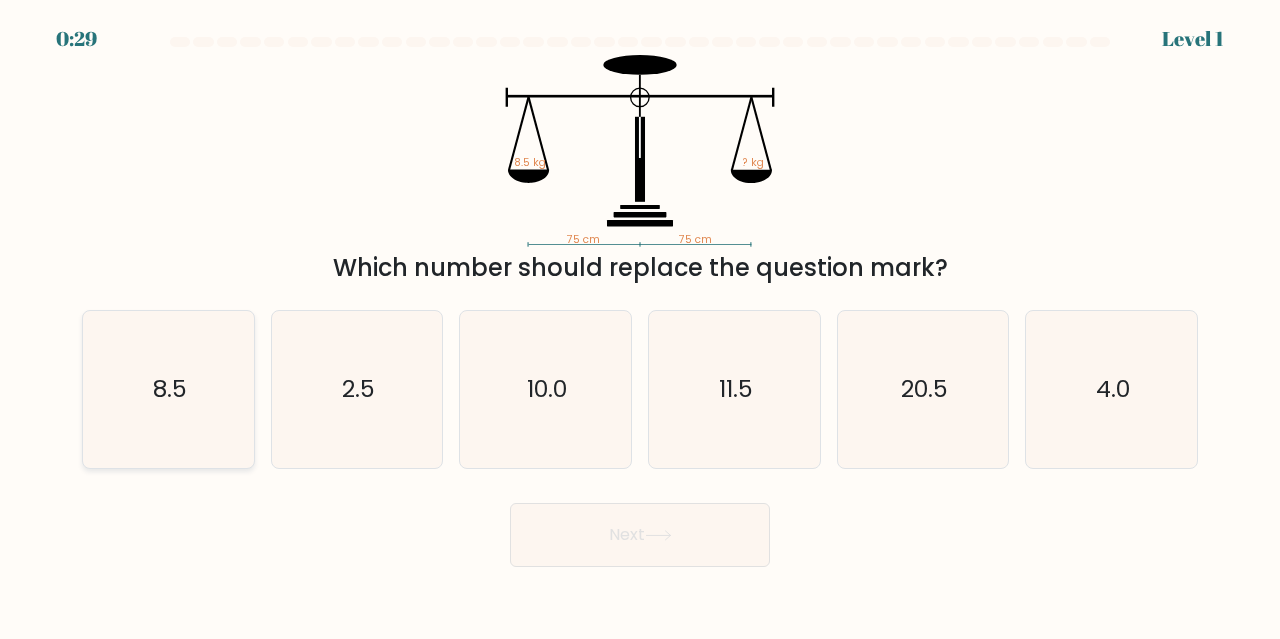 click on "8.5" 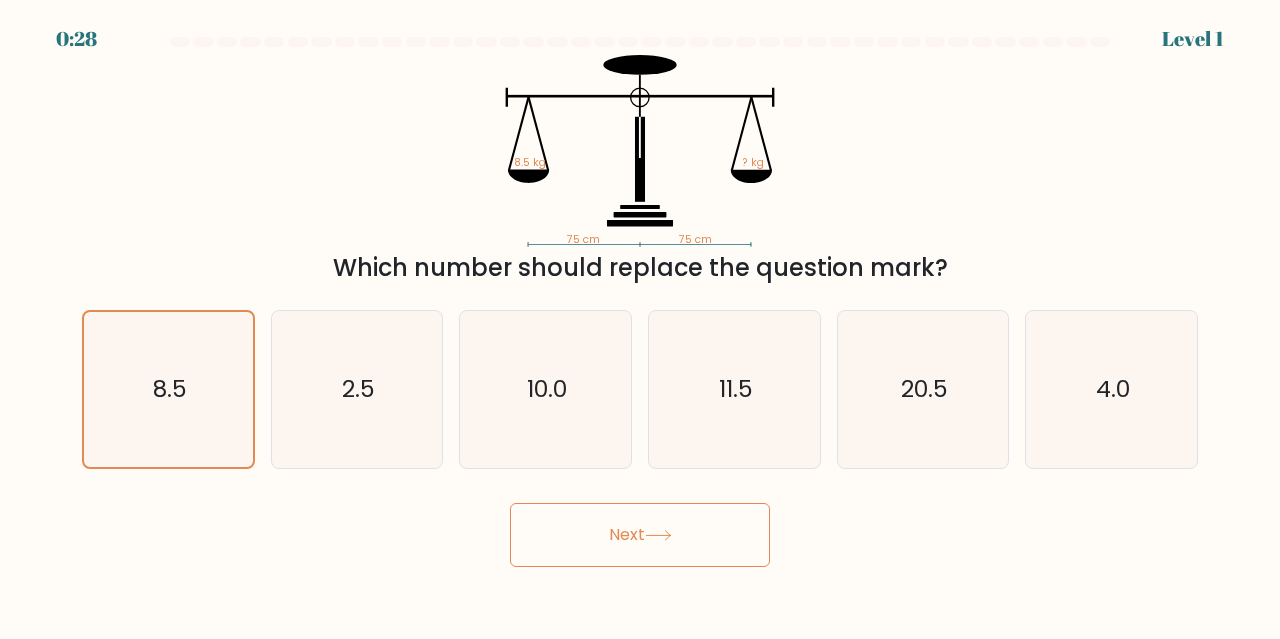 click on "Next" at bounding box center [640, 535] 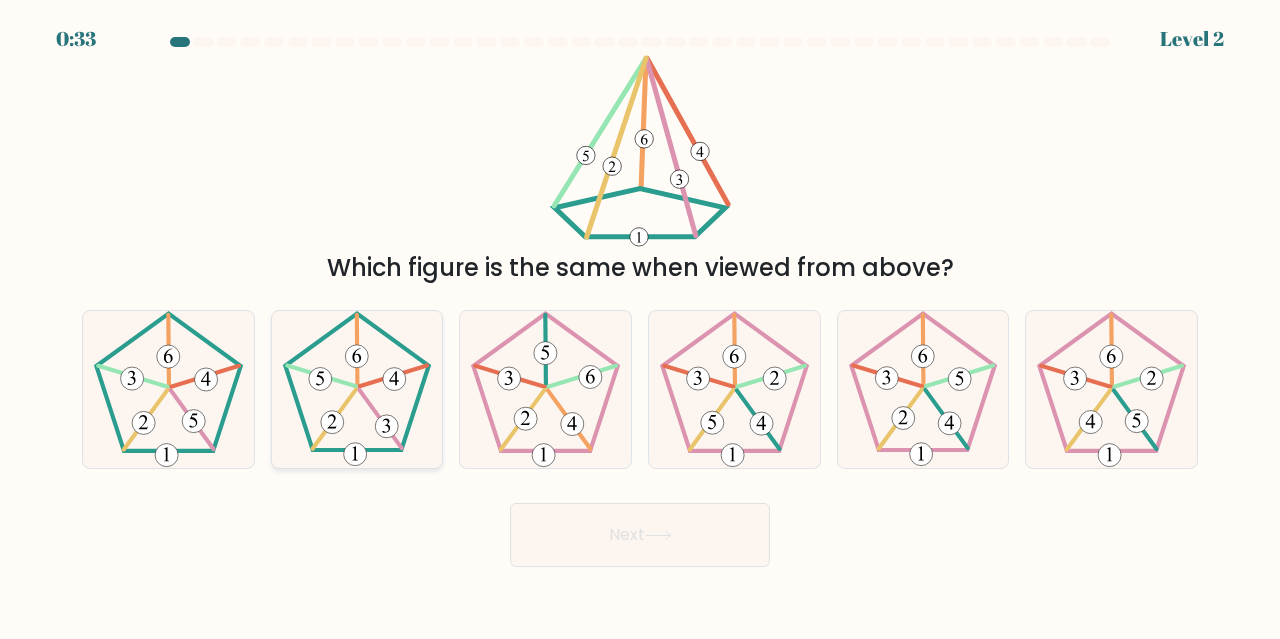 click 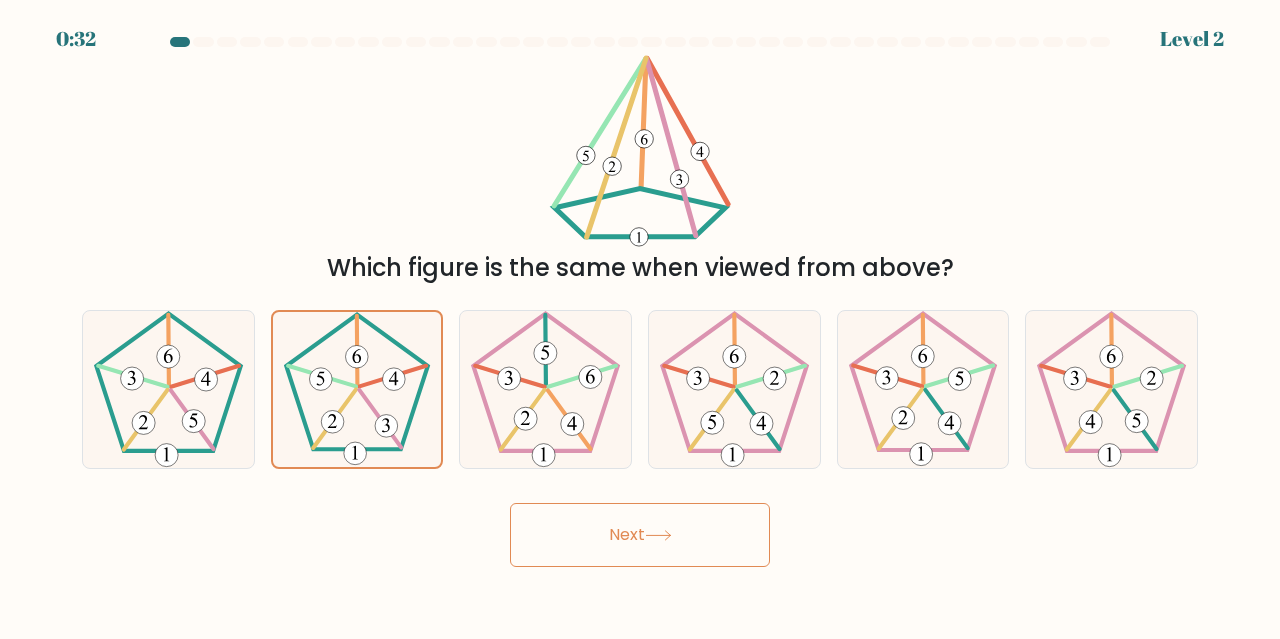click on "Next" at bounding box center (640, 535) 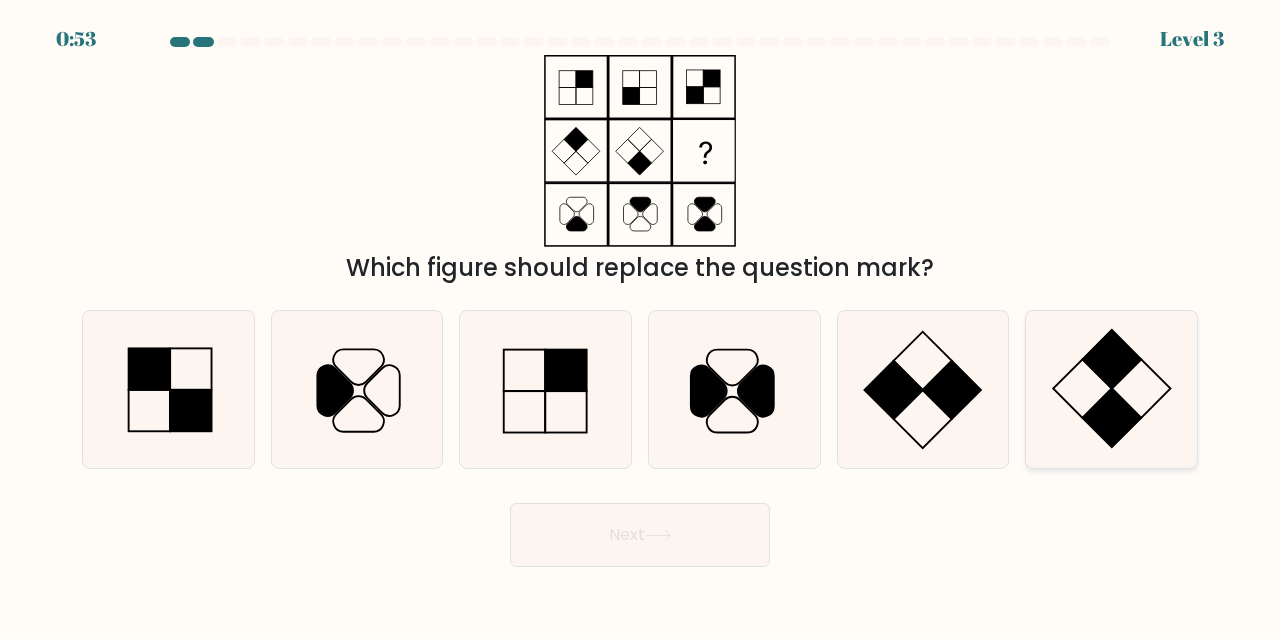 click 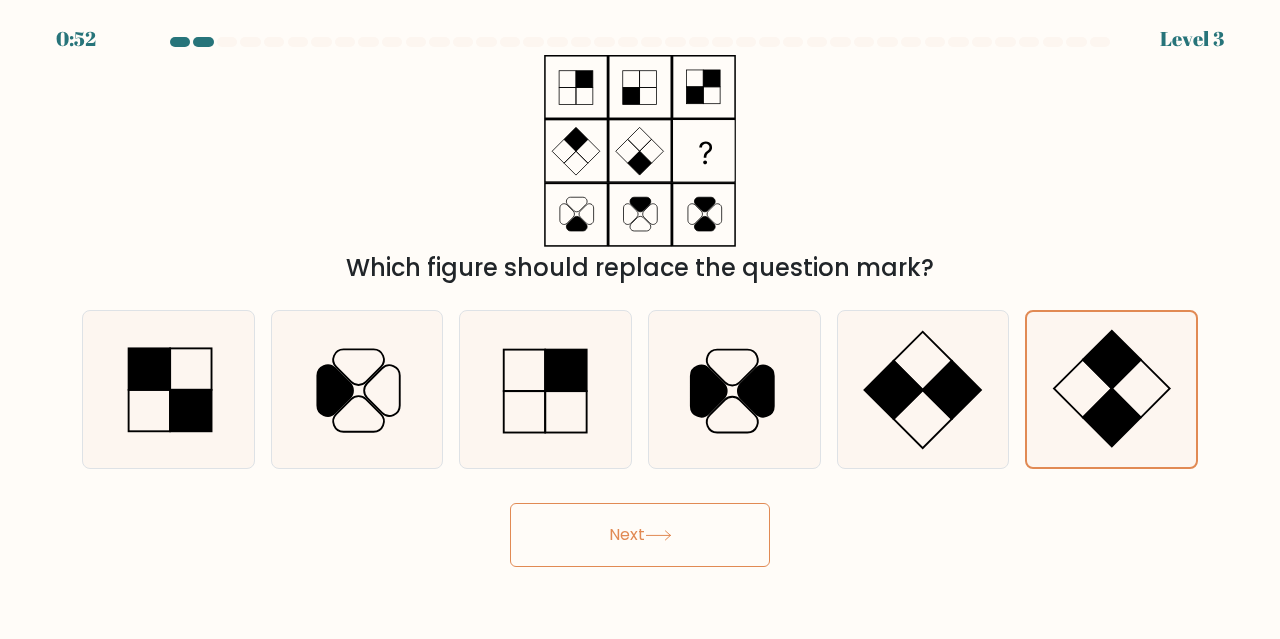 click on "Next" at bounding box center [640, 535] 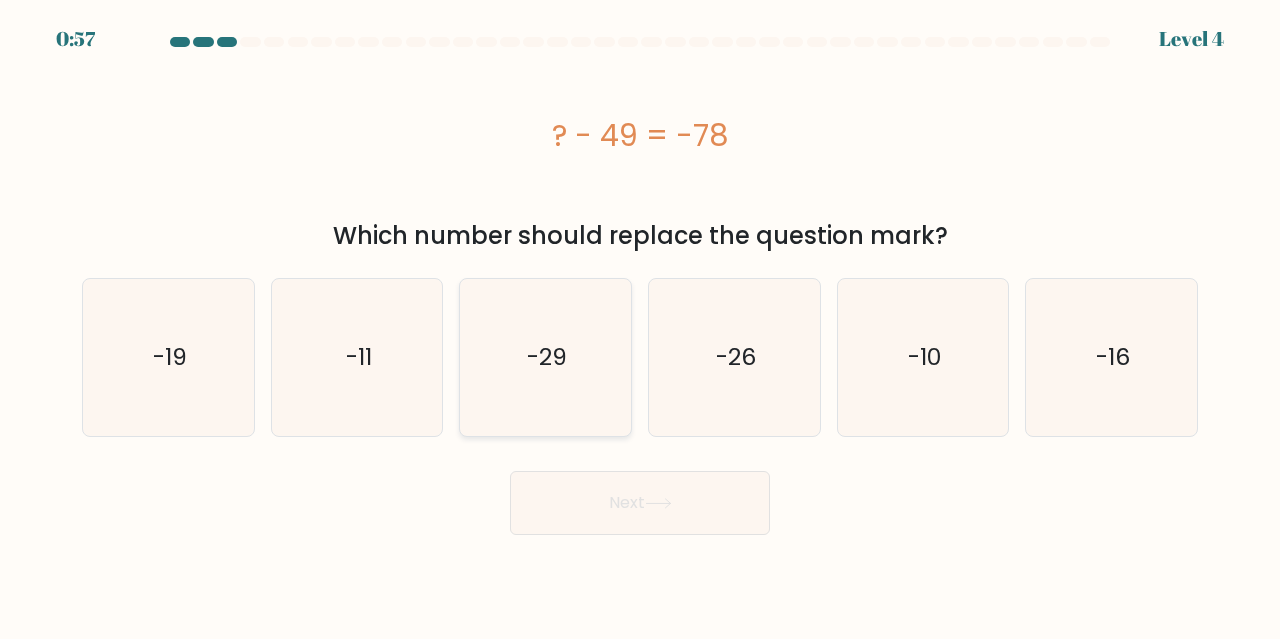 click on "-29" 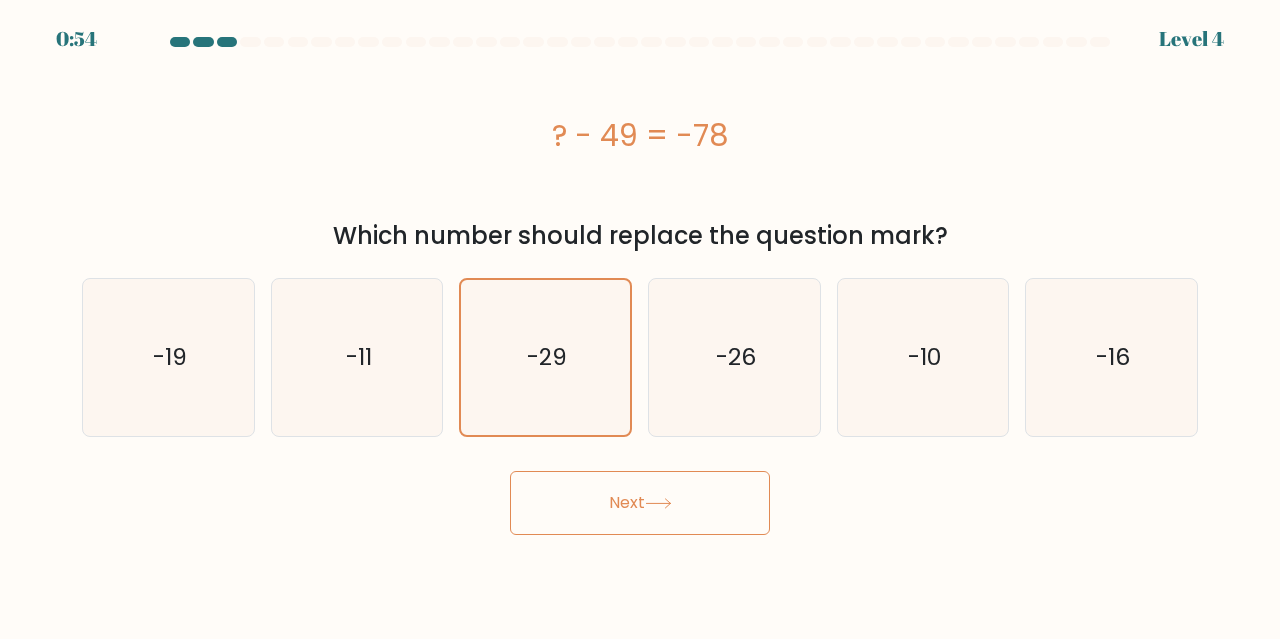 click 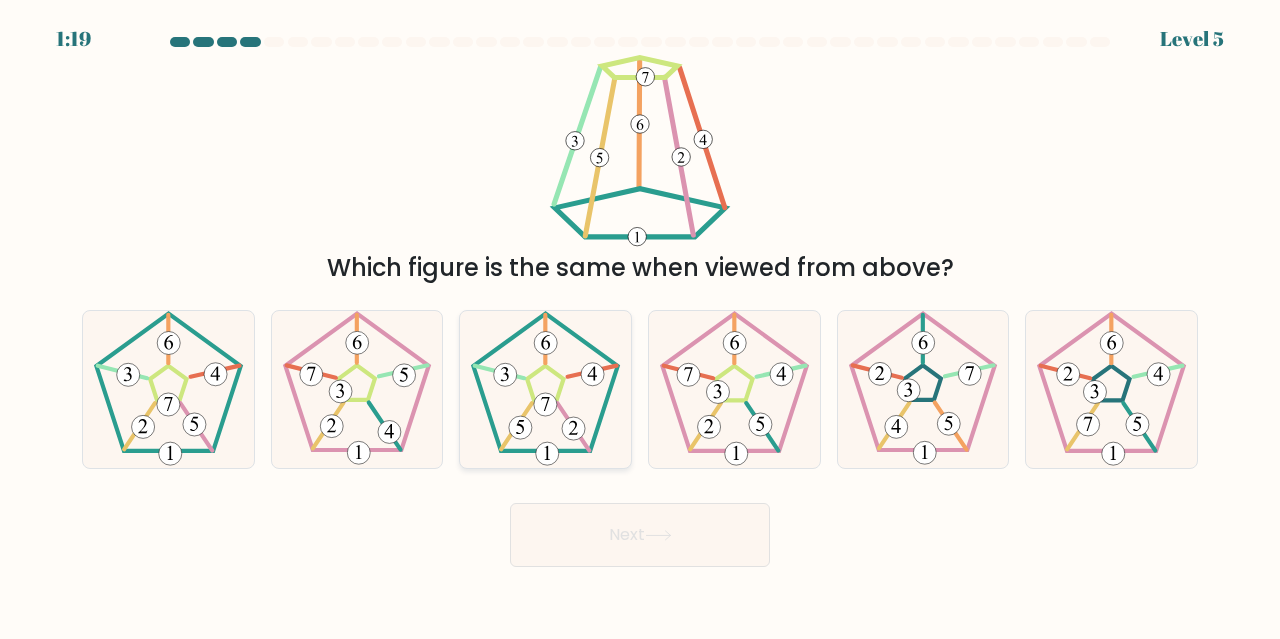 click 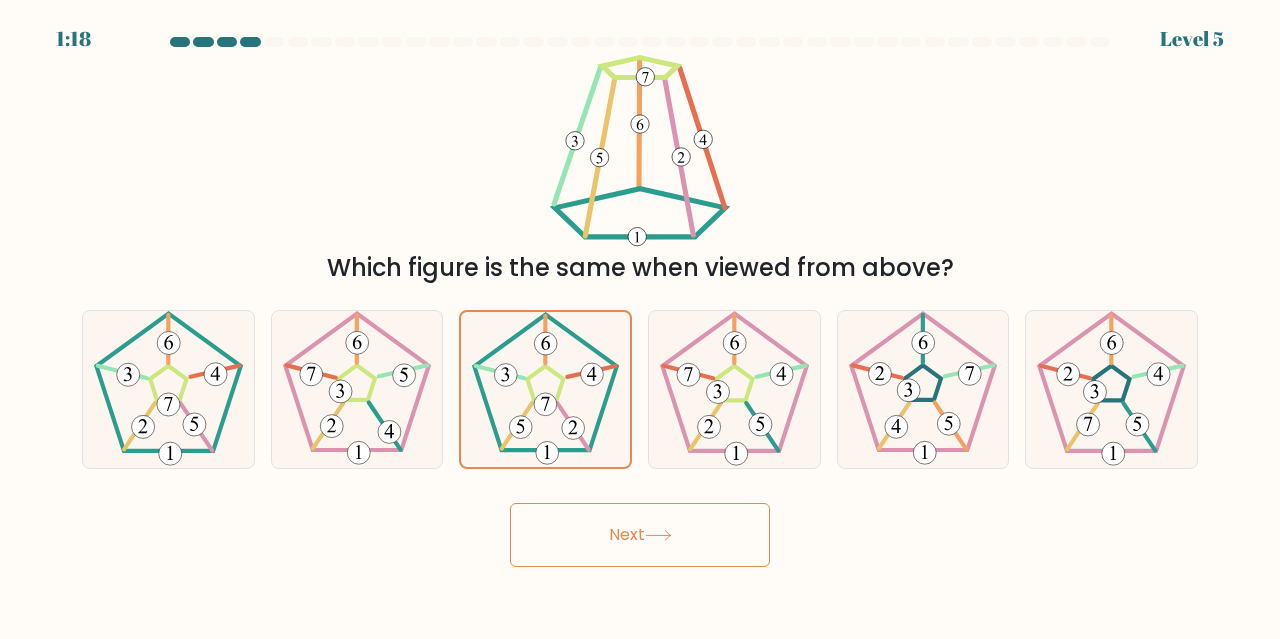 click on "Next" at bounding box center [640, 535] 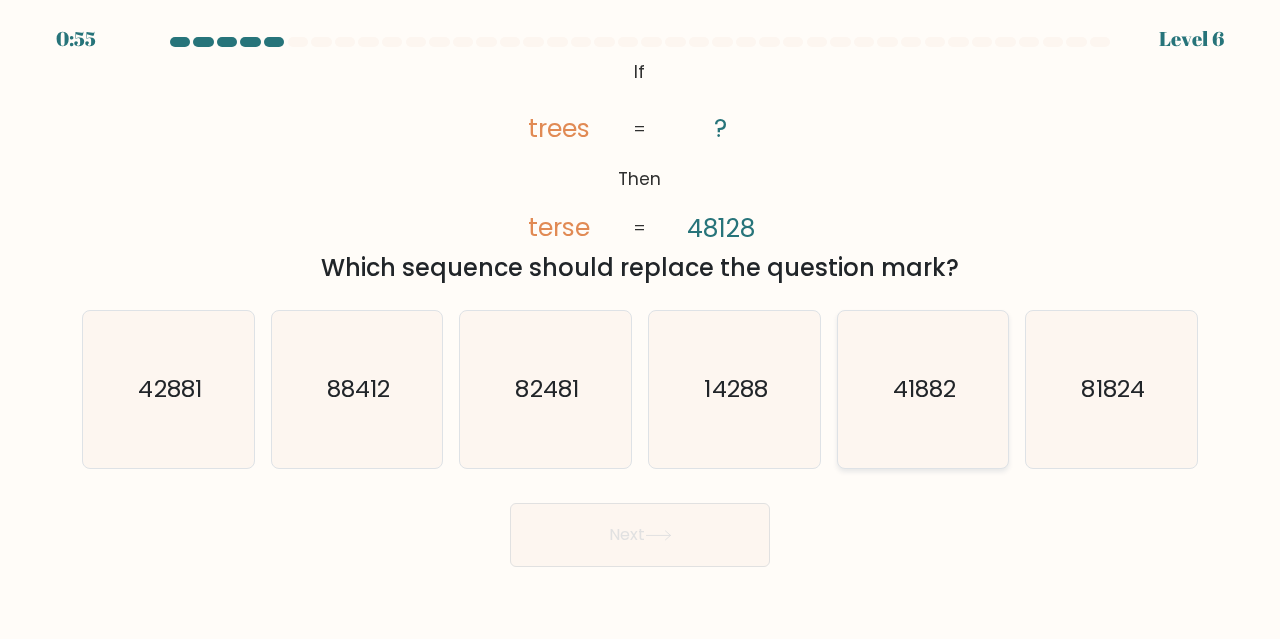 click on "41882" 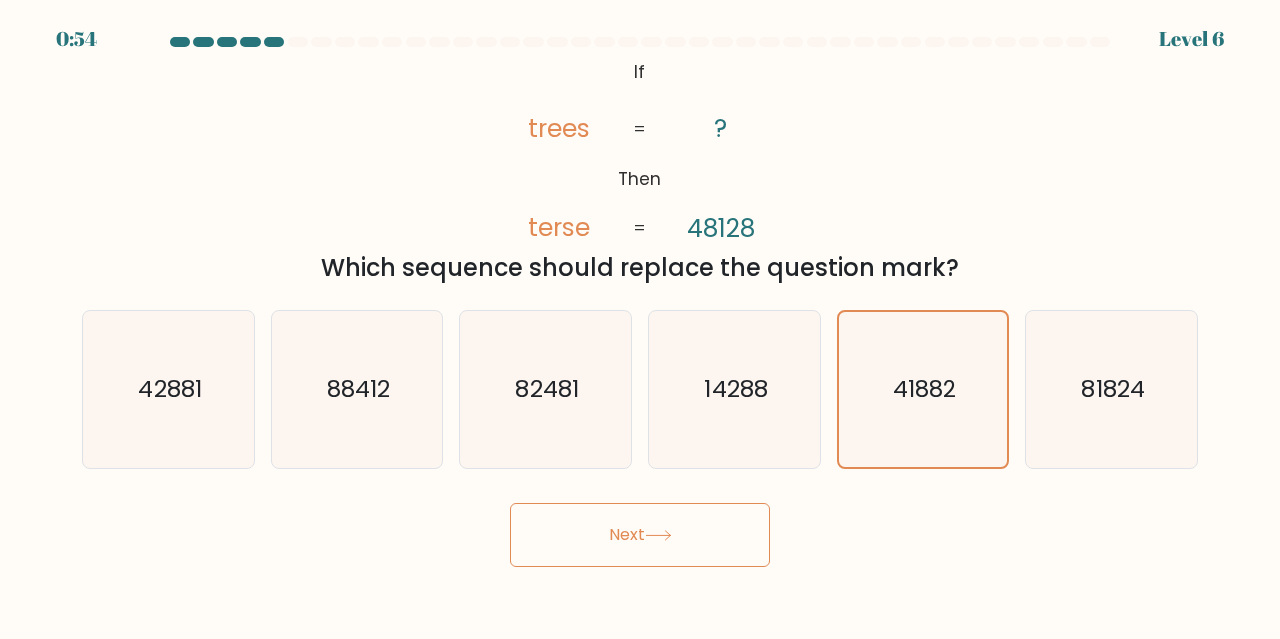 click on "Next" at bounding box center [640, 535] 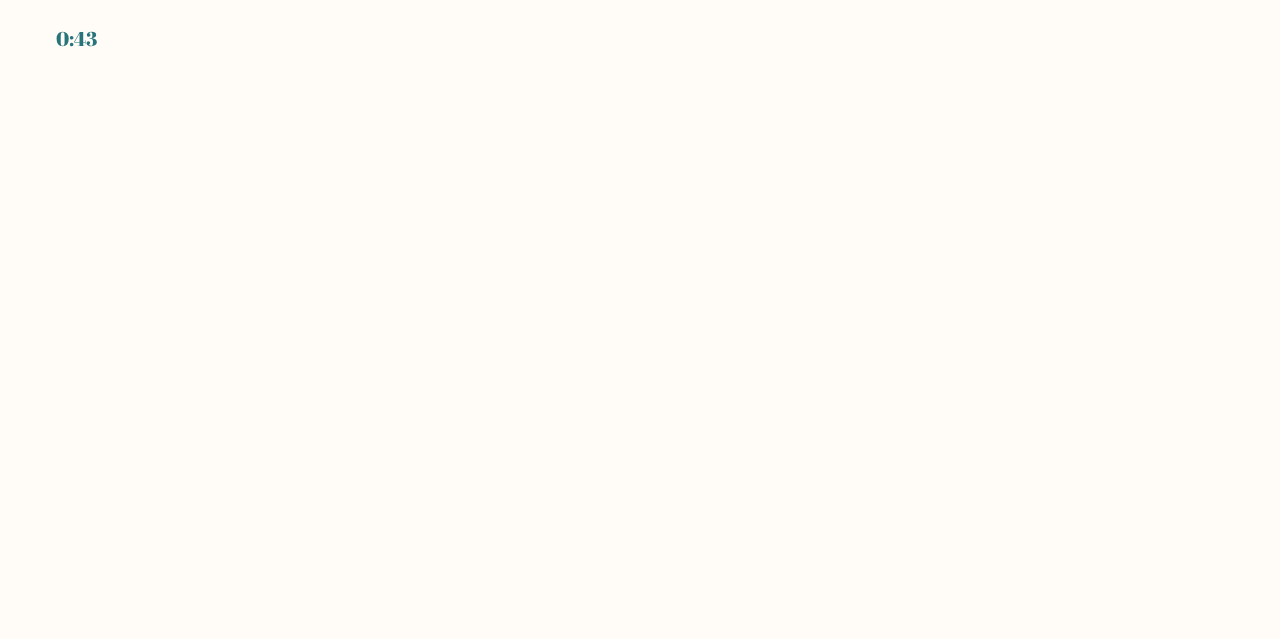 scroll, scrollTop: 0, scrollLeft: 0, axis: both 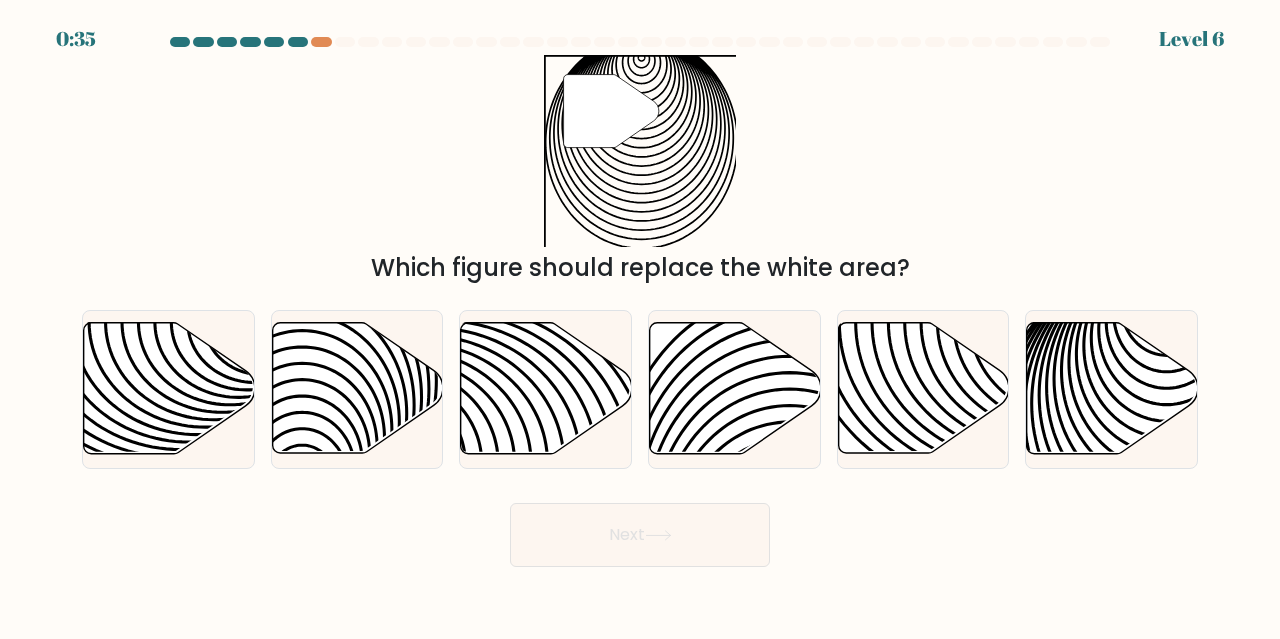 click at bounding box center [250, 42] 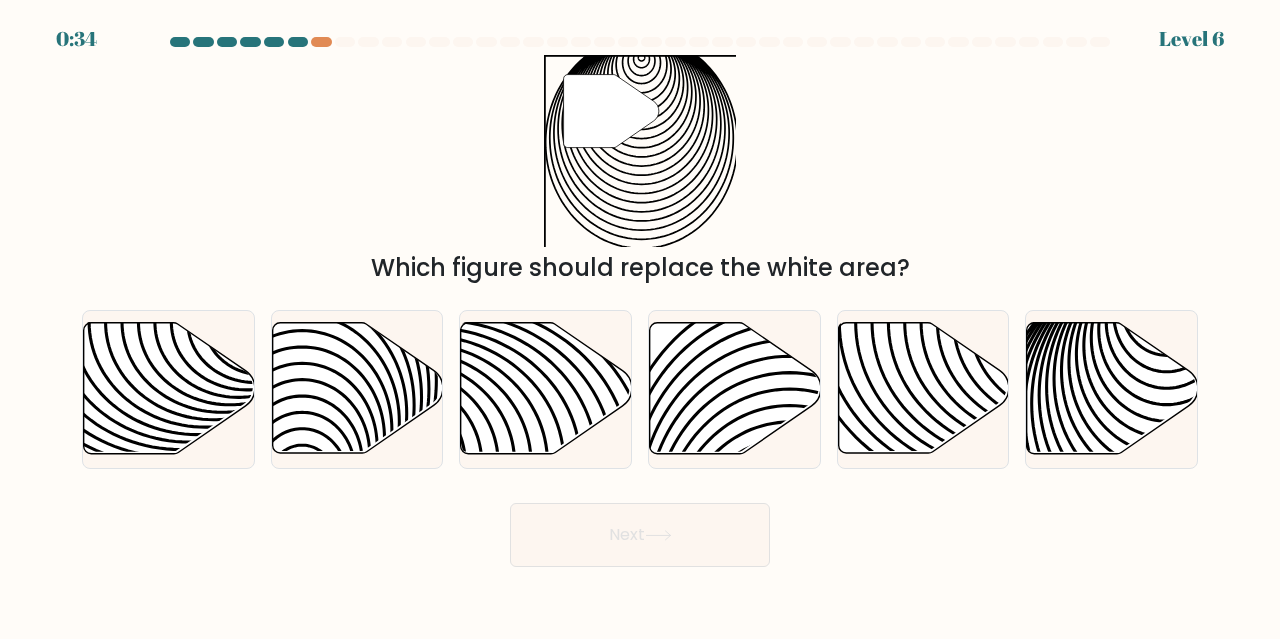 click at bounding box center [298, 42] 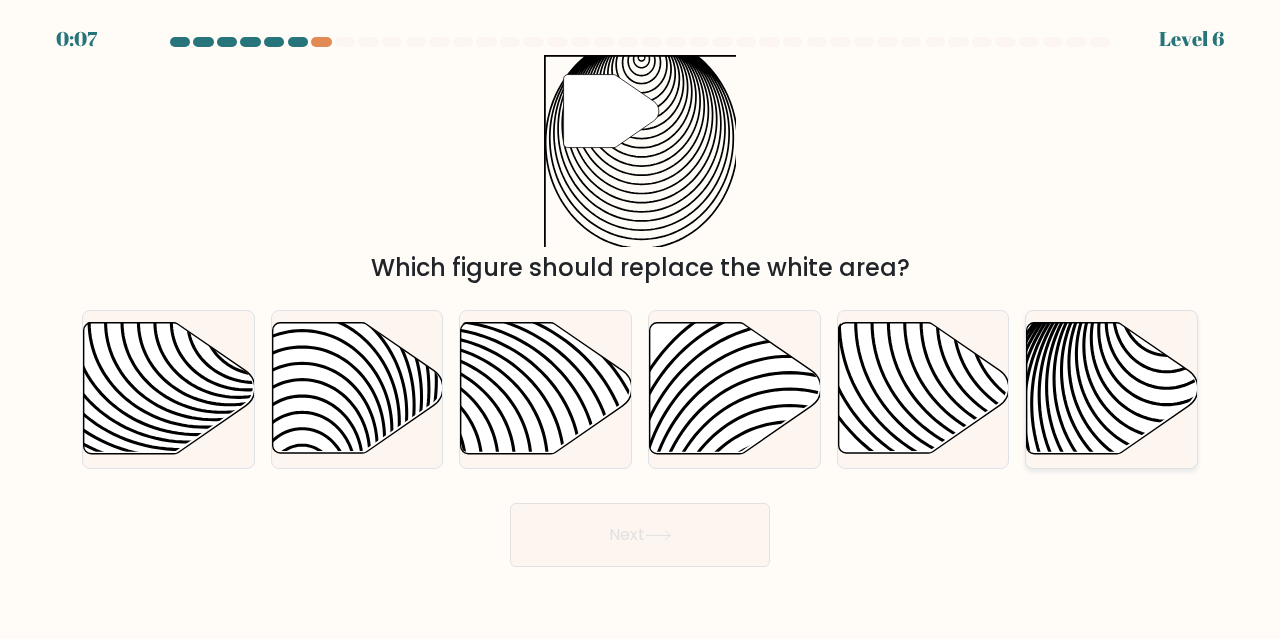 click 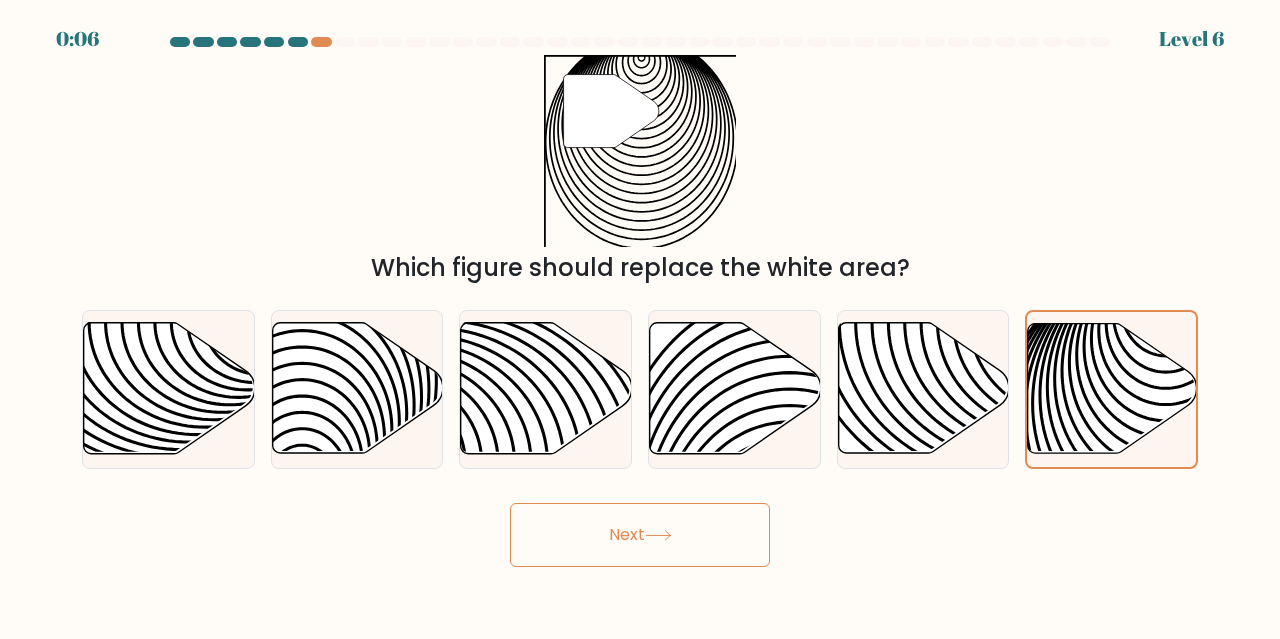 click 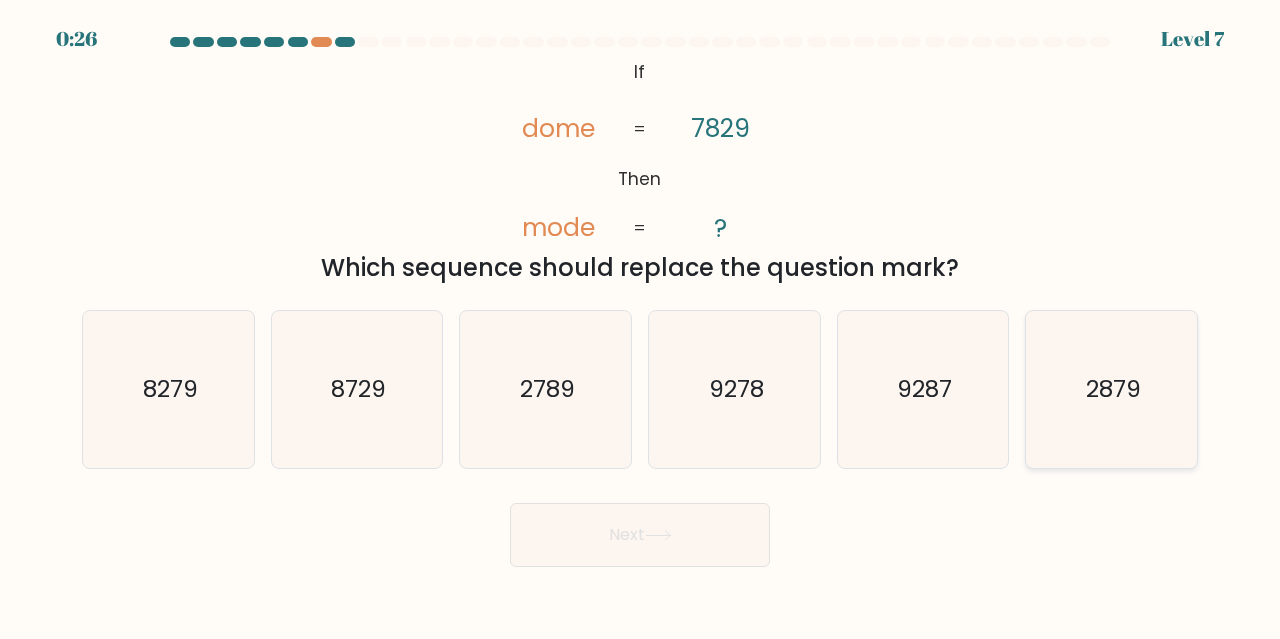 click on "2879" 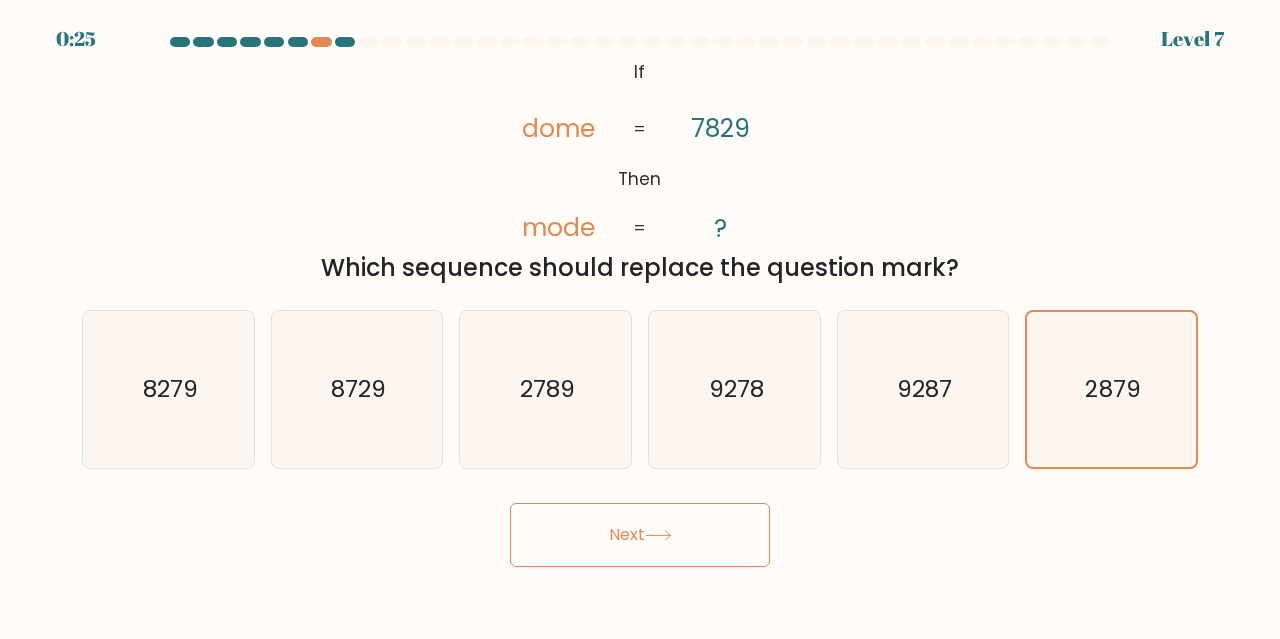 click on "Next" at bounding box center (640, 535) 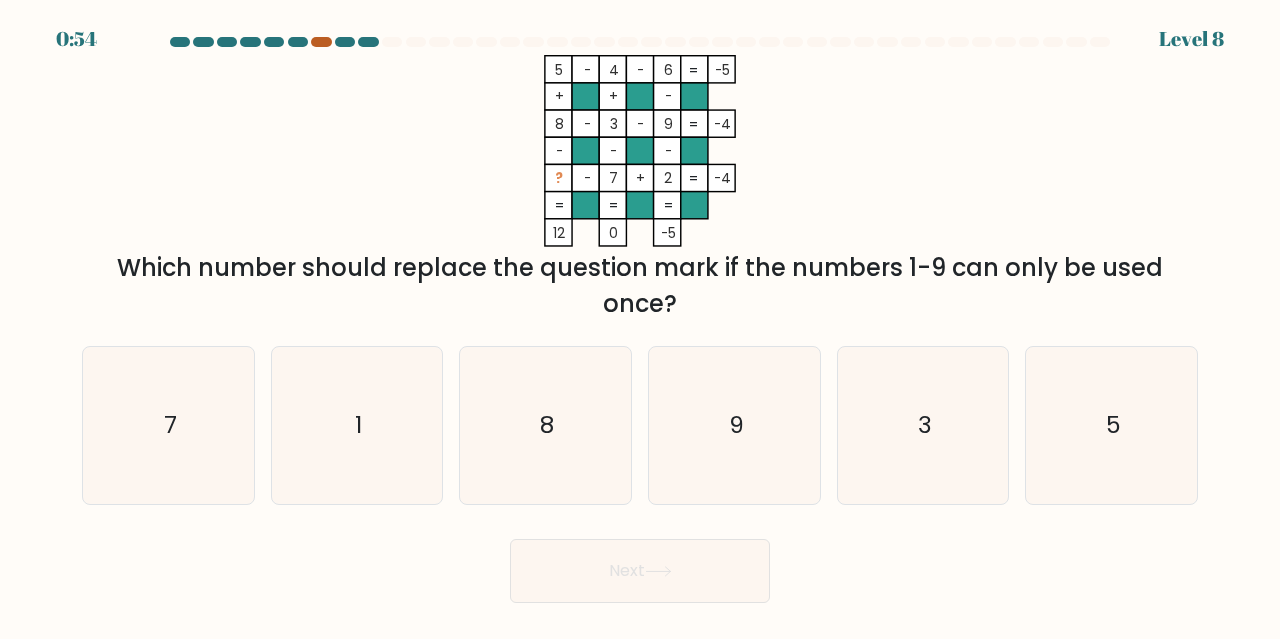 click at bounding box center (321, 42) 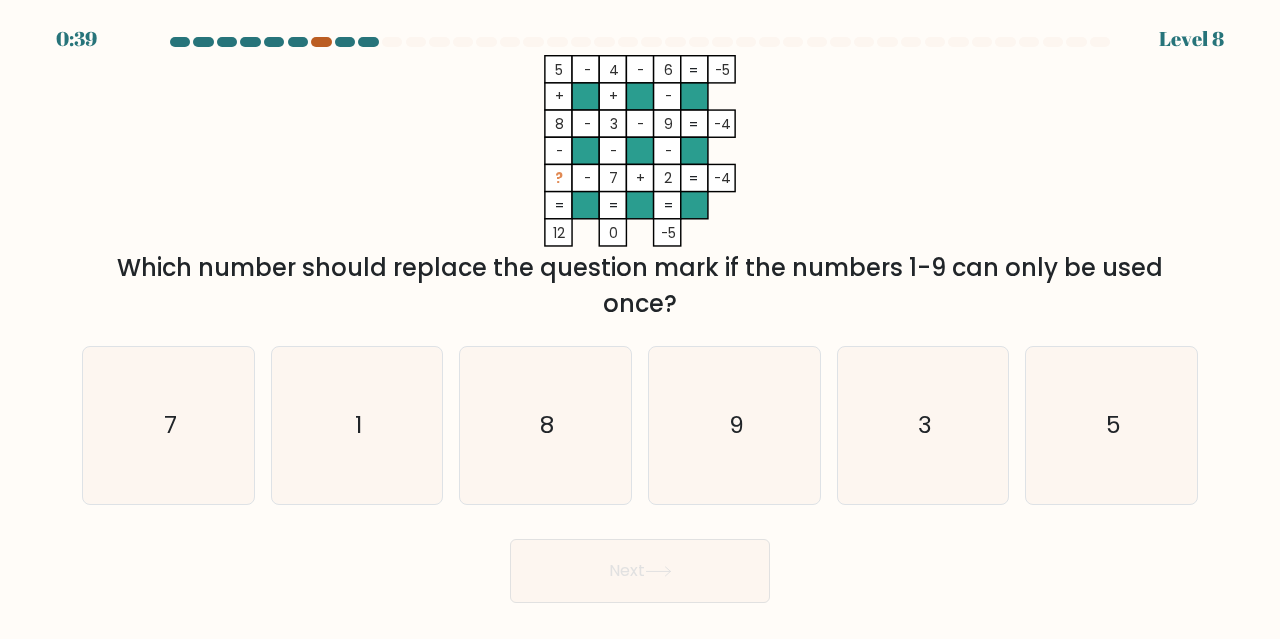 click at bounding box center [321, 42] 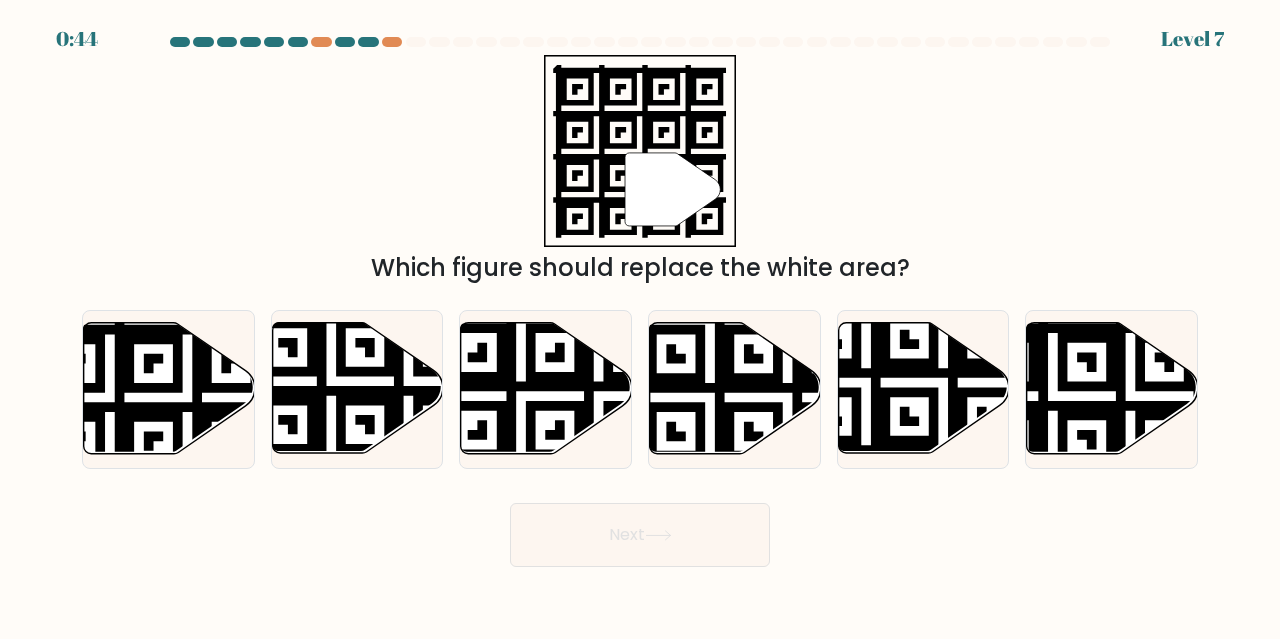 scroll, scrollTop: 0, scrollLeft: 0, axis: both 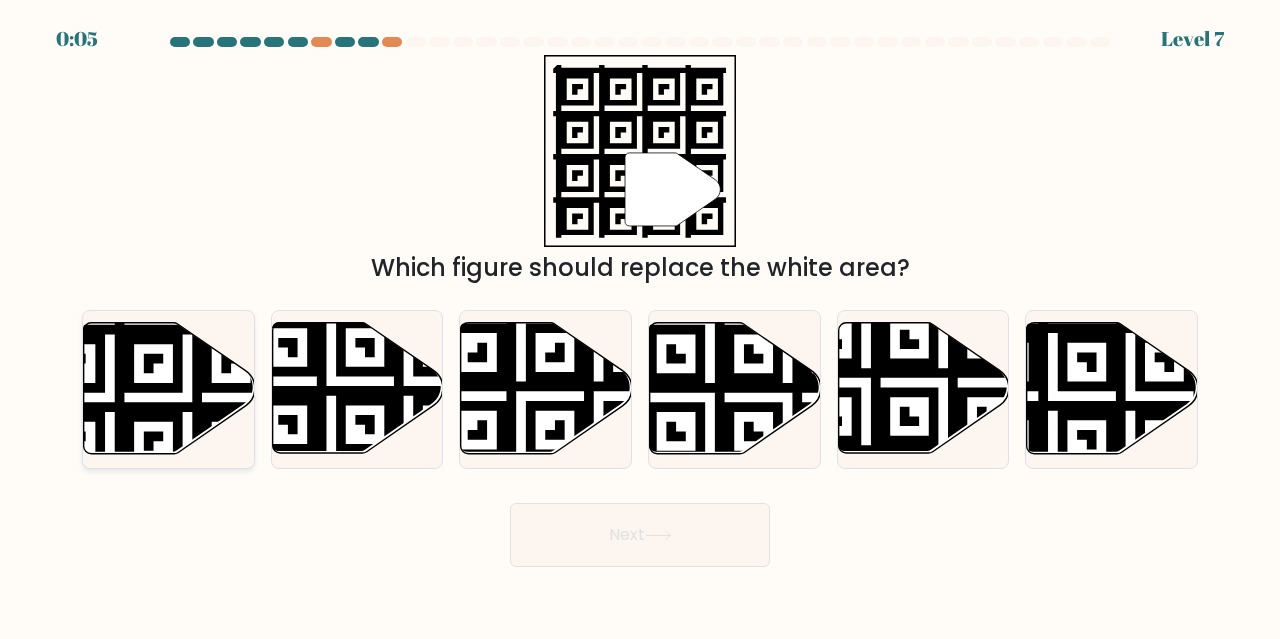 click 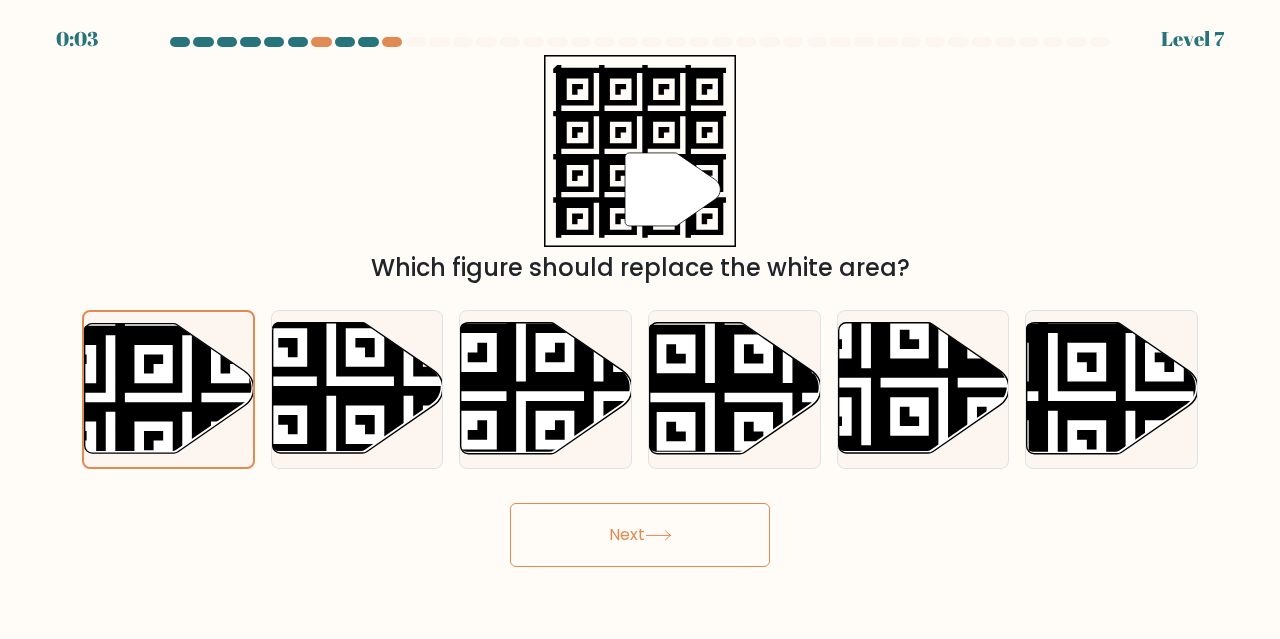 click on "Next" at bounding box center (640, 535) 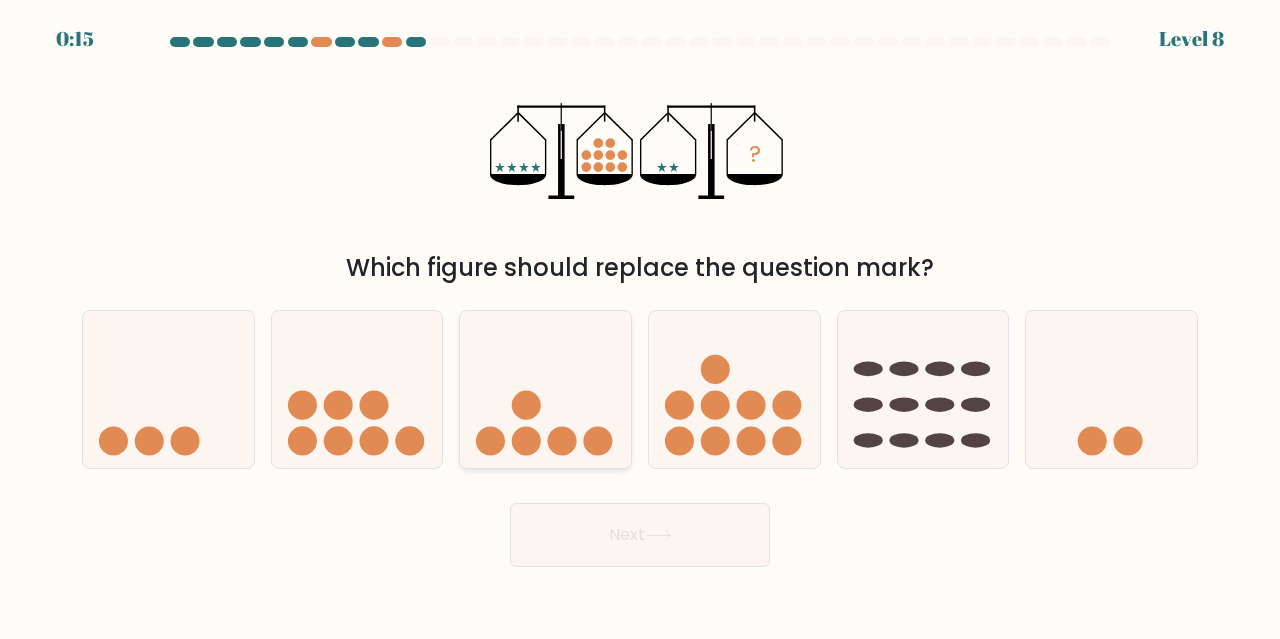 click 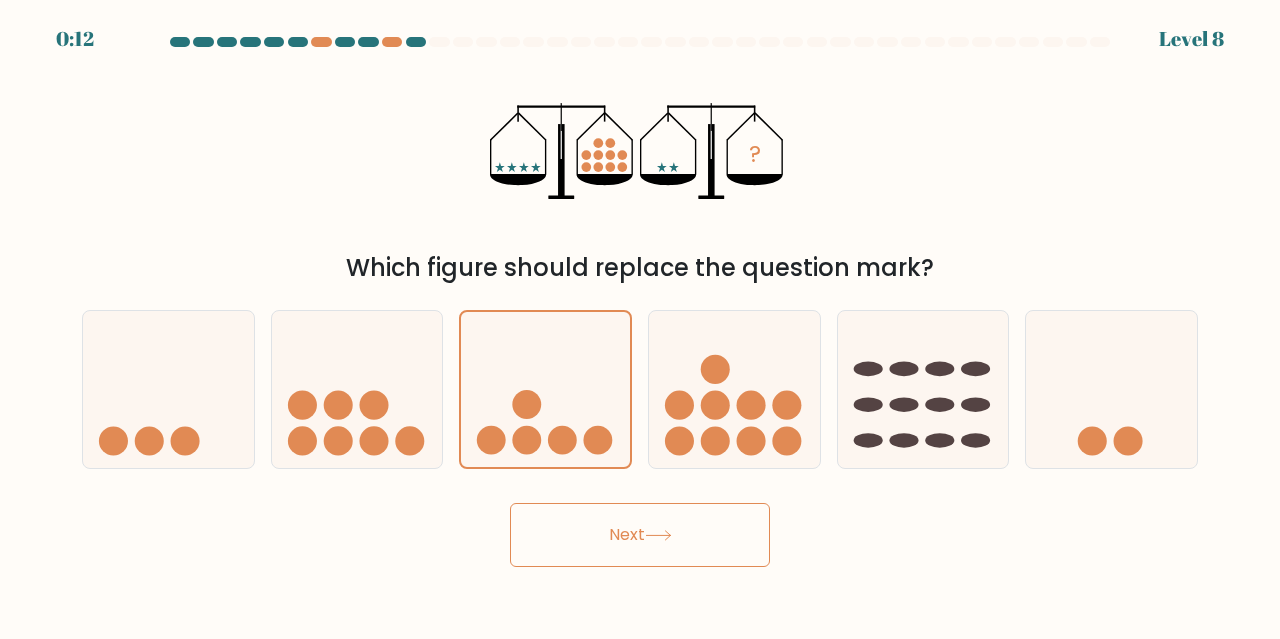 click on "Next" at bounding box center [640, 535] 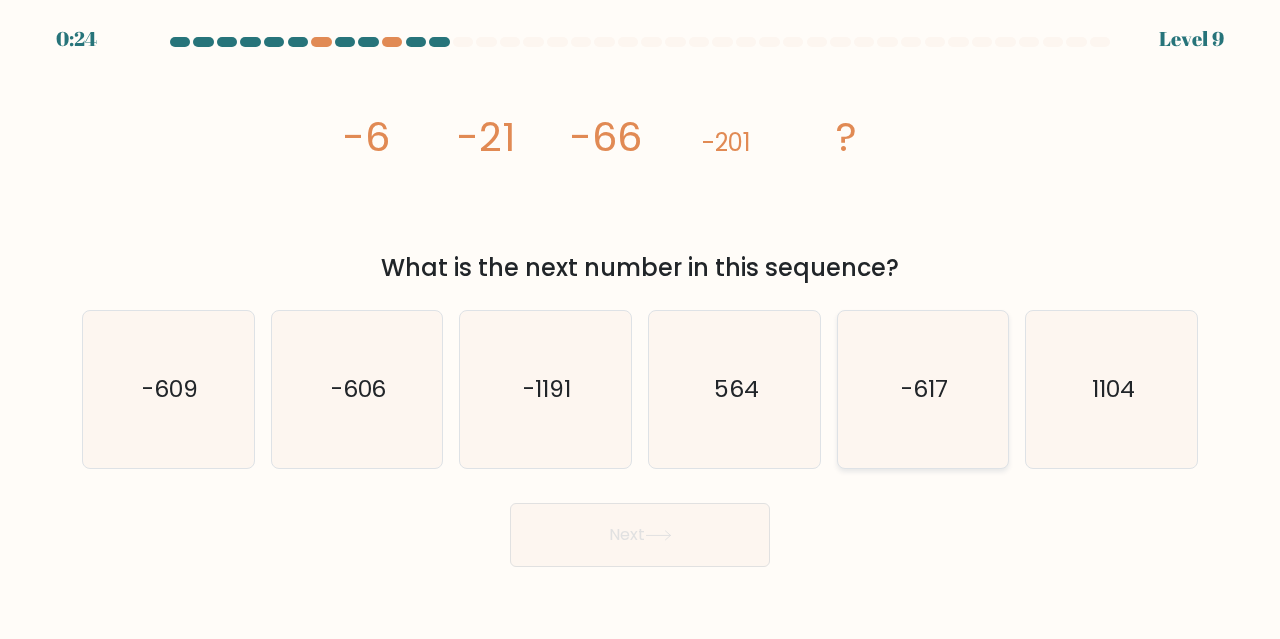 click on "-617" 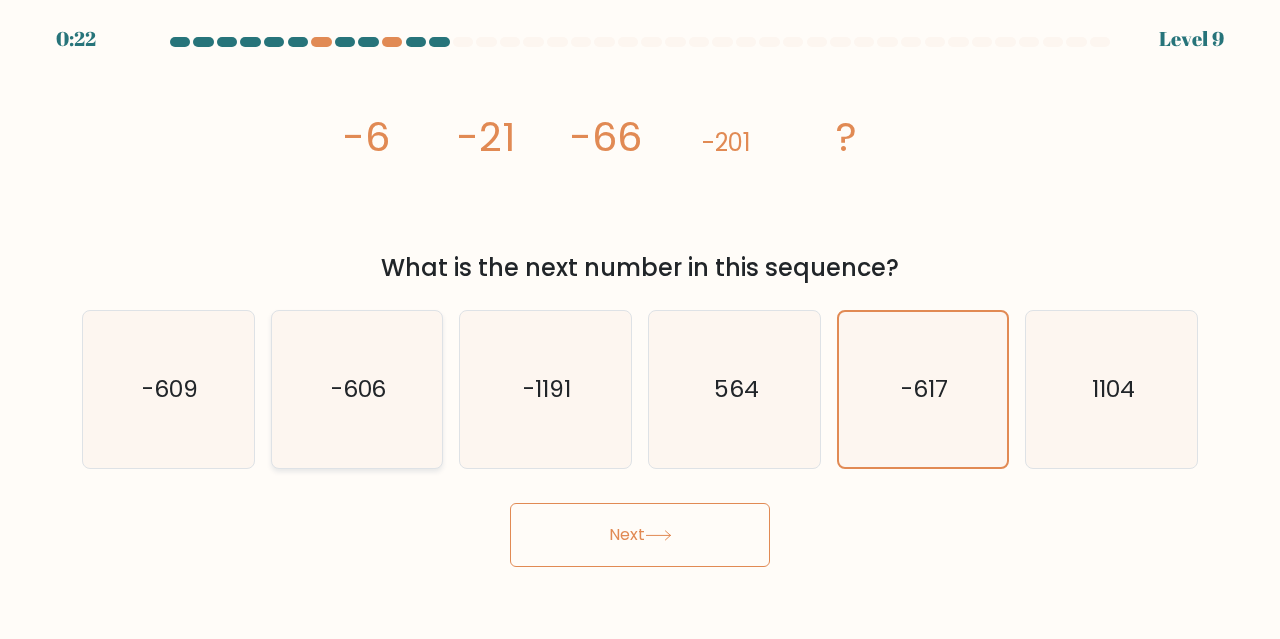 click on "-606" 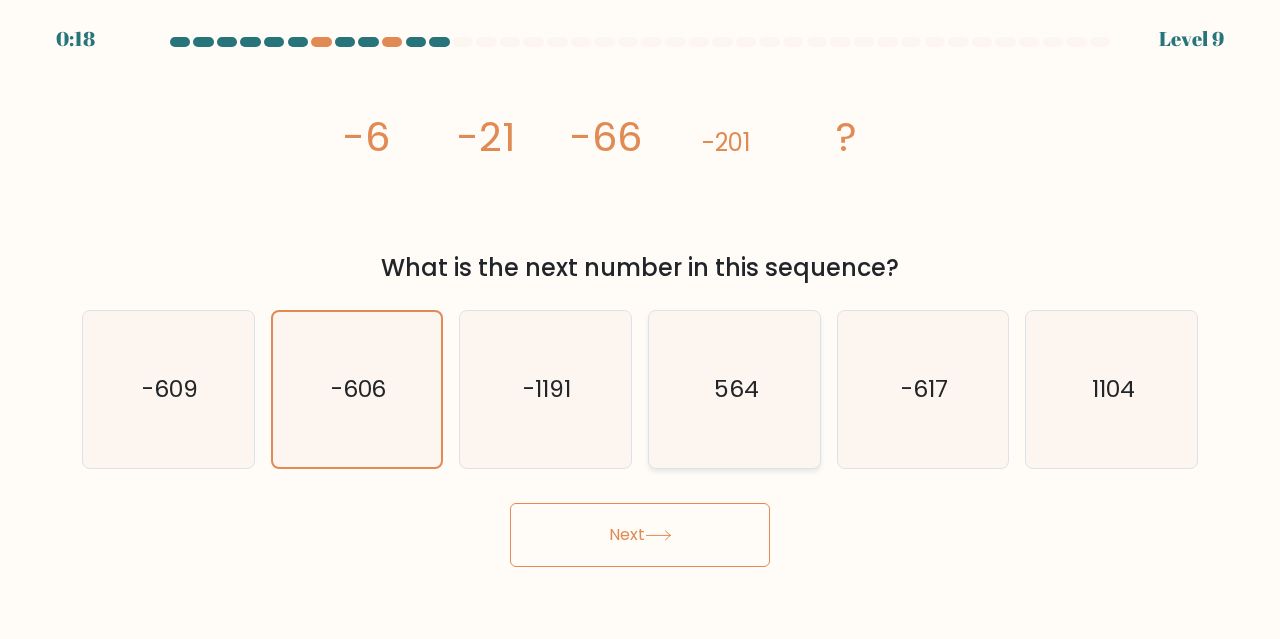 click on "564" 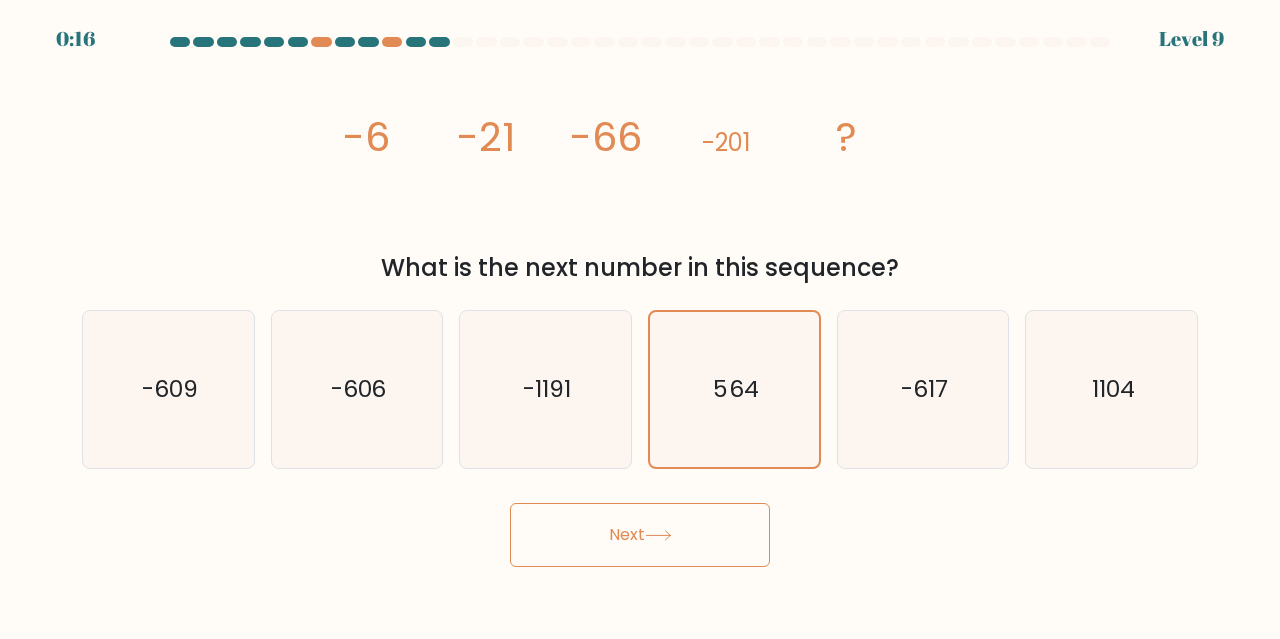 click 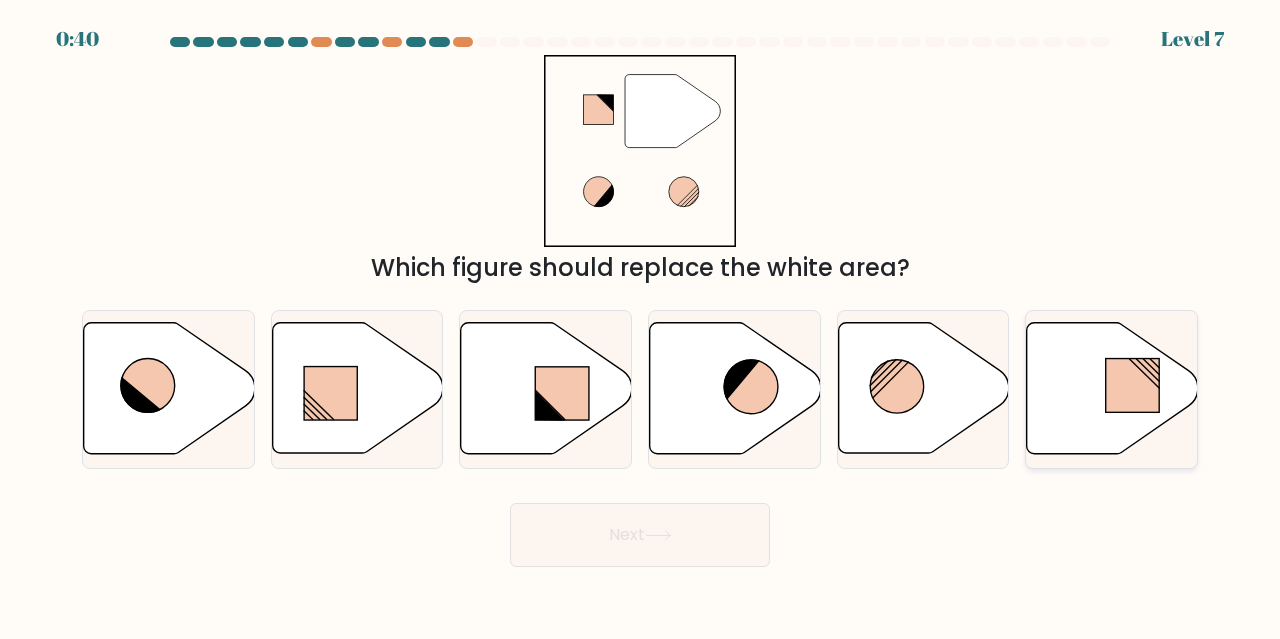 click 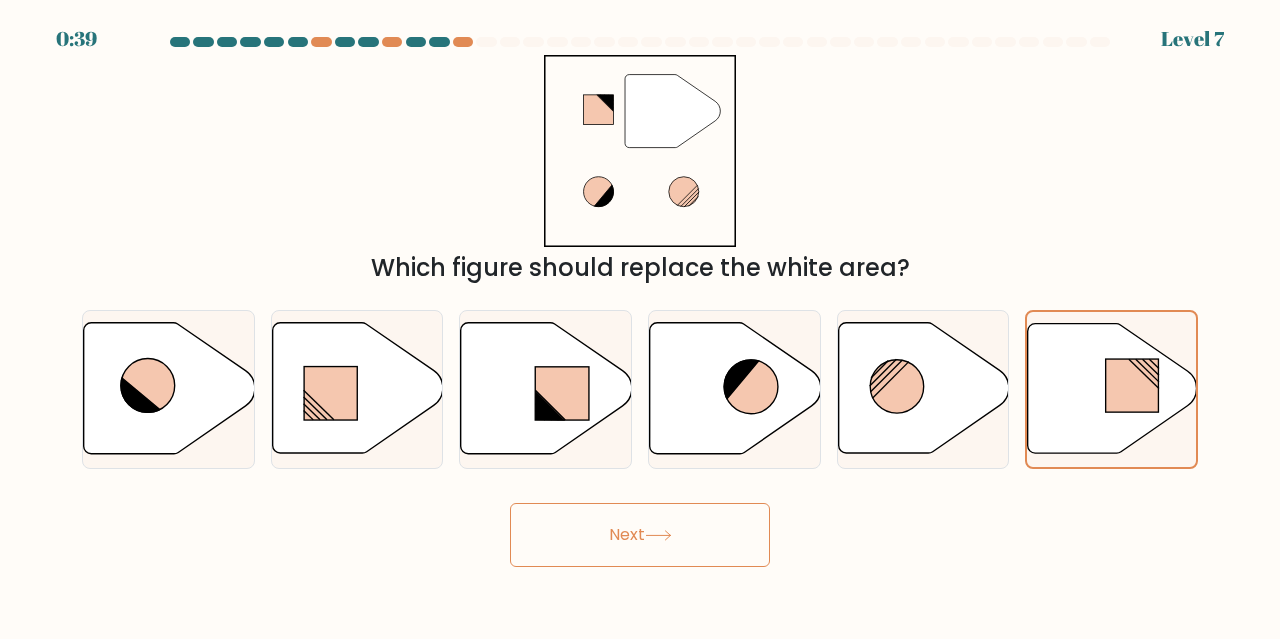 click on "Next" at bounding box center (640, 535) 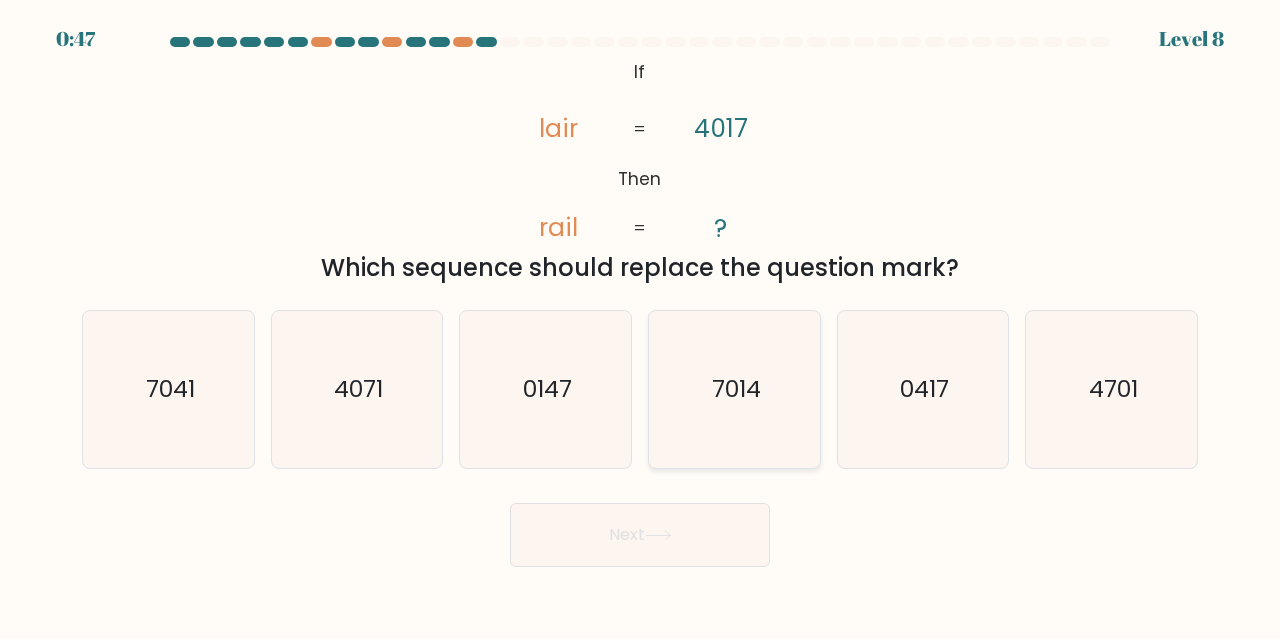 click on "7014" 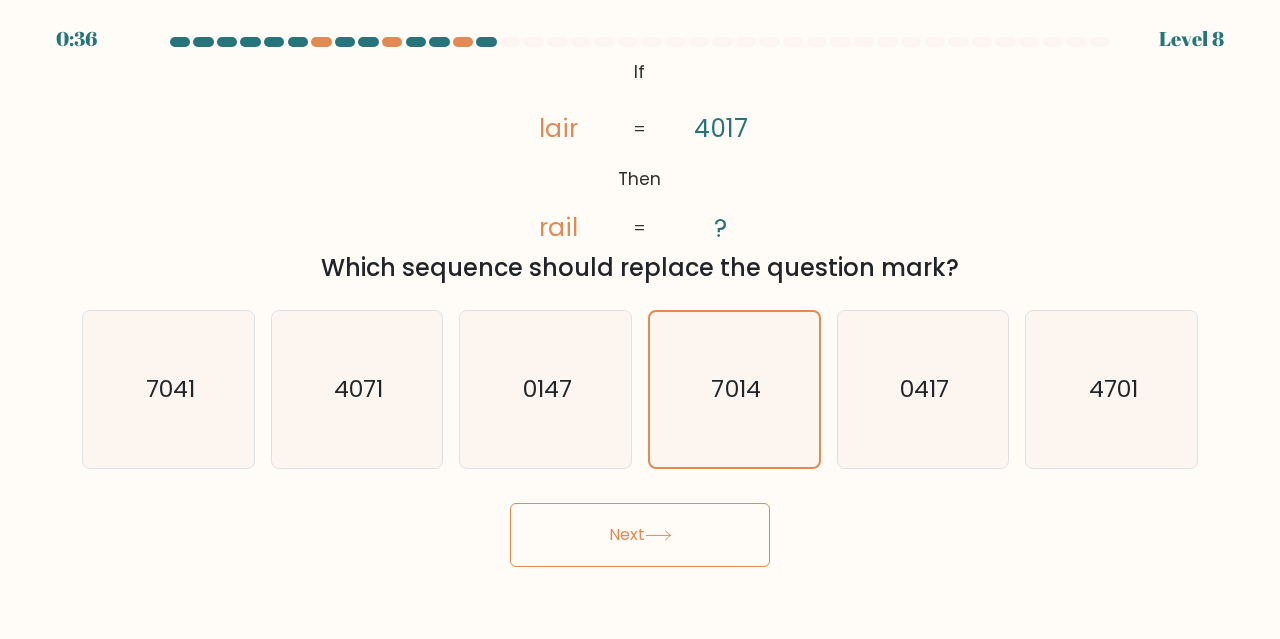 click on "Next" at bounding box center (640, 535) 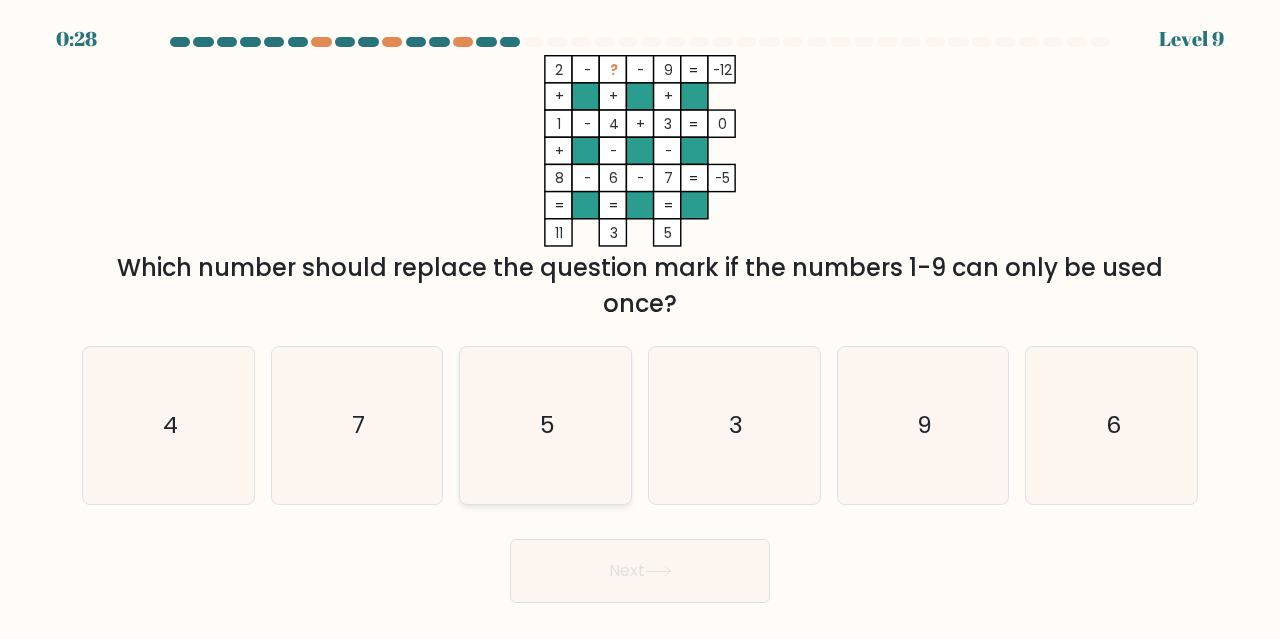 click on "5" 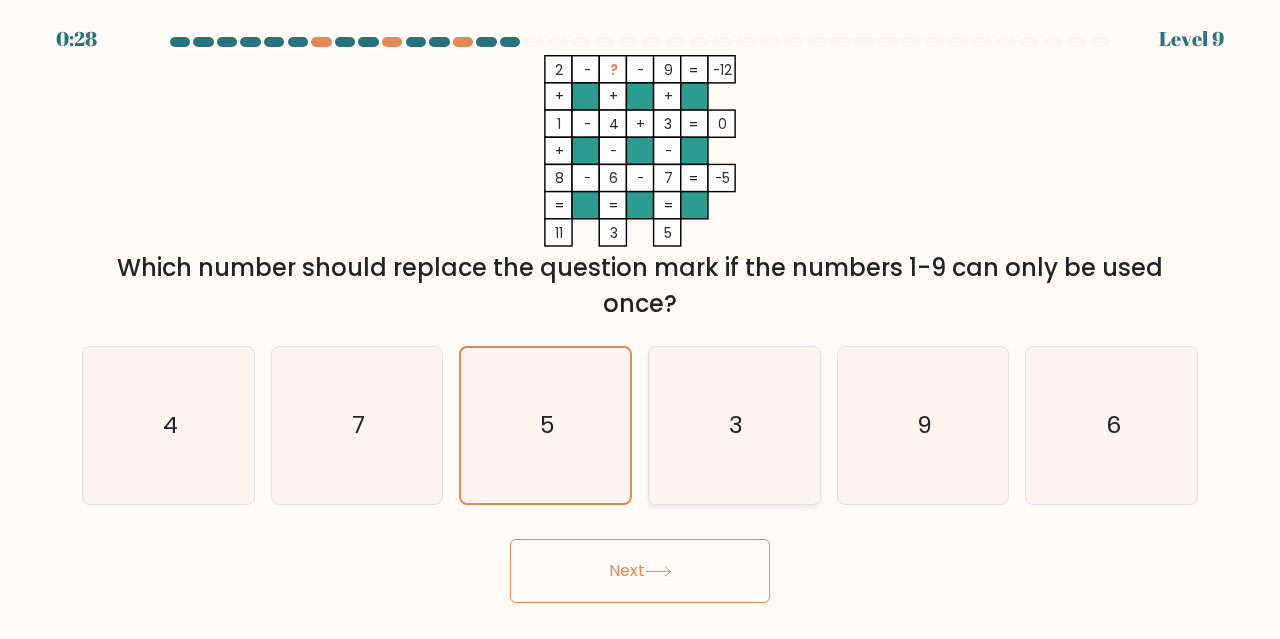 click on "3" 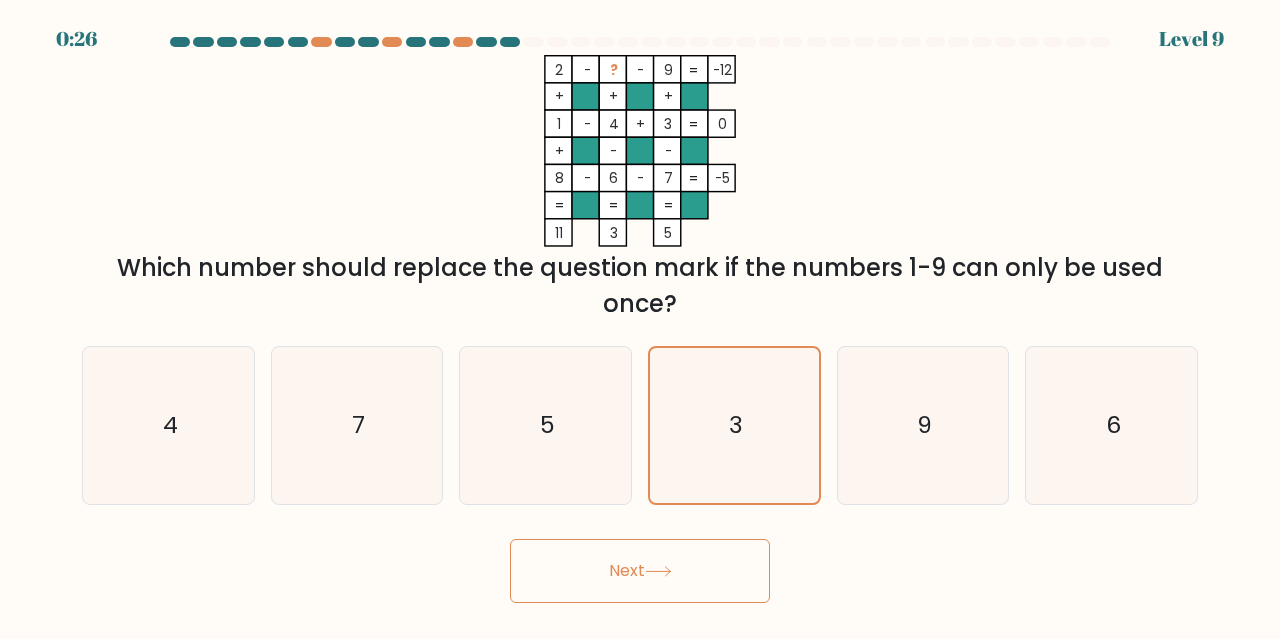 click on "Next" at bounding box center [640, 571] 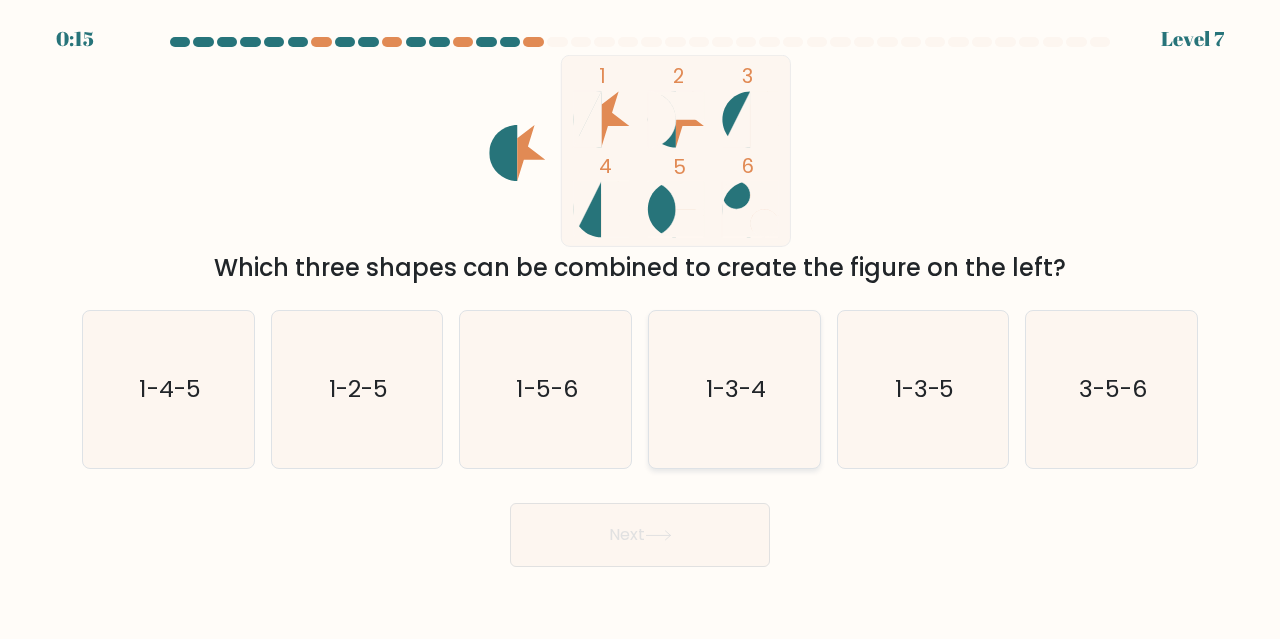 click on "1-3-4" 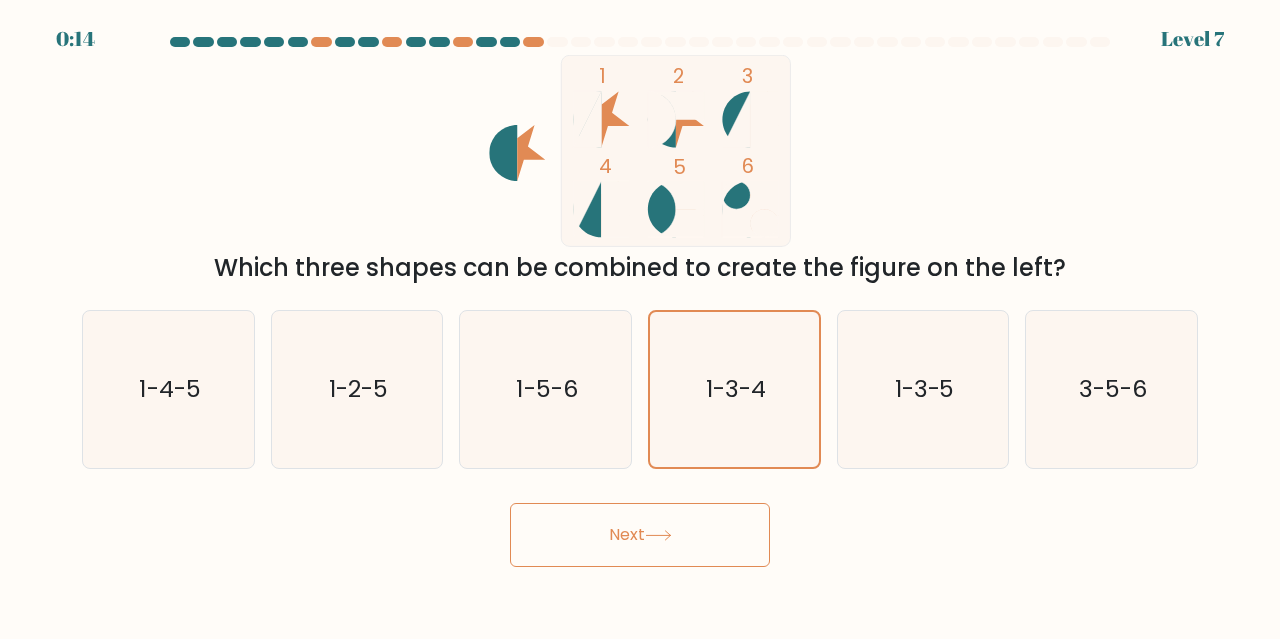 click on "Next" at bounding box center [640, 535] 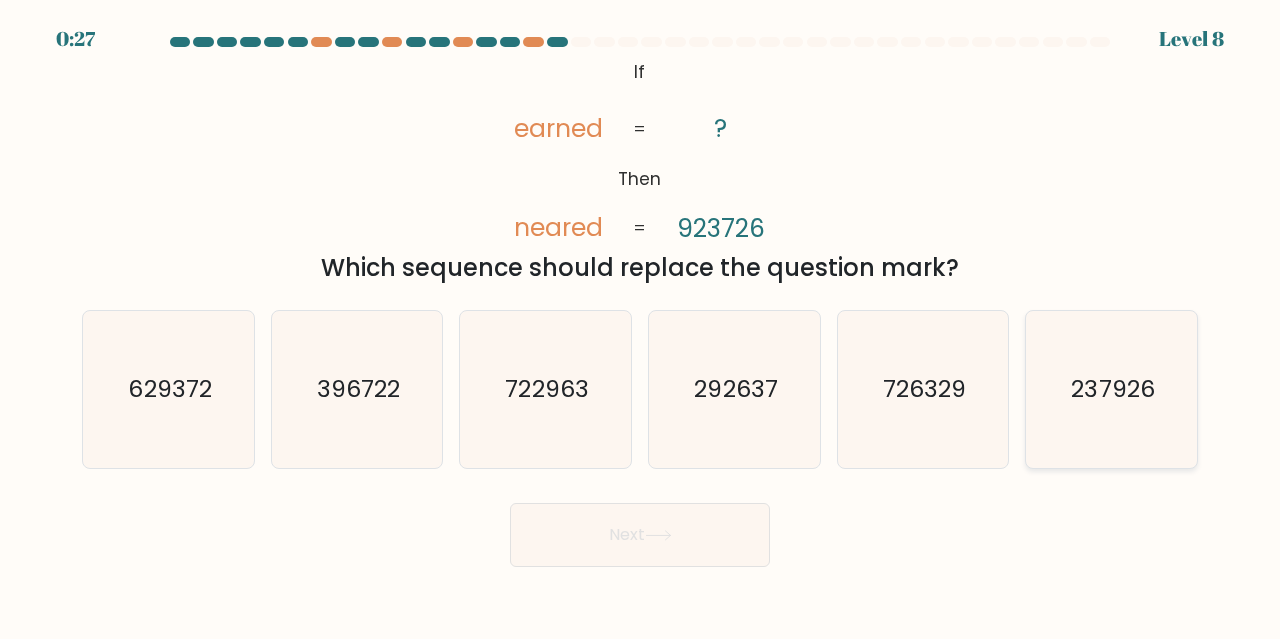click on "237926" 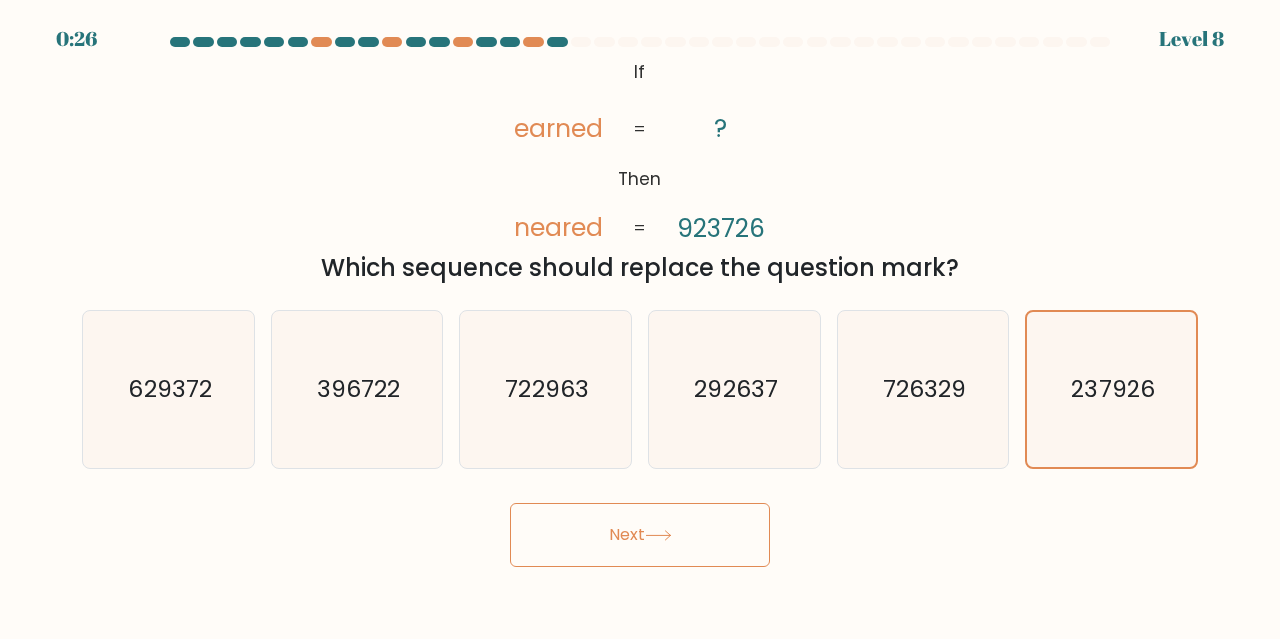 click on "Next" at bounding box center (640, 535) 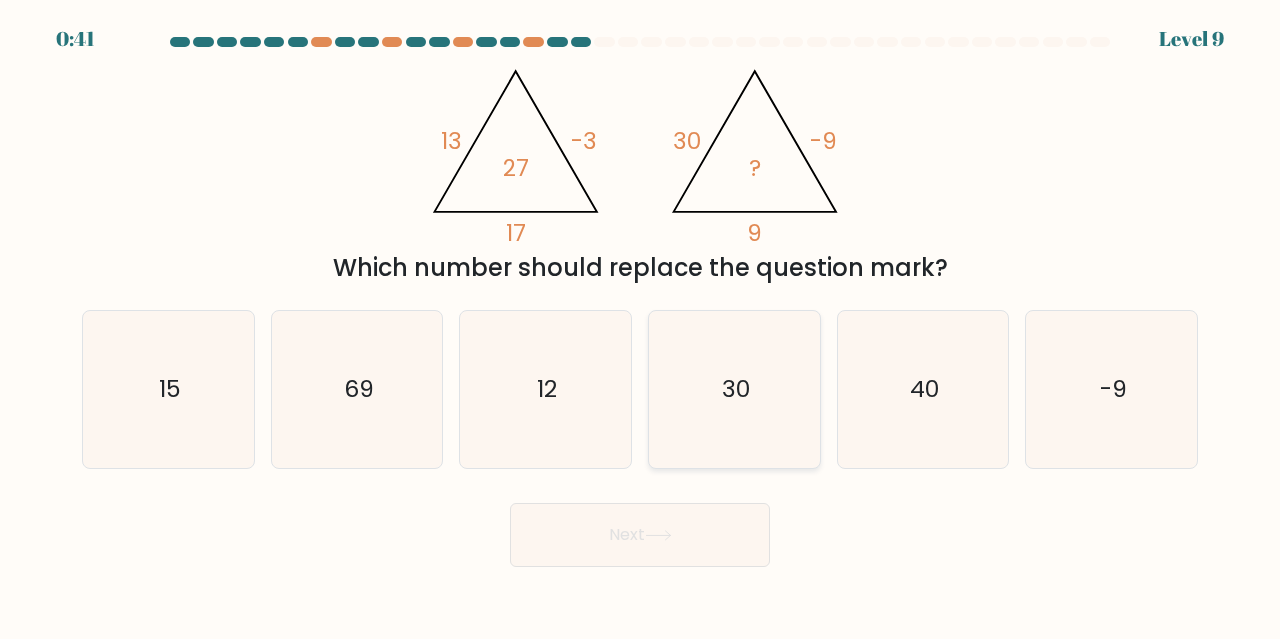 click on "30" 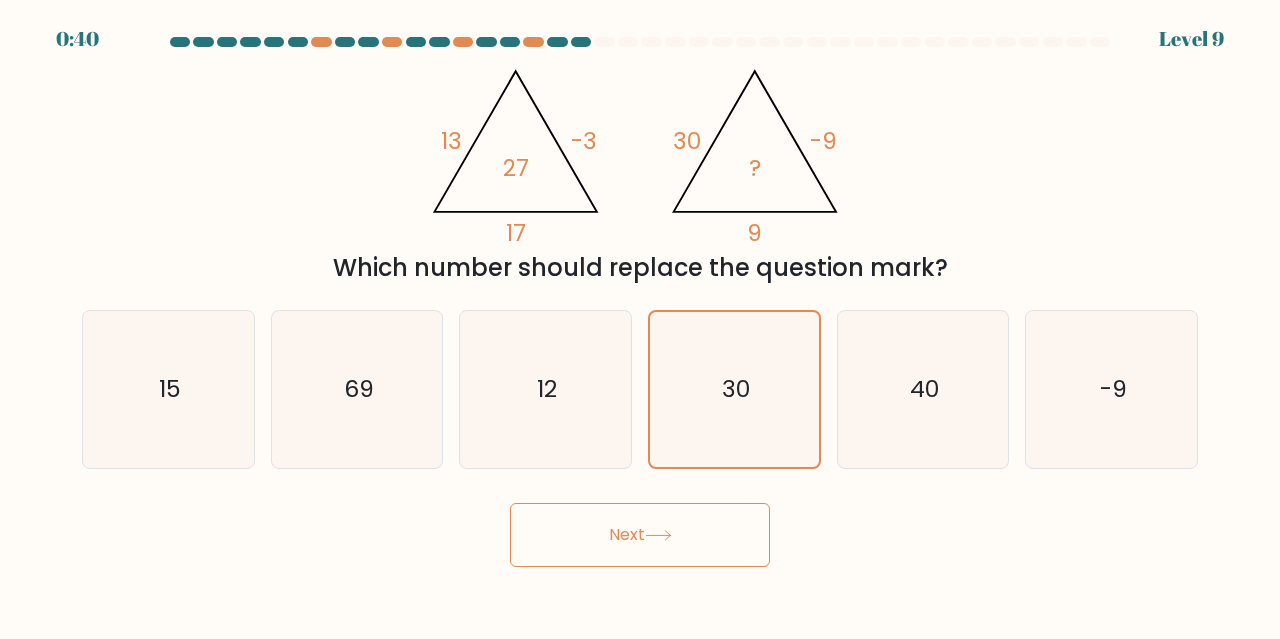 click on "Next" at bounding box center (640, 535) 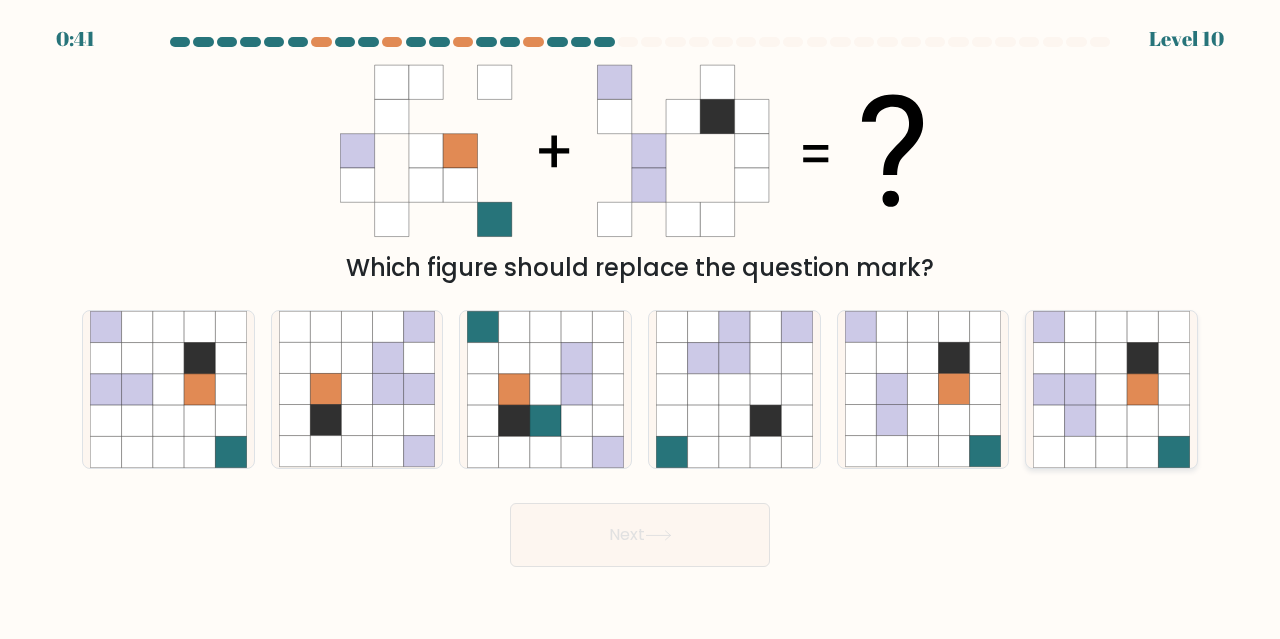 click 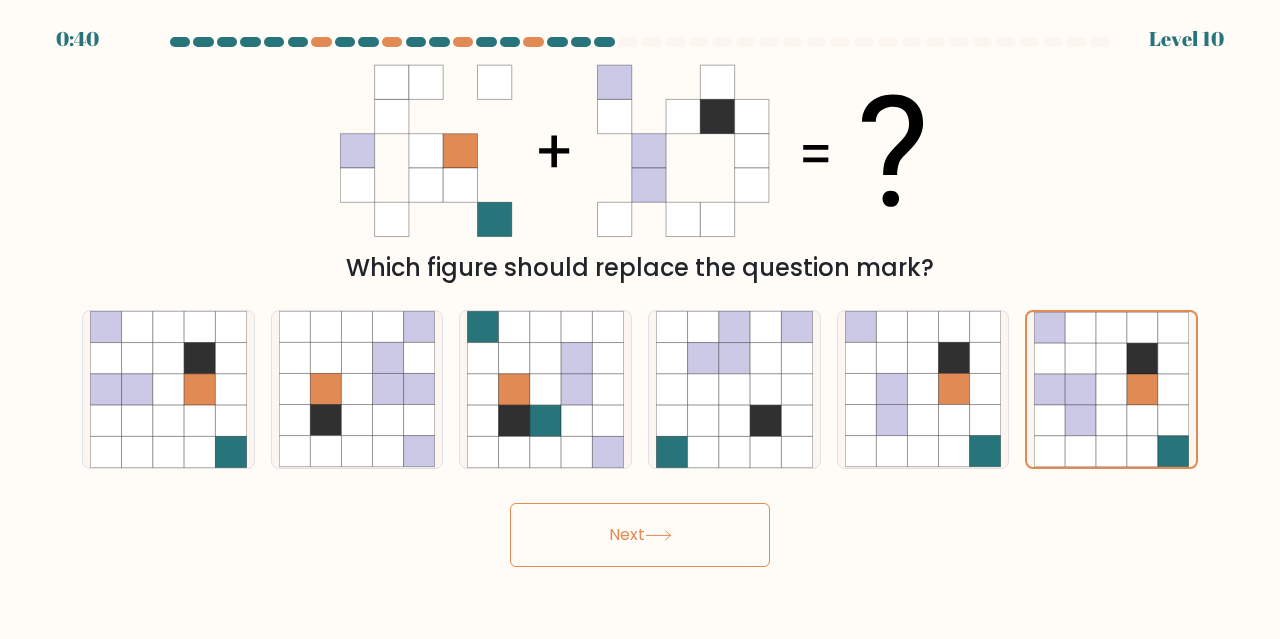 click on "Next" at bounding box center [640, 535] 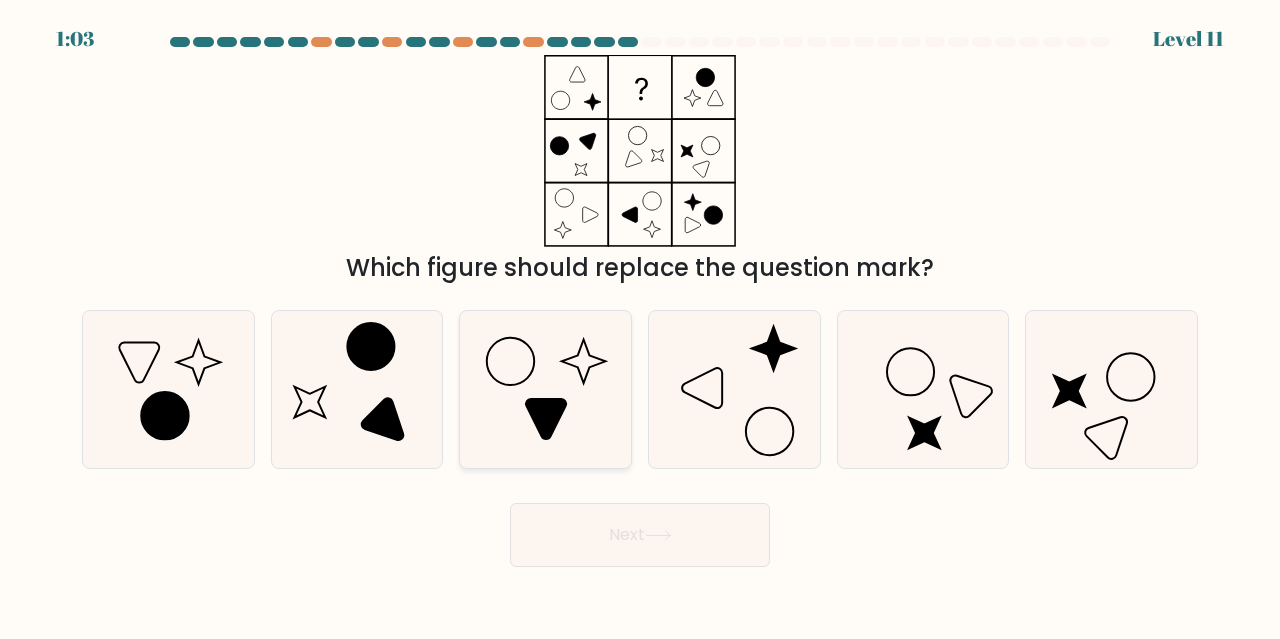 click 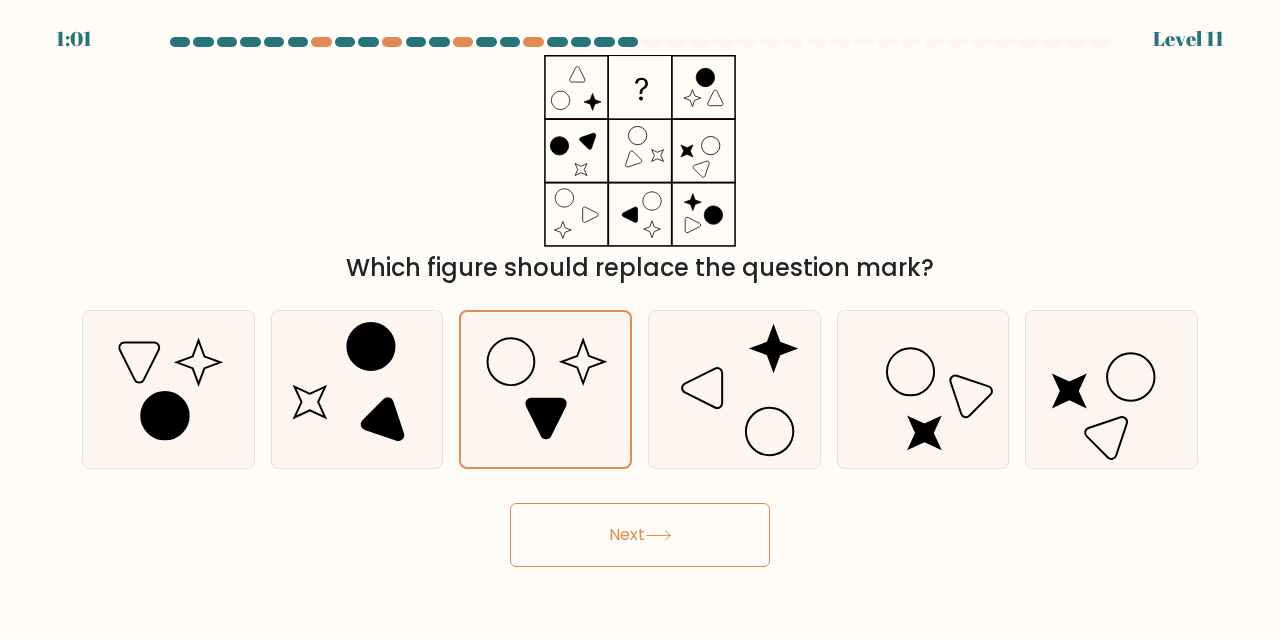 click on "Next" at bounding box center (640, 535) 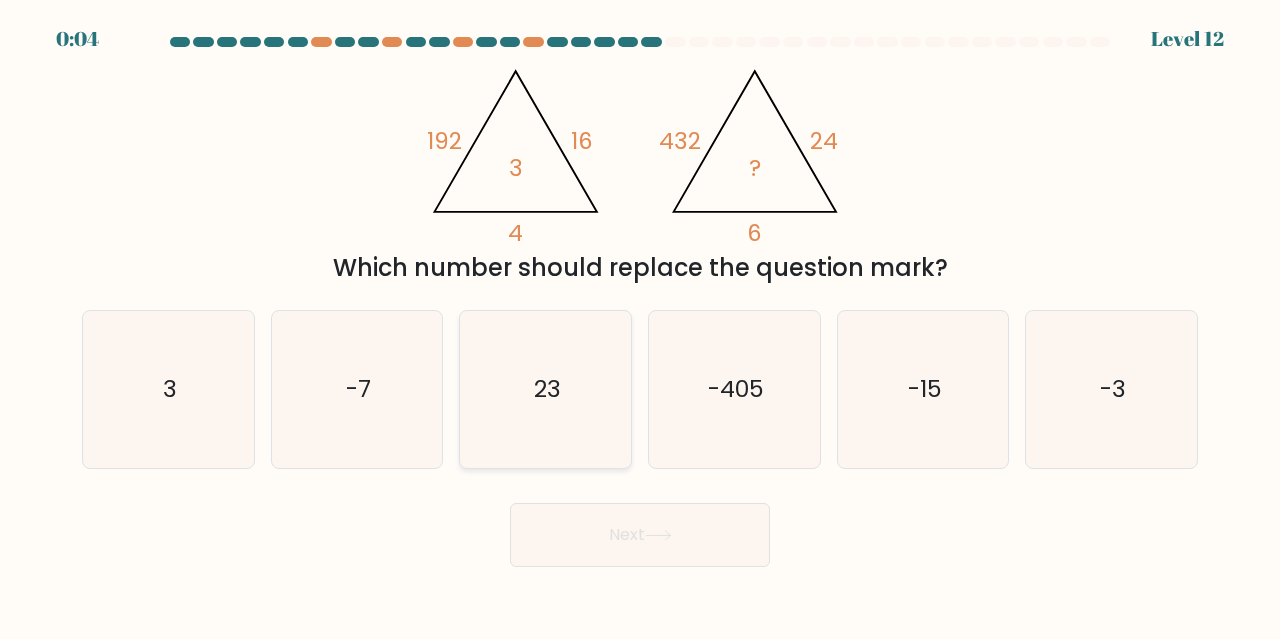 click on "23" 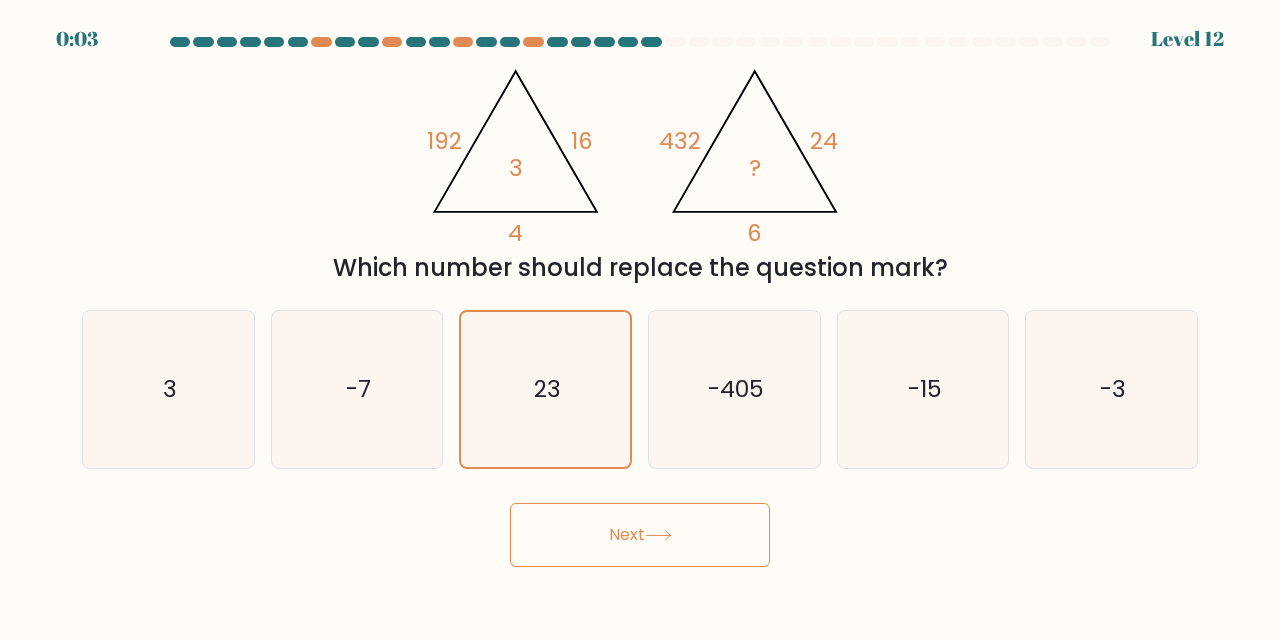click on "Next" at bounding box center (640, 535) 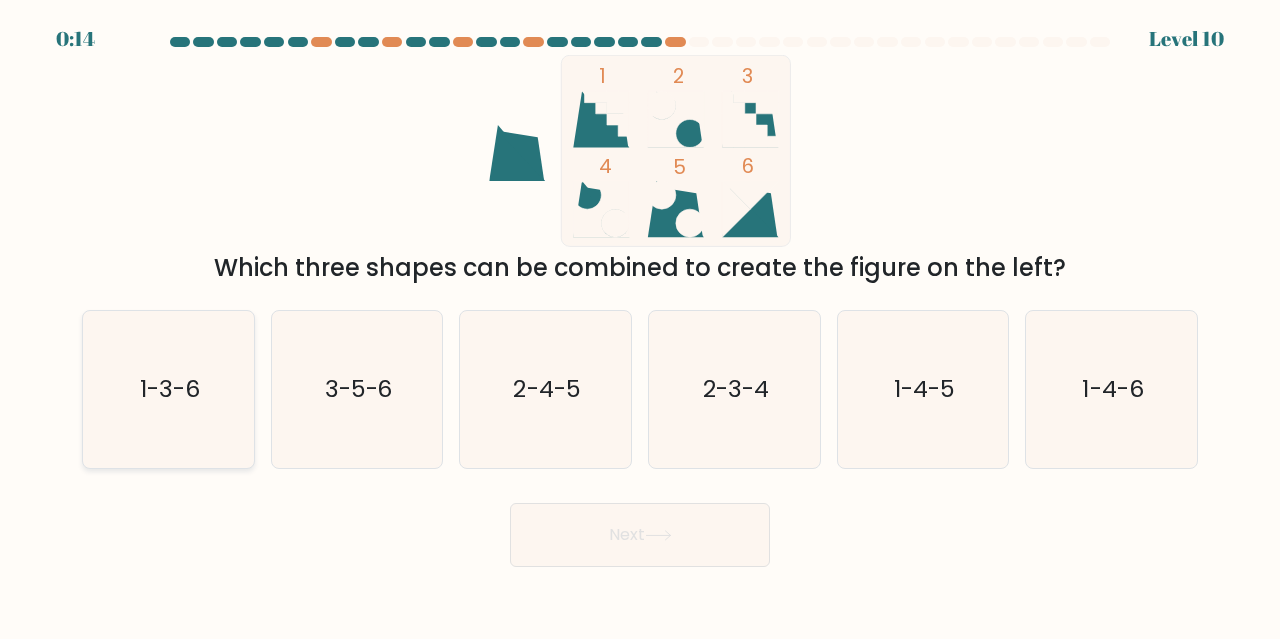 click on "1-3-6" 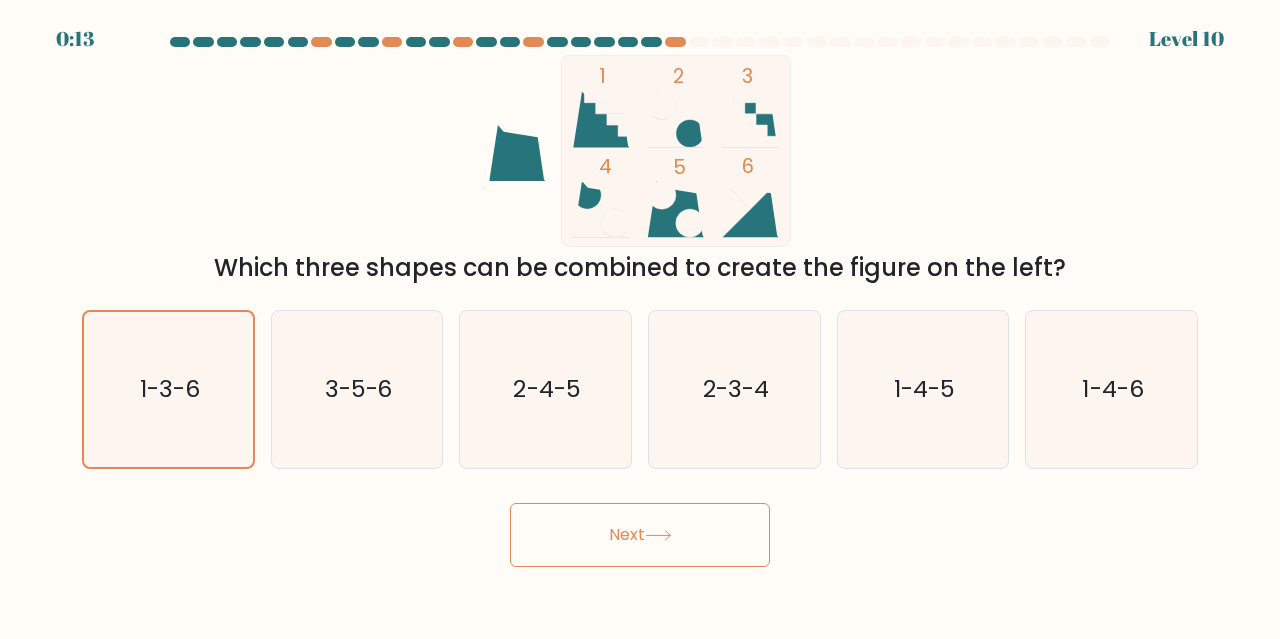click on "Next" at bounding box center (640, 535) 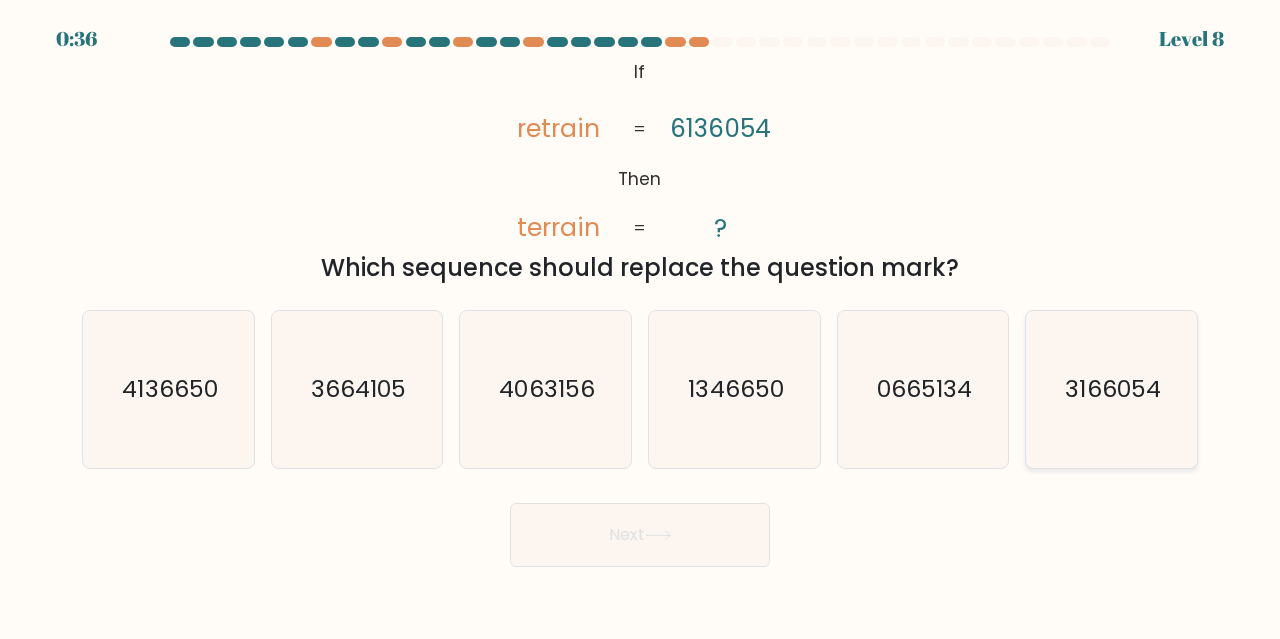 click on "3166054" 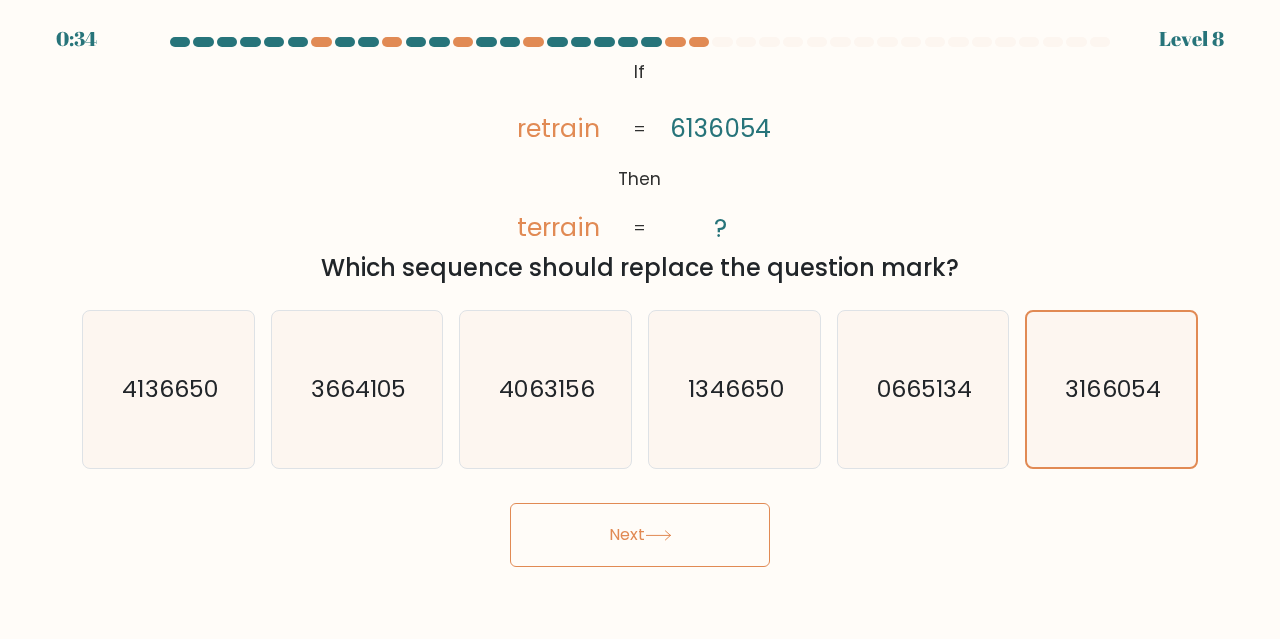click on "Next" at bounding box center (640, 535) 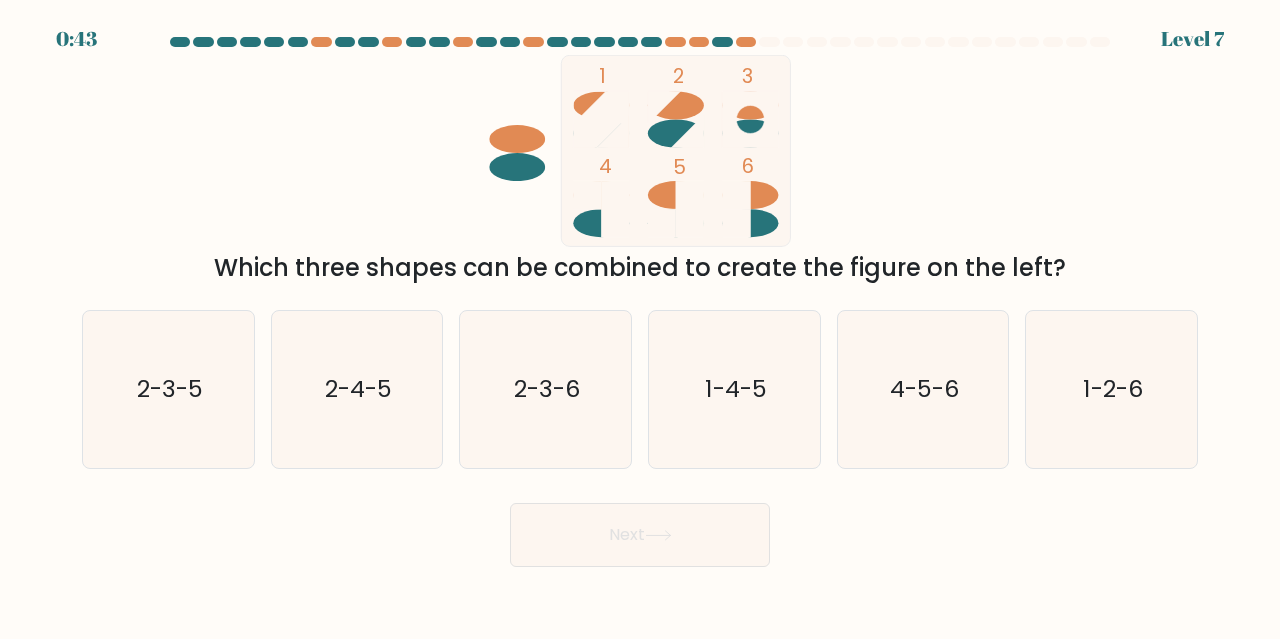 scroll, scrollTop: 0, scrollLeft: 0, axis: both 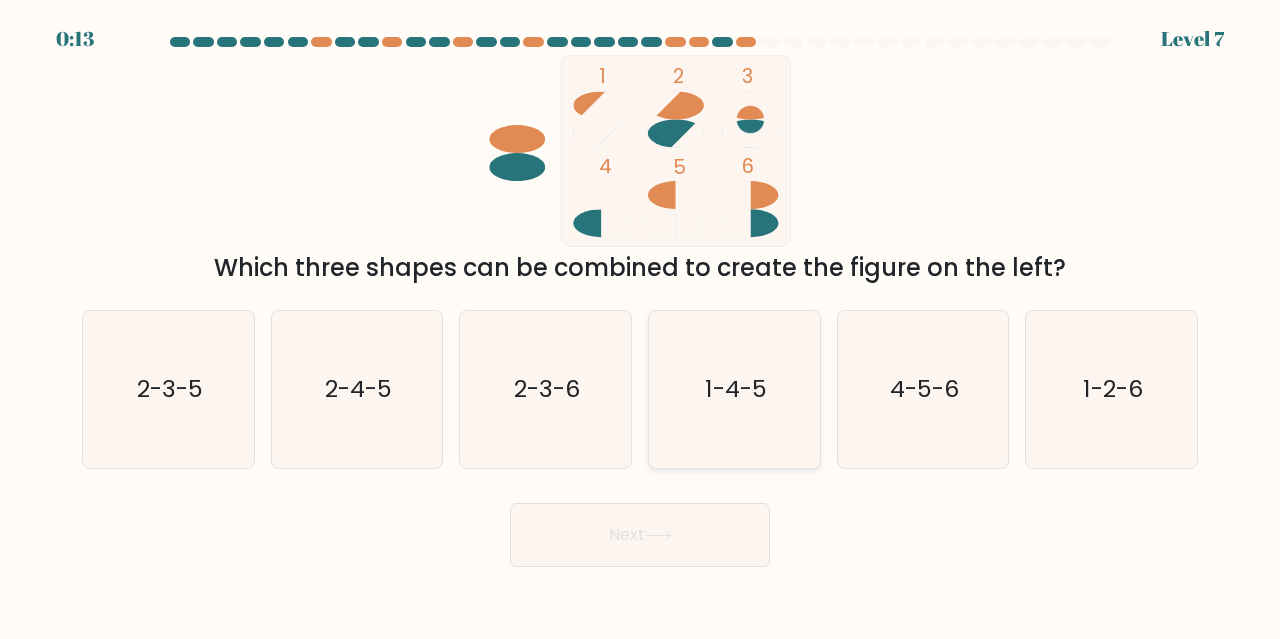 click on "1-4-5" 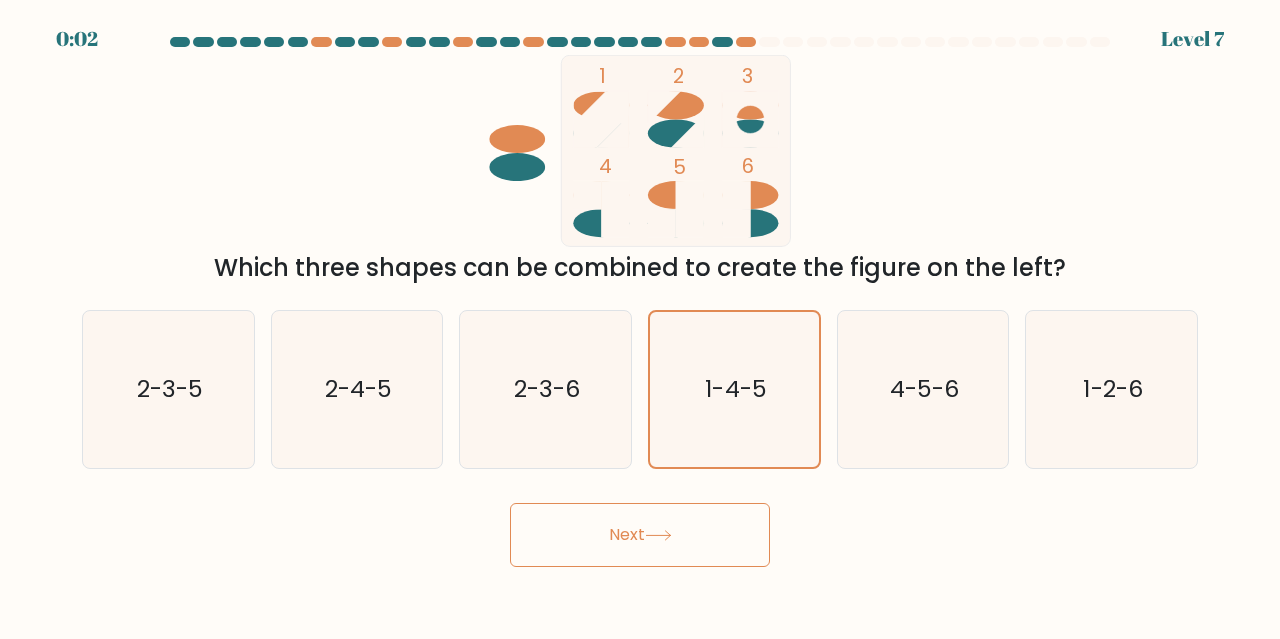 click on "Next" at bounding box center [640, 535] 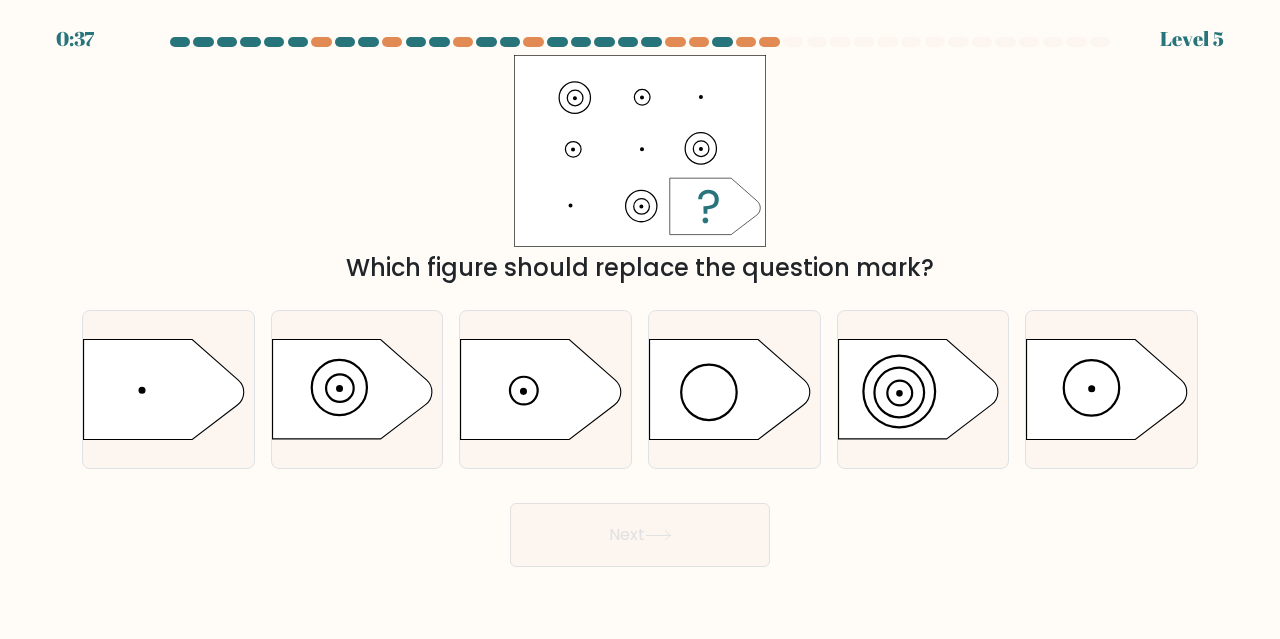 type 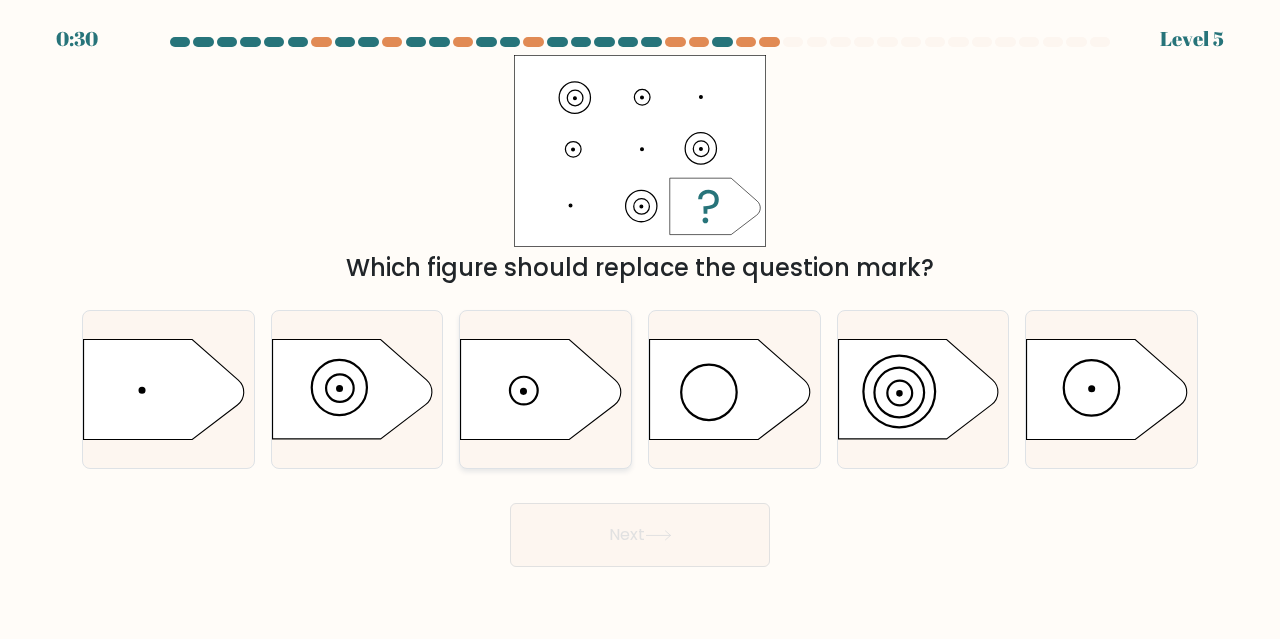 click 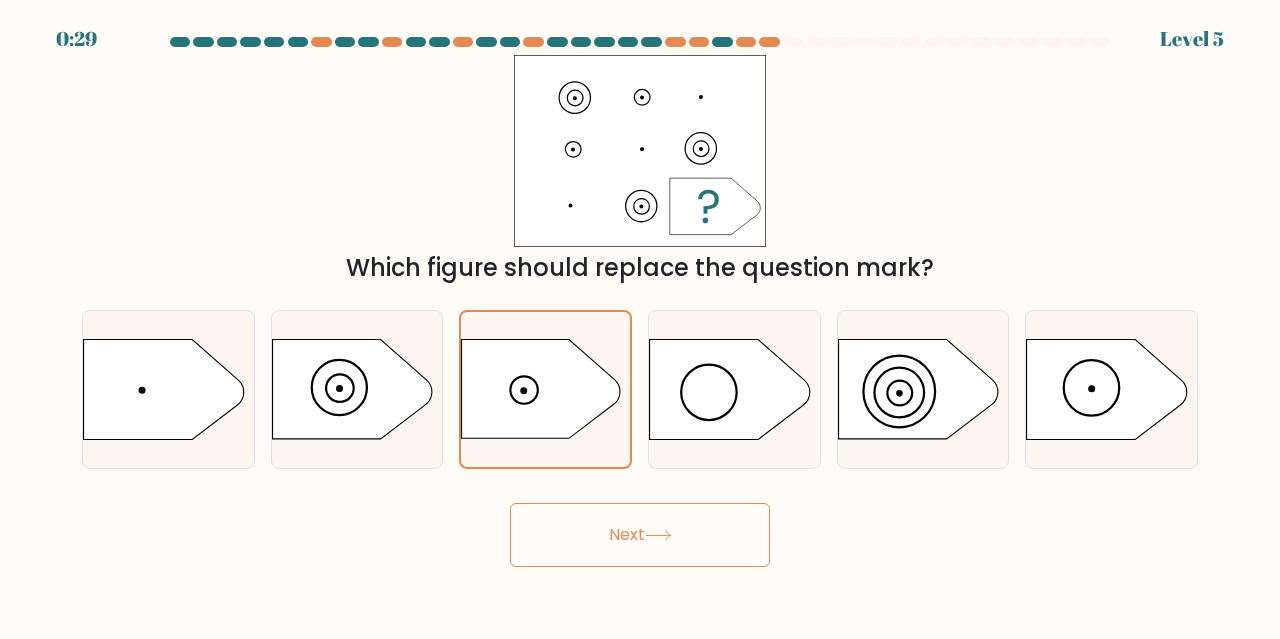 click on "Next" at bounding box center [640, 535] 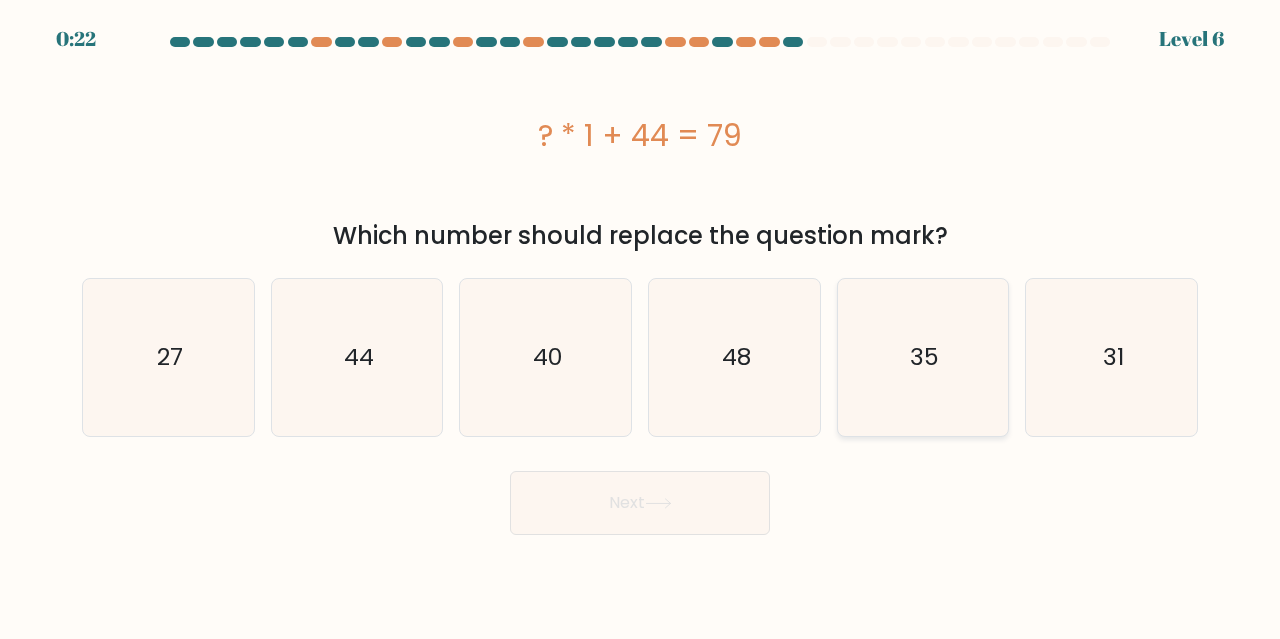 click on "35" 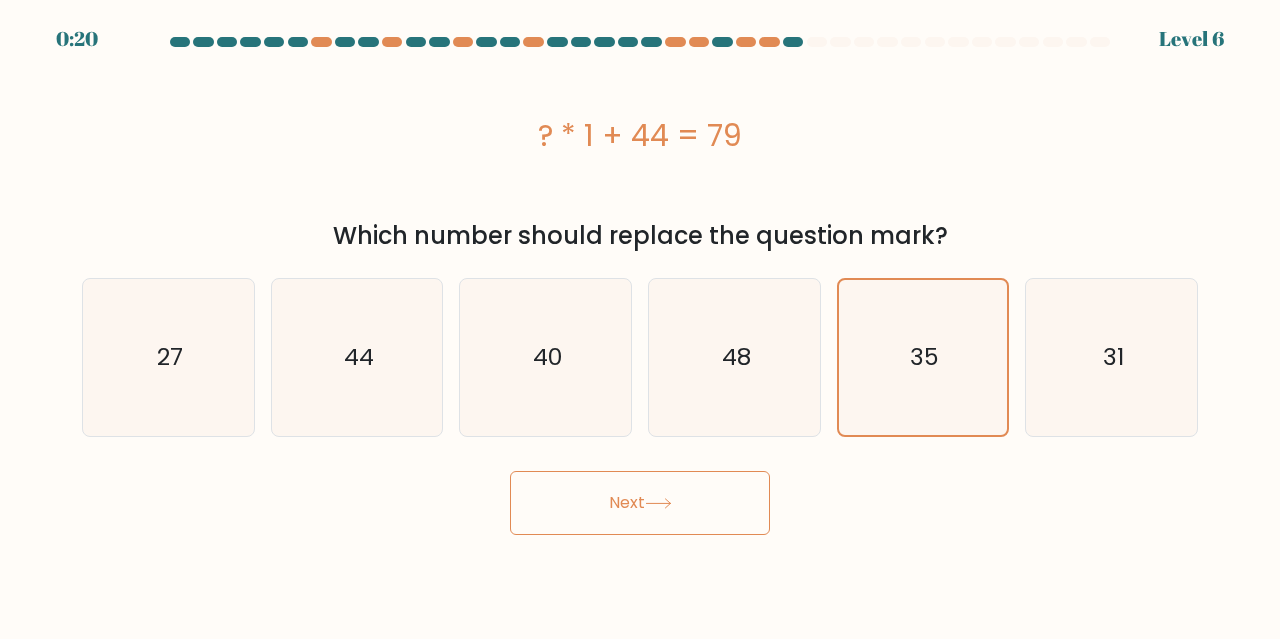 click 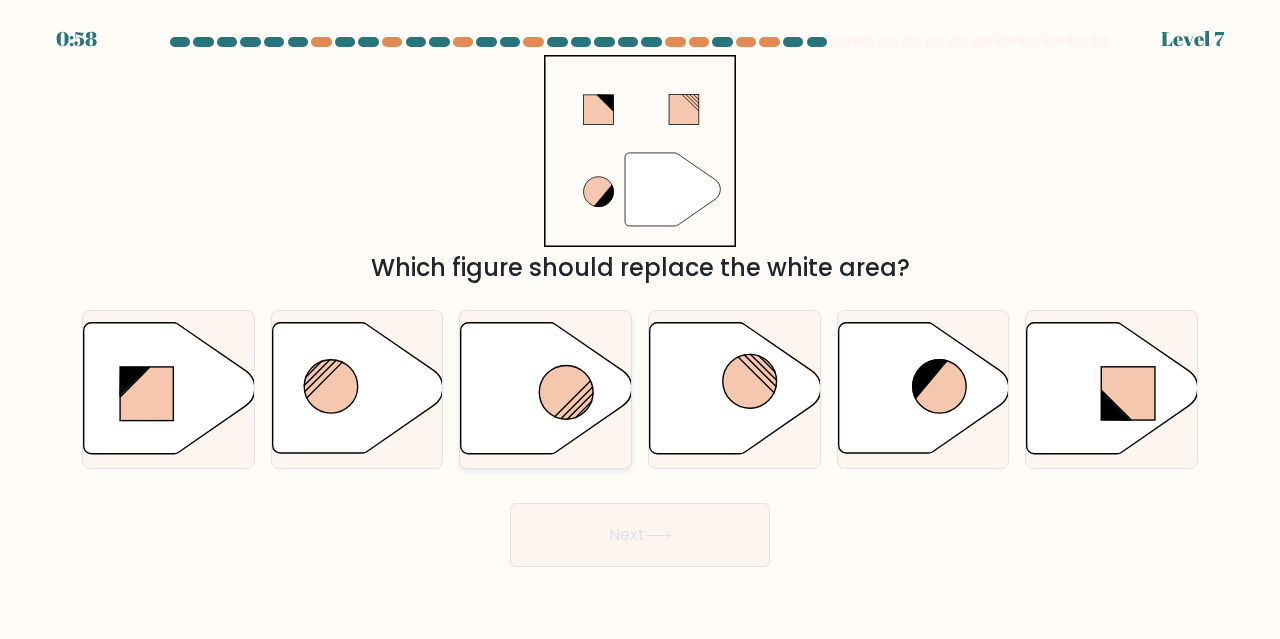 click 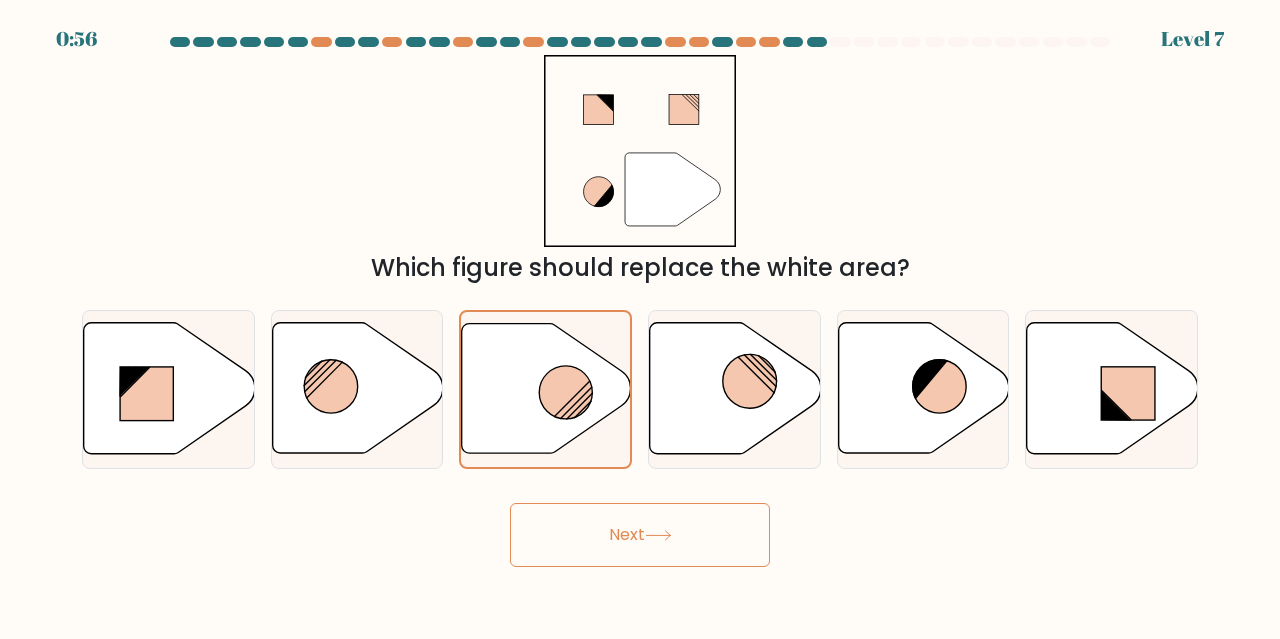 click on "Next" at bounding box center (640, 535) 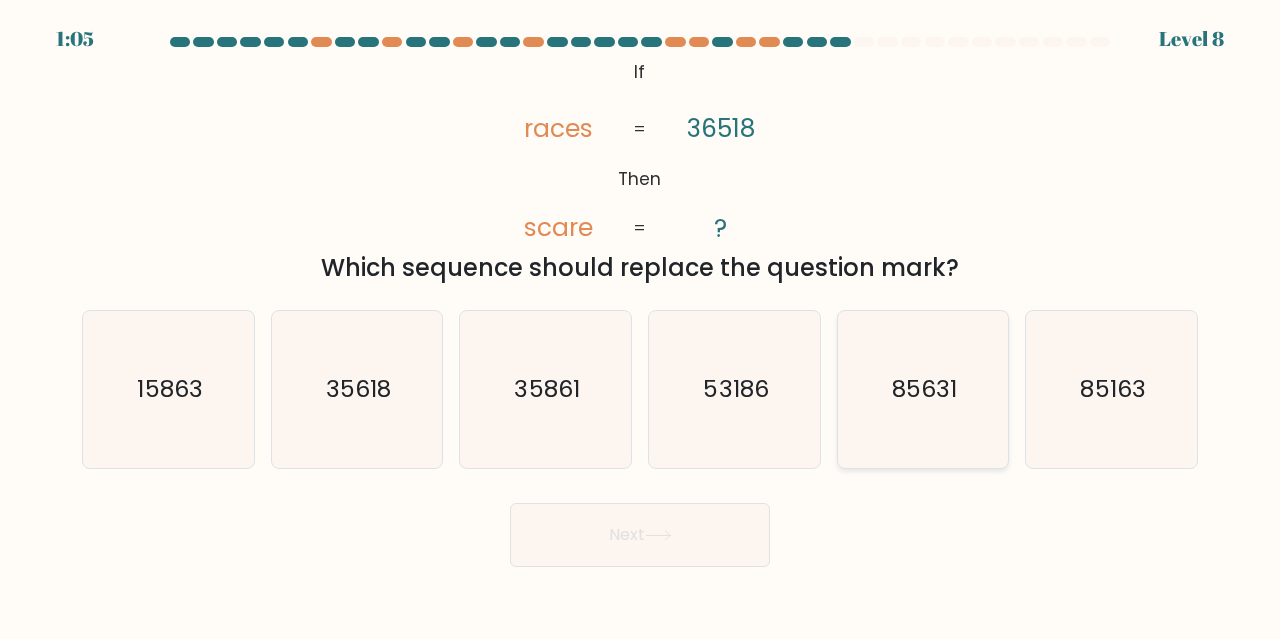 click on "85631" 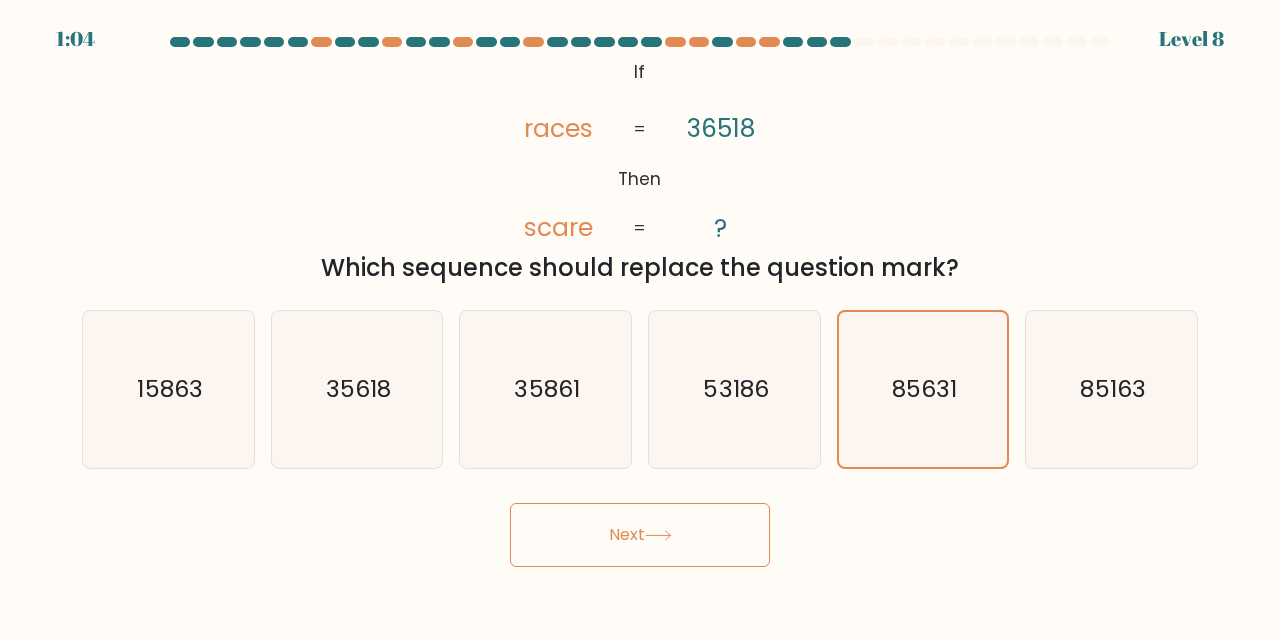 click 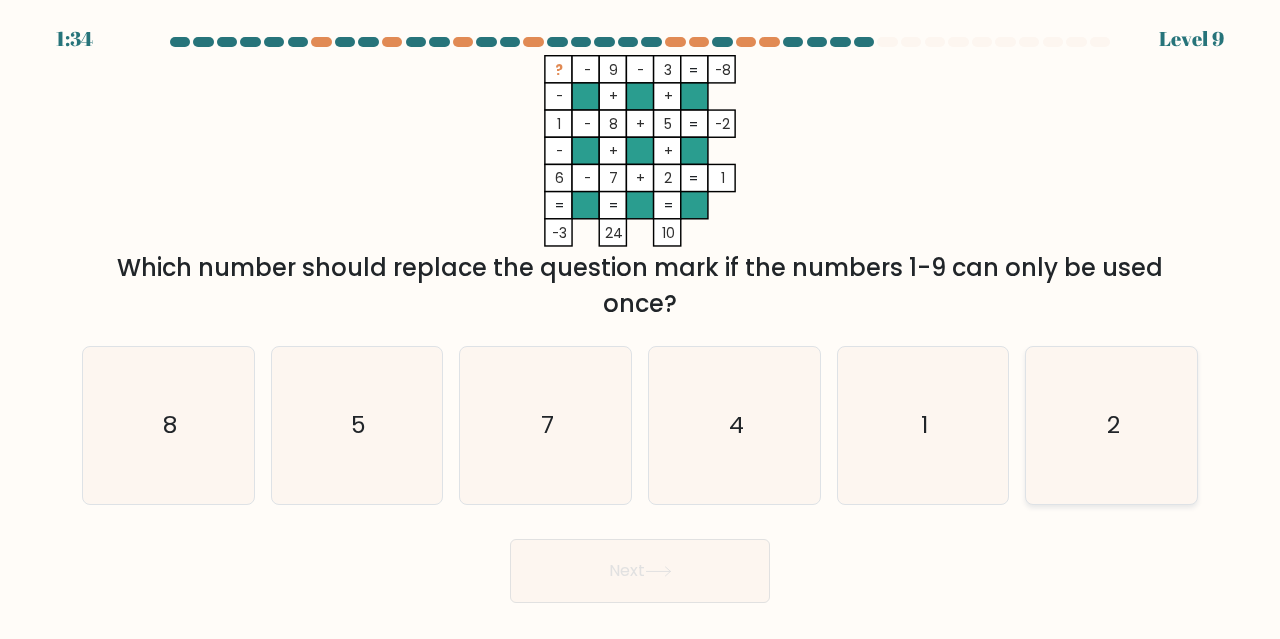 click on "2" 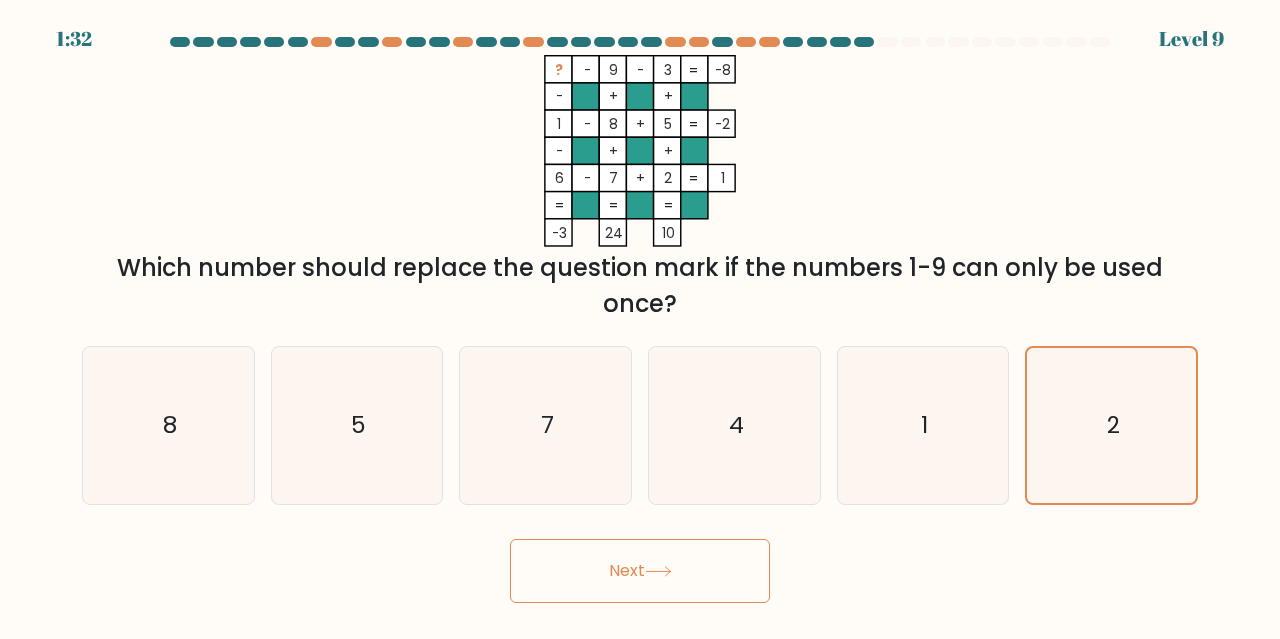 click on "Next" at bounding box center (640, 571) 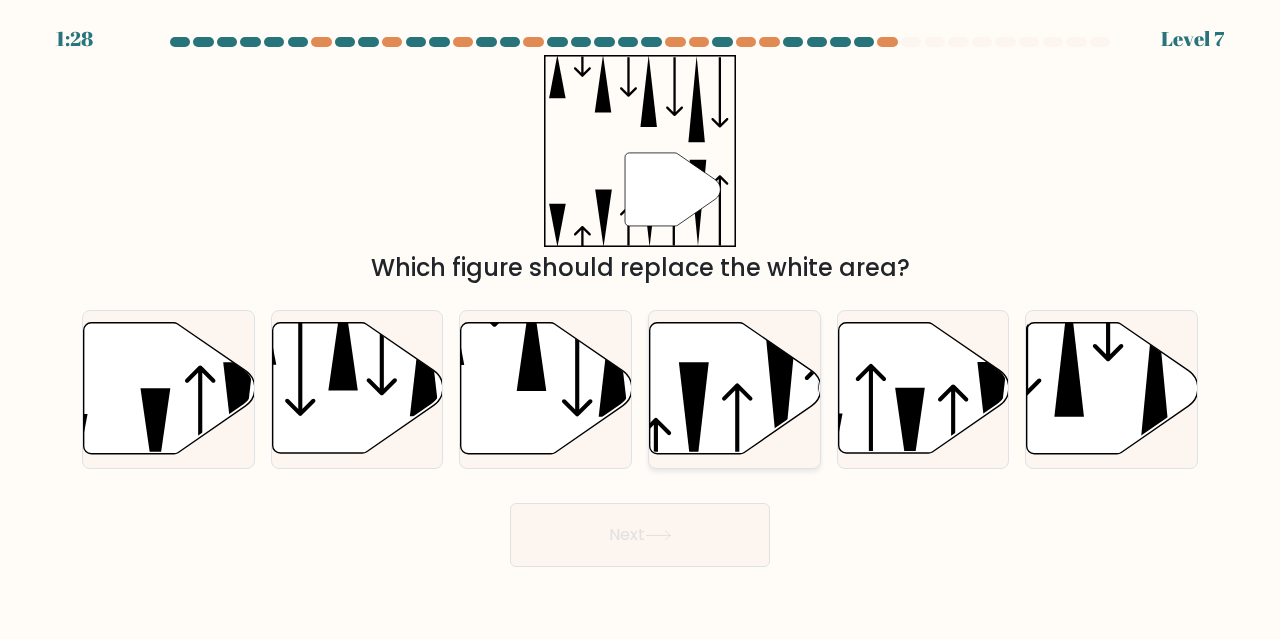 click 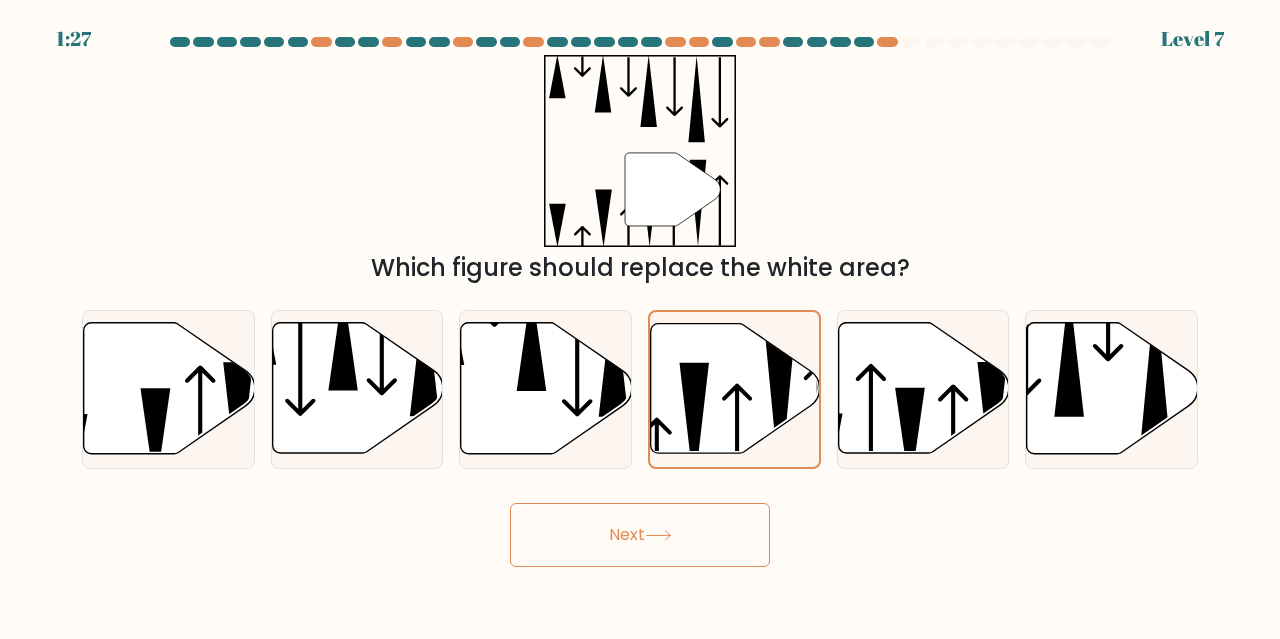 click on "Next" at bounding box center (640, 535) 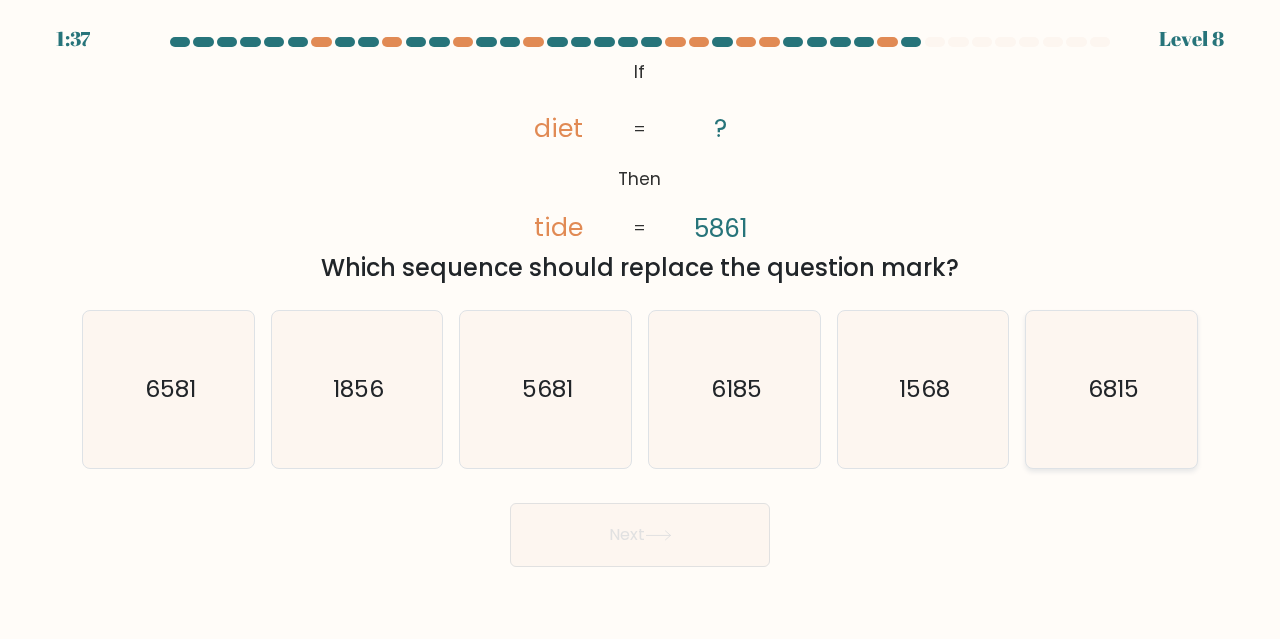 click on "6815" 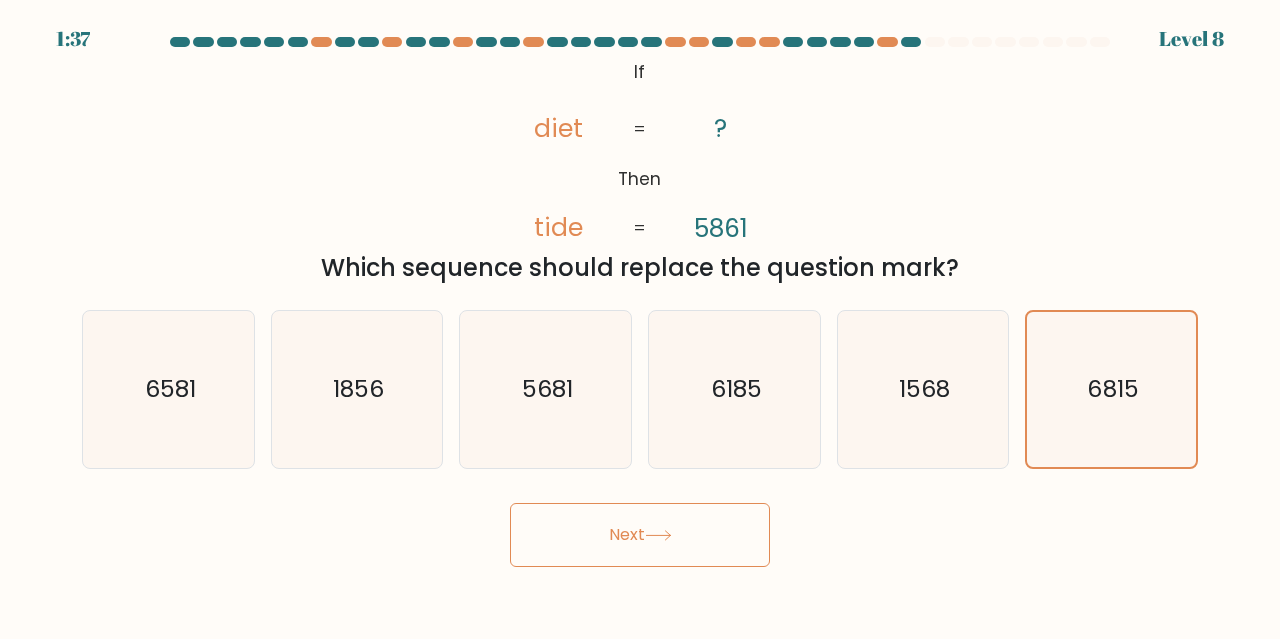 click on "Next" at bounding box center [640, 535] 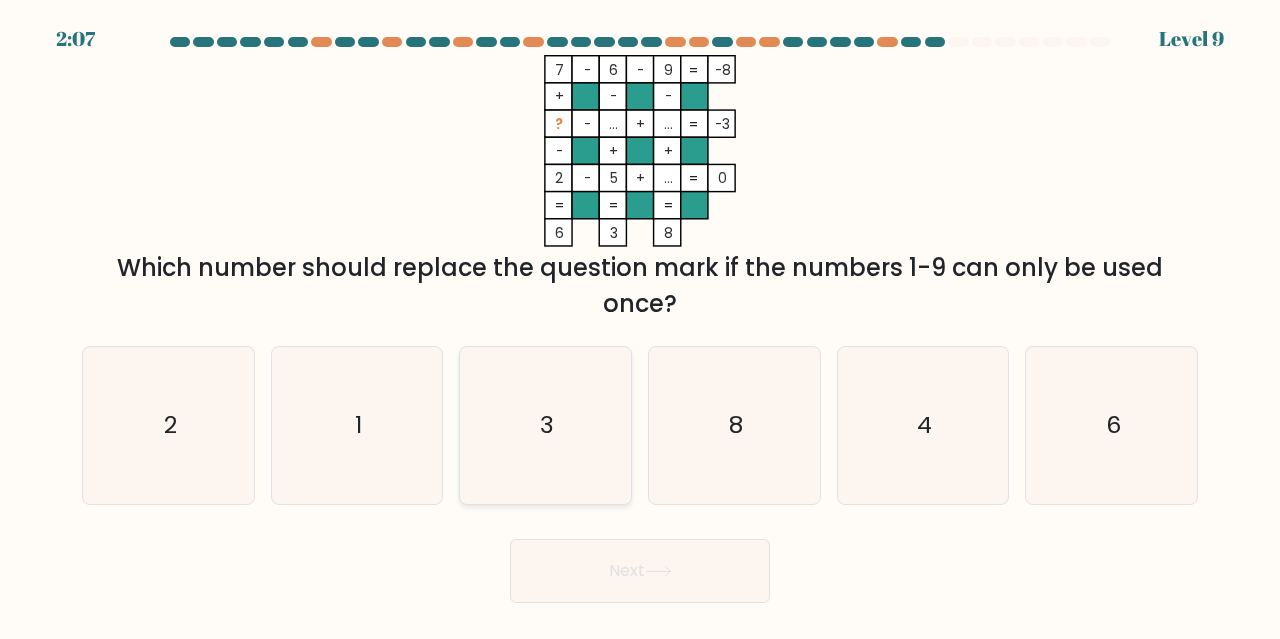 click on "3" 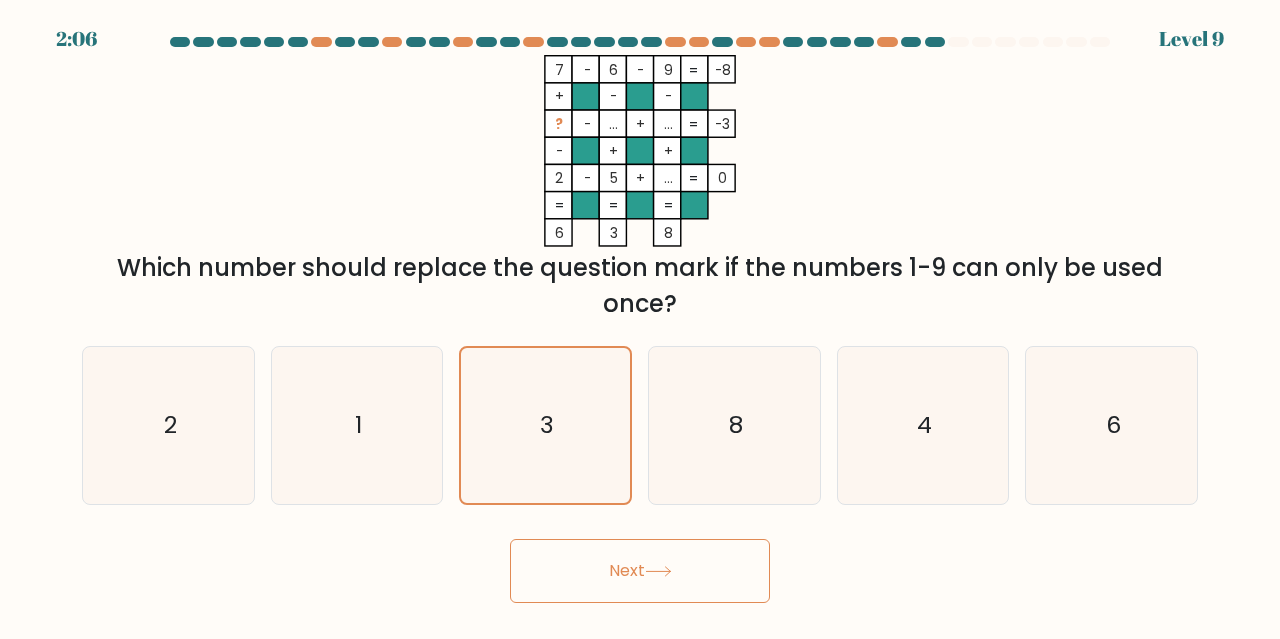 click on "Next" at bounding box center [640, 571] 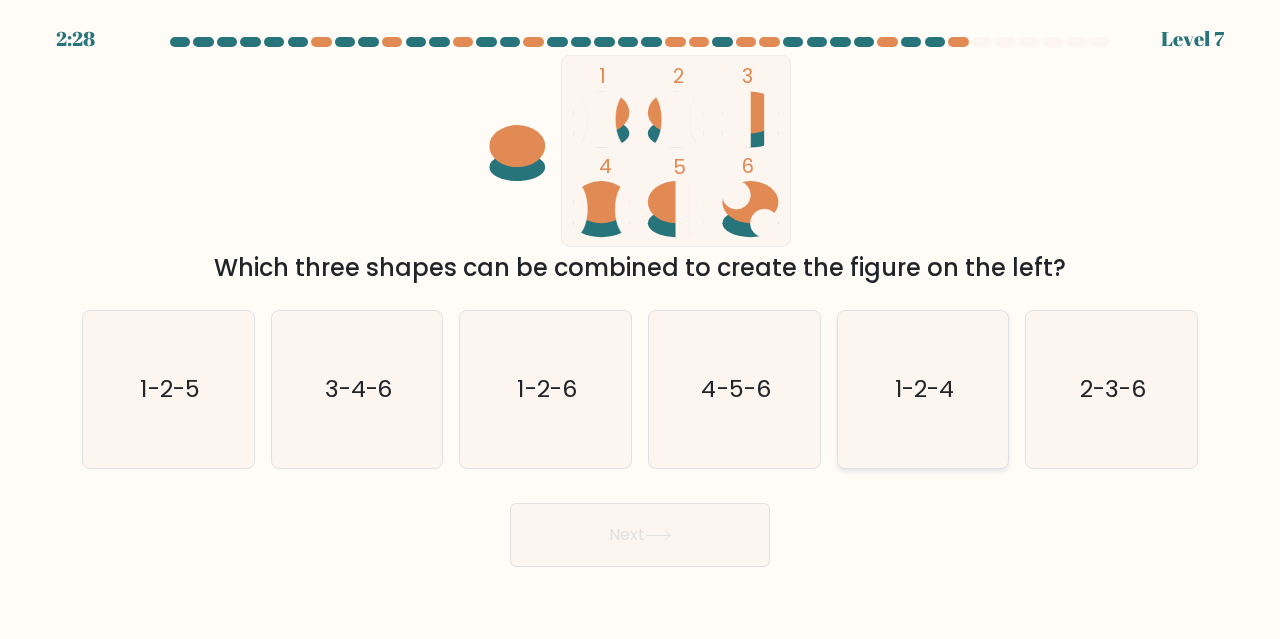 click on "1-2-4" 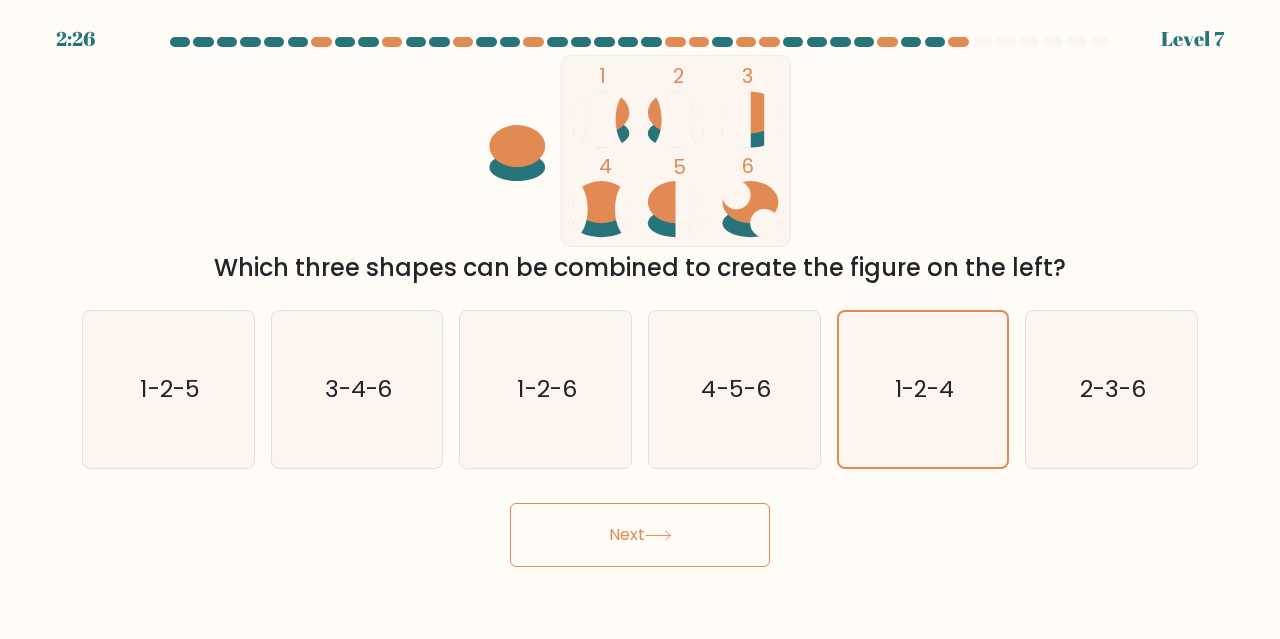 click on "Next" at bounding box center (640, 535) 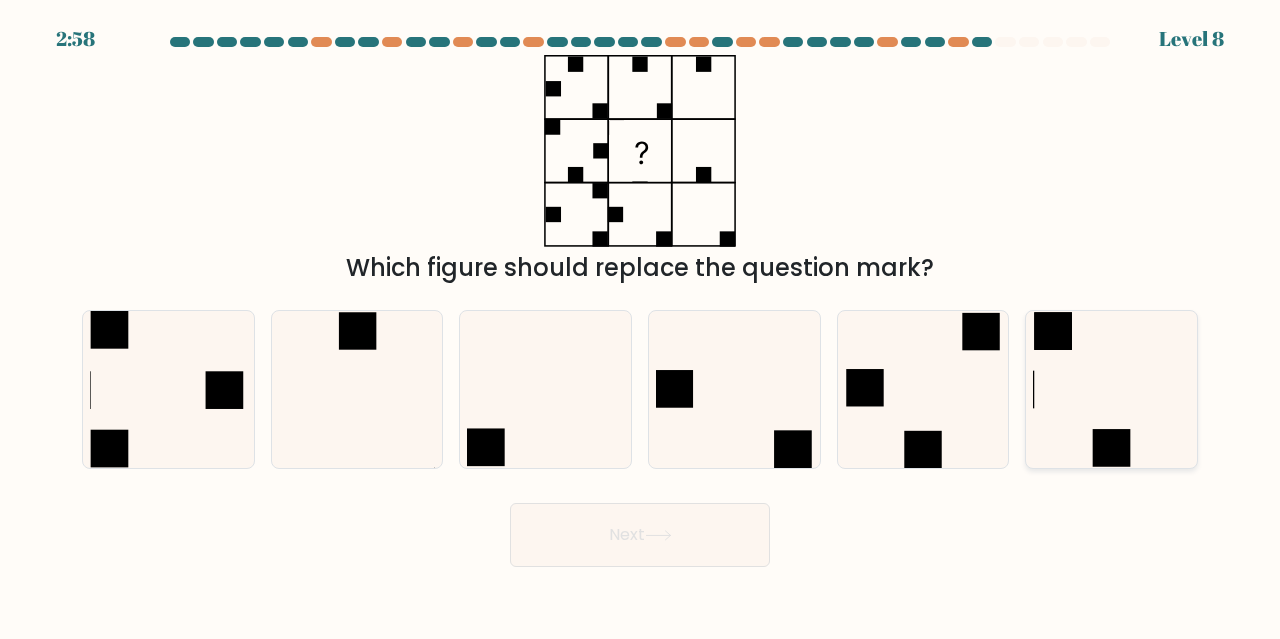 click 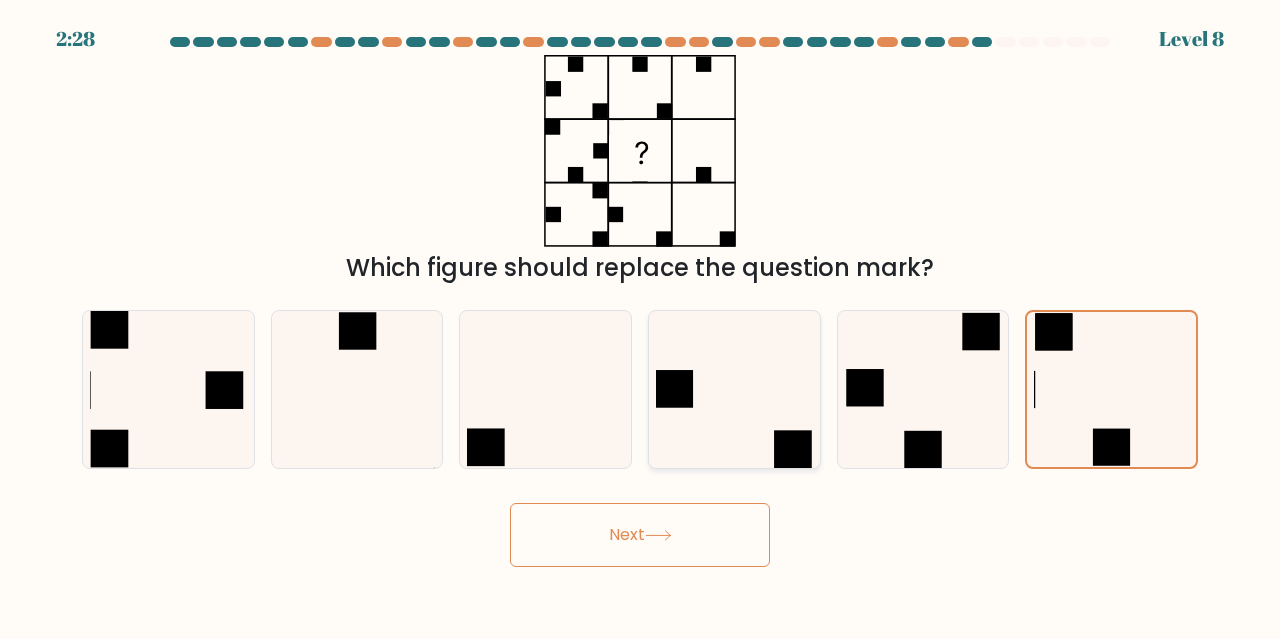 click 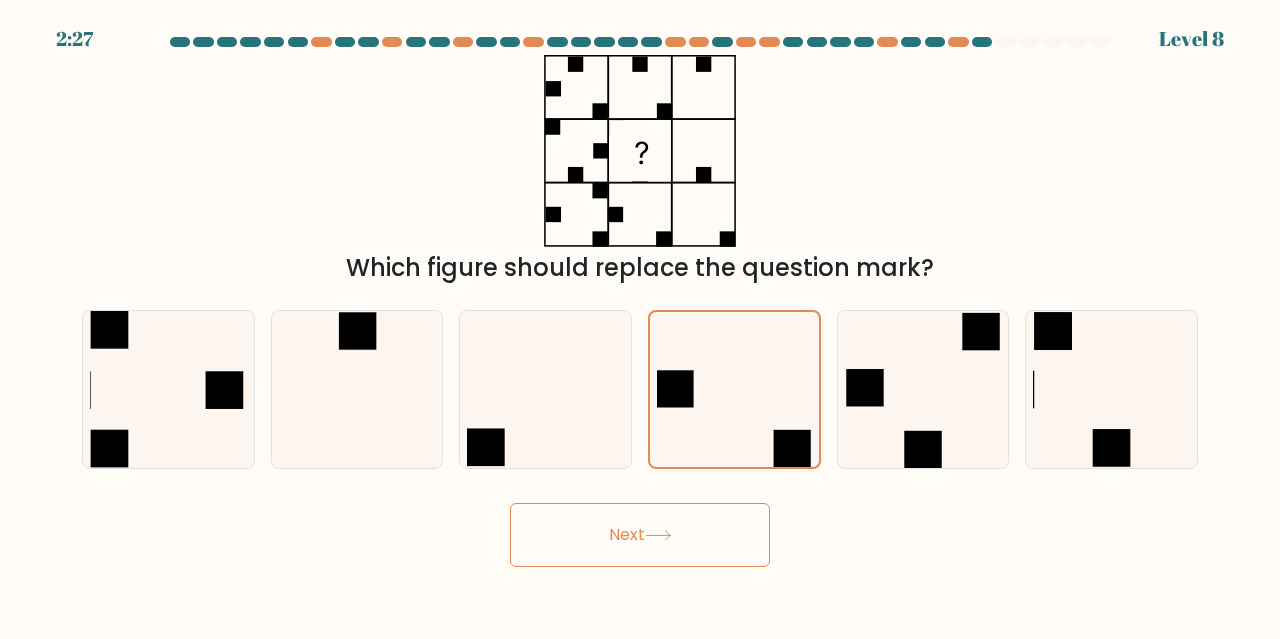 click on "Next" at bounding box center [640, 535] 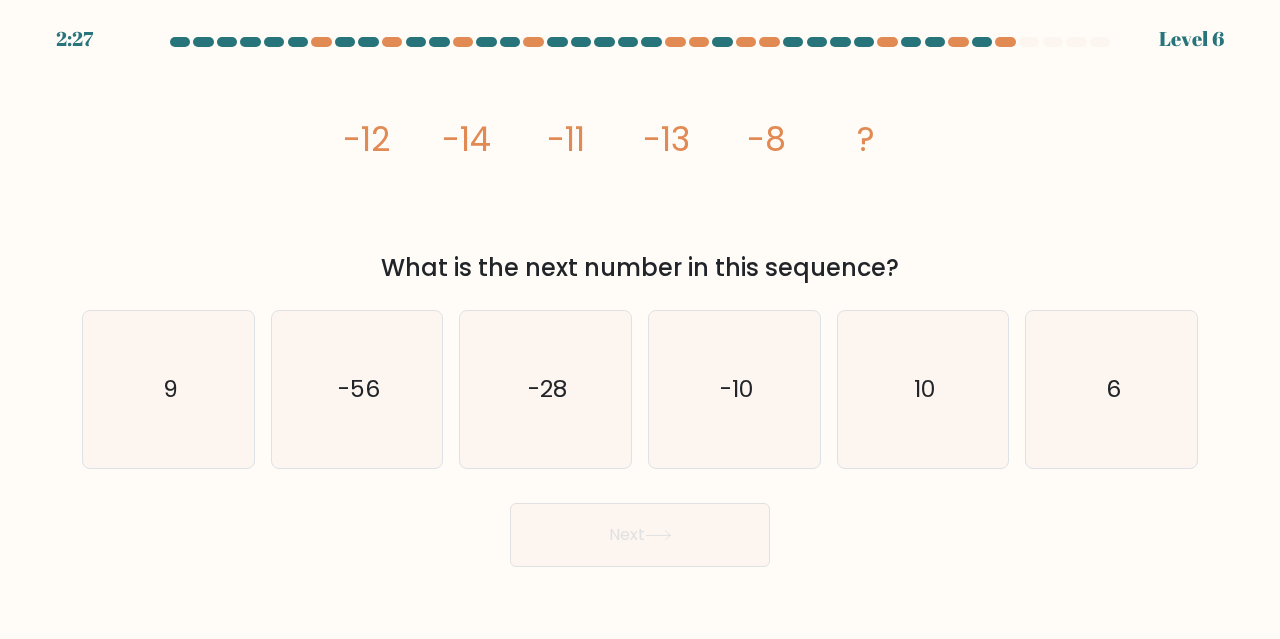 click on "-11" 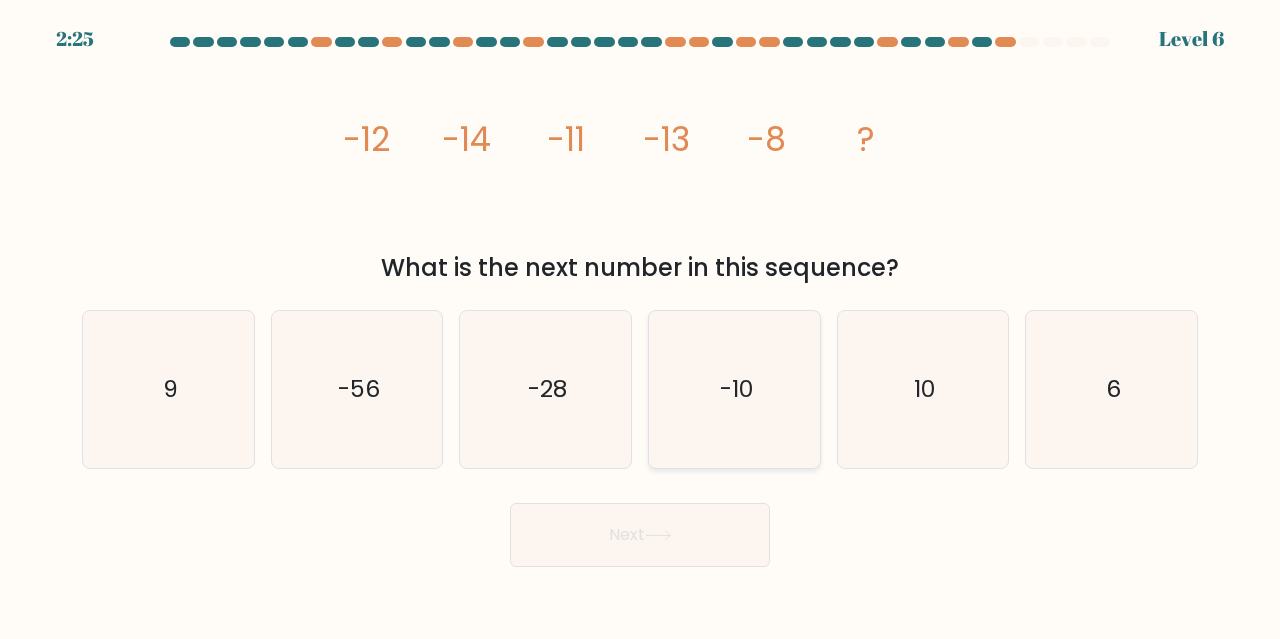 drag, startPoint x: 718, startPoint y: 415, endPoint x: 713, endPoint y: 427, distance: 13 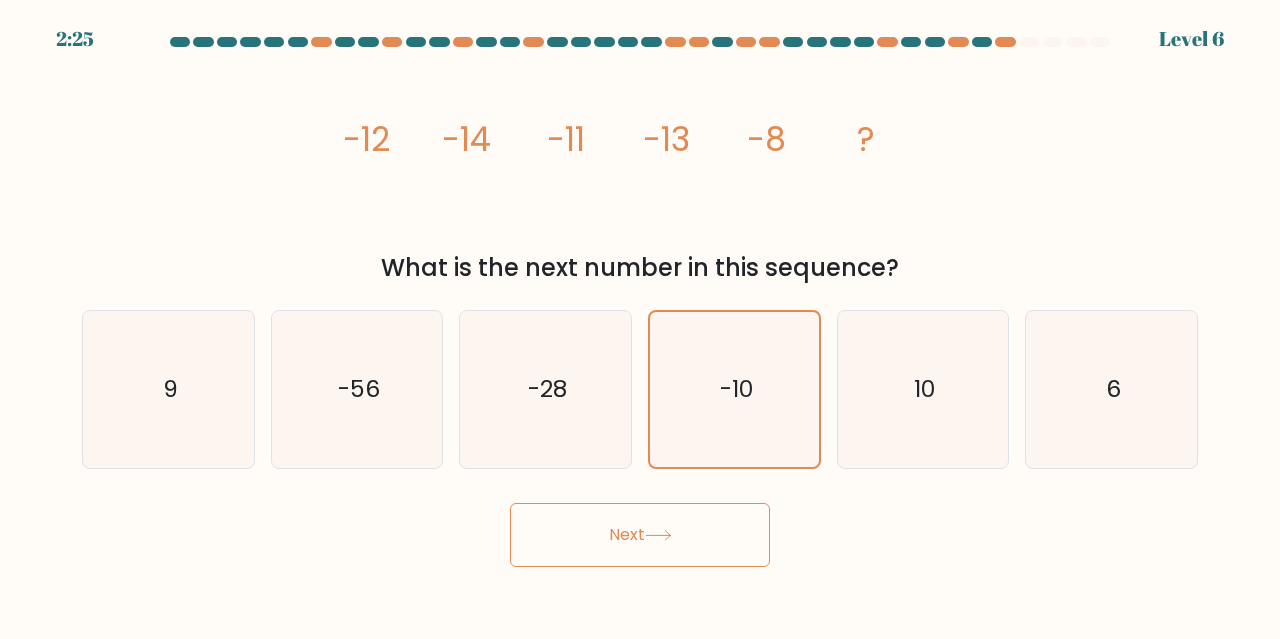 click on "Next" at bounding box center [640, 535] 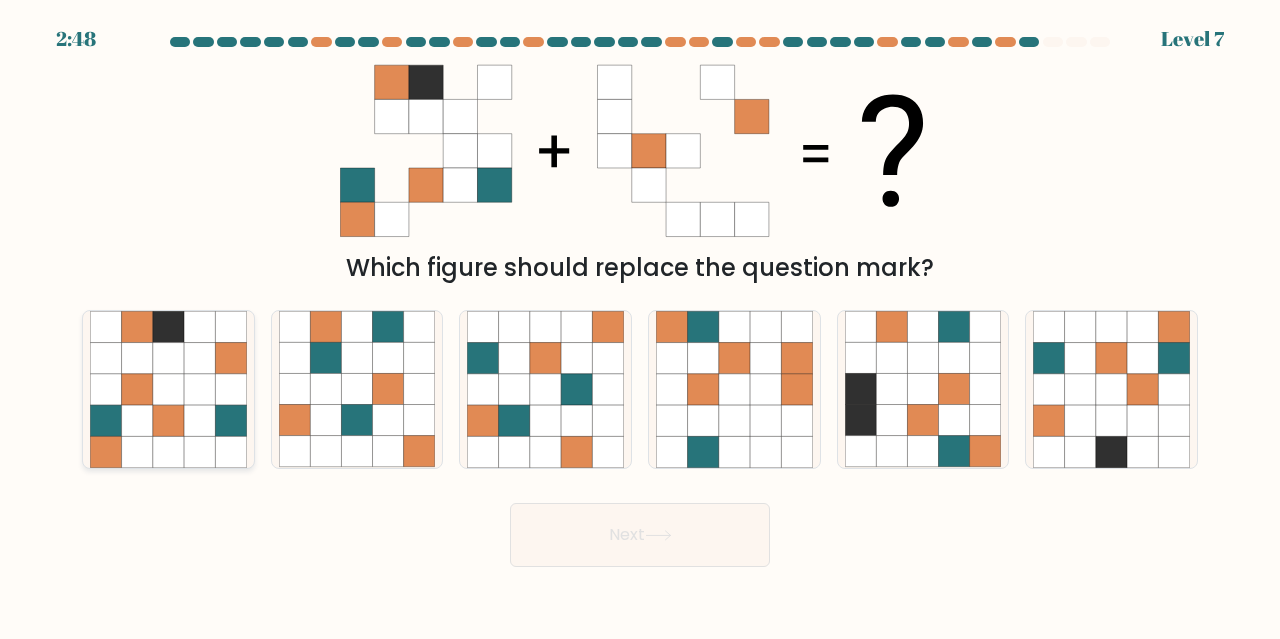 click 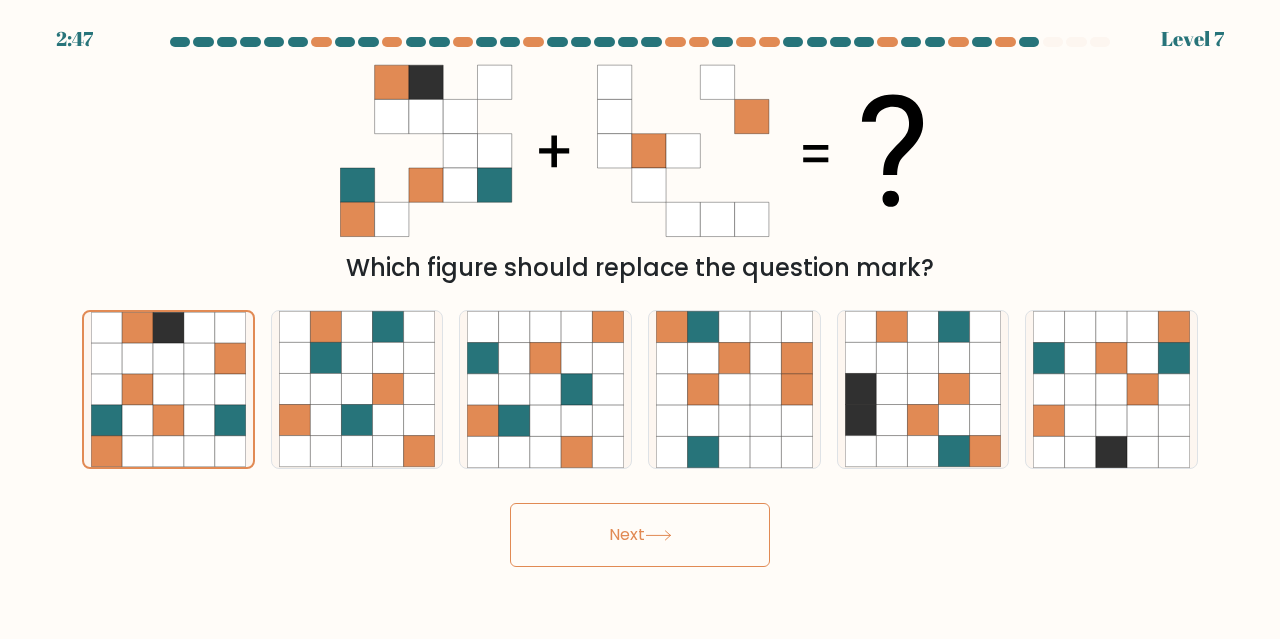 click on "Next" at bounding box center [640, 535] 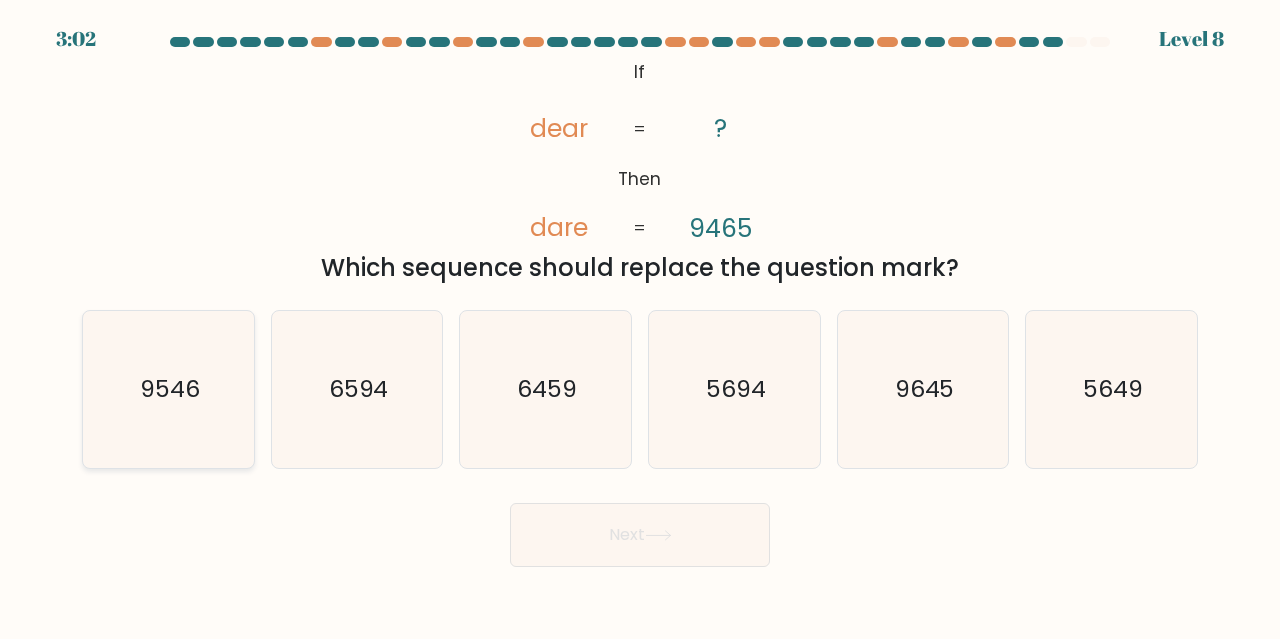 click on "9546" 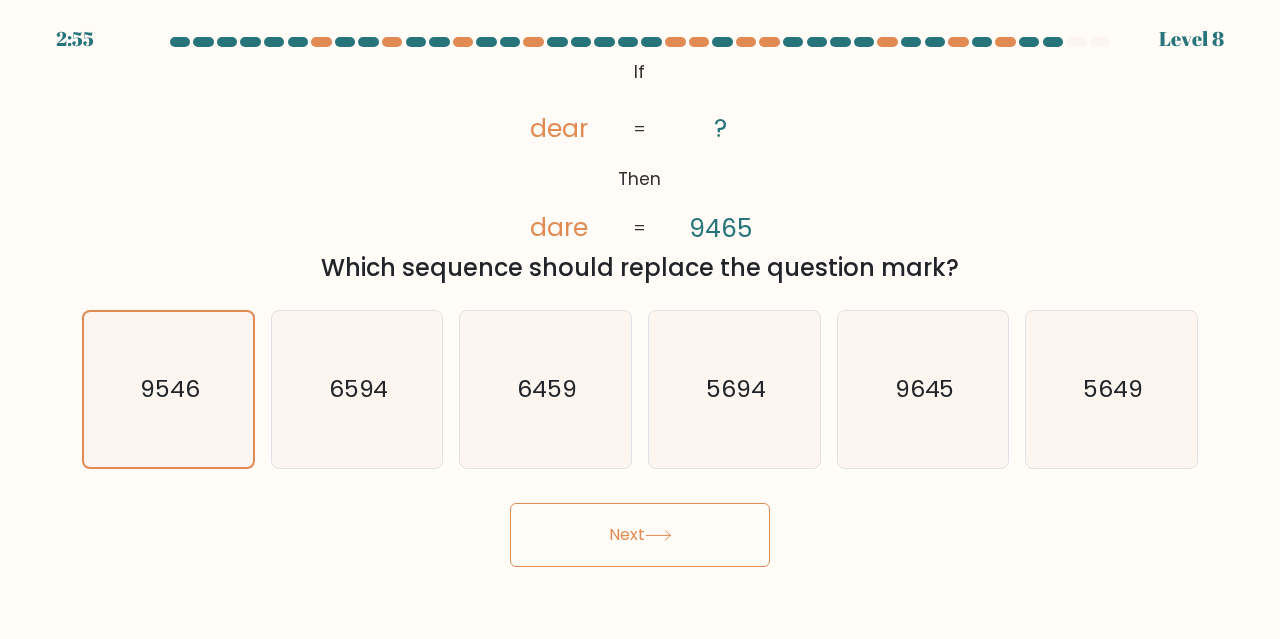 click on "Next" at bounding box center [640, 535] 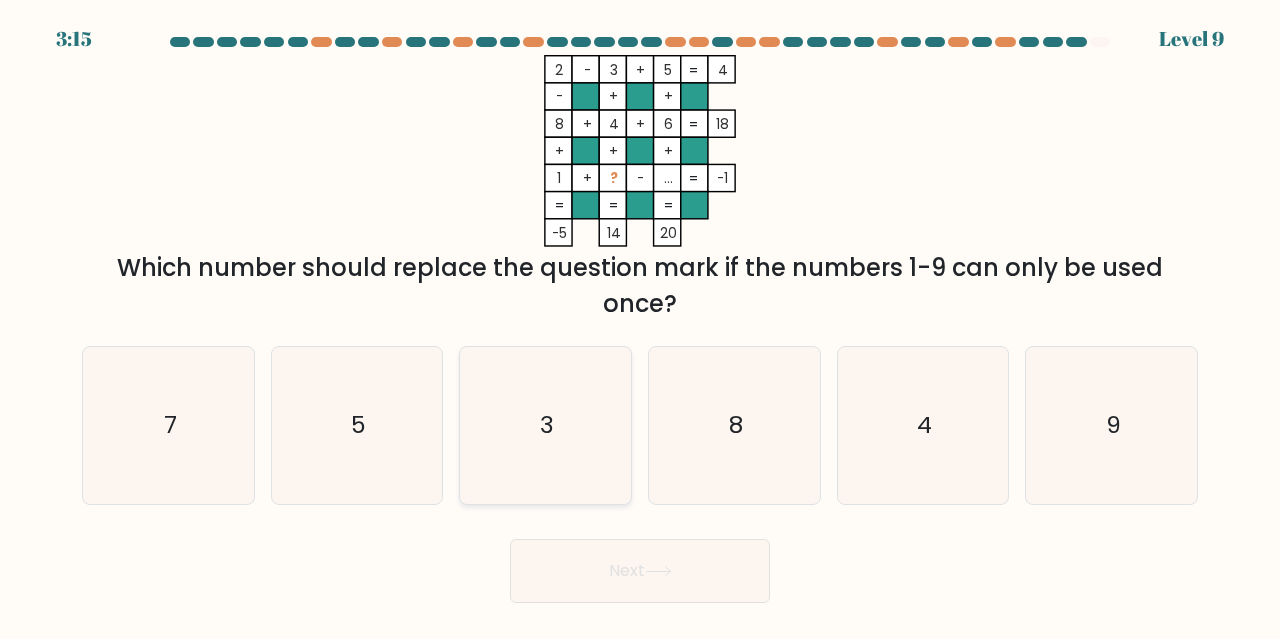 click on "3" 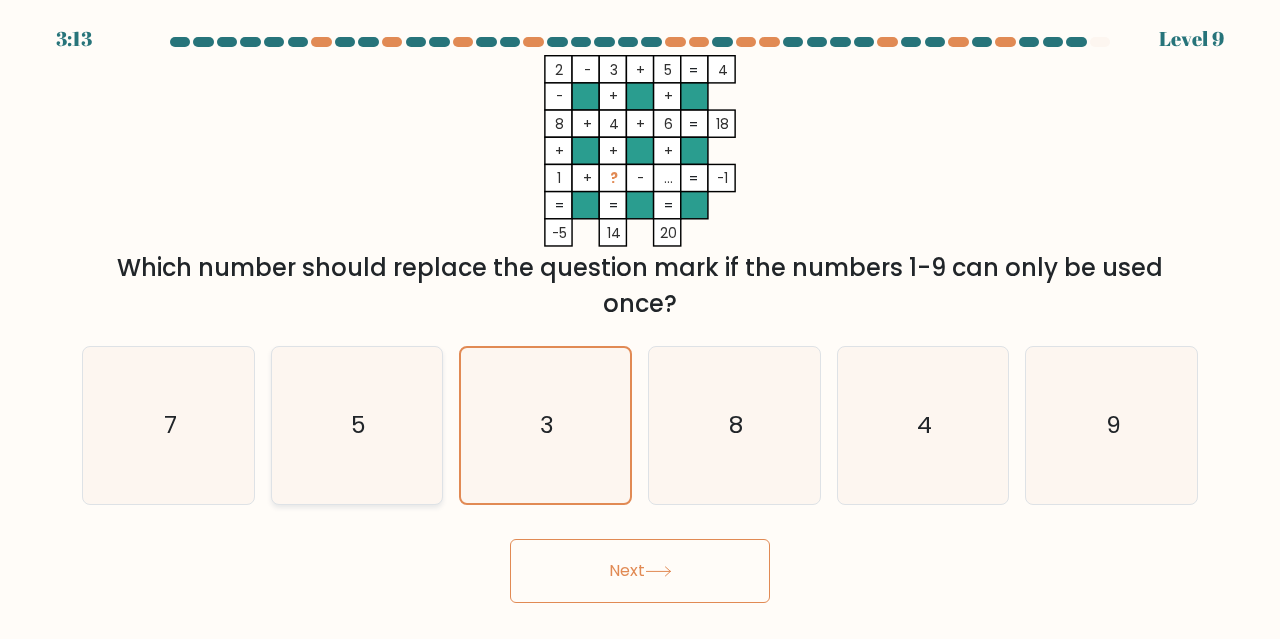 click on "5" 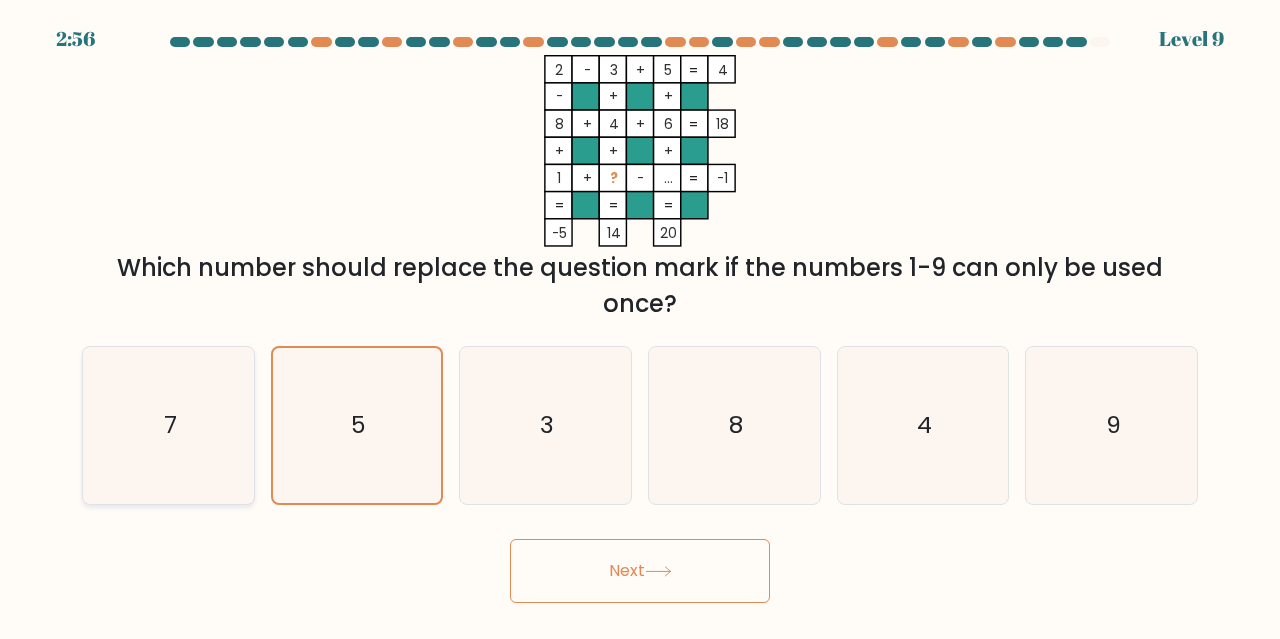 click on "7" 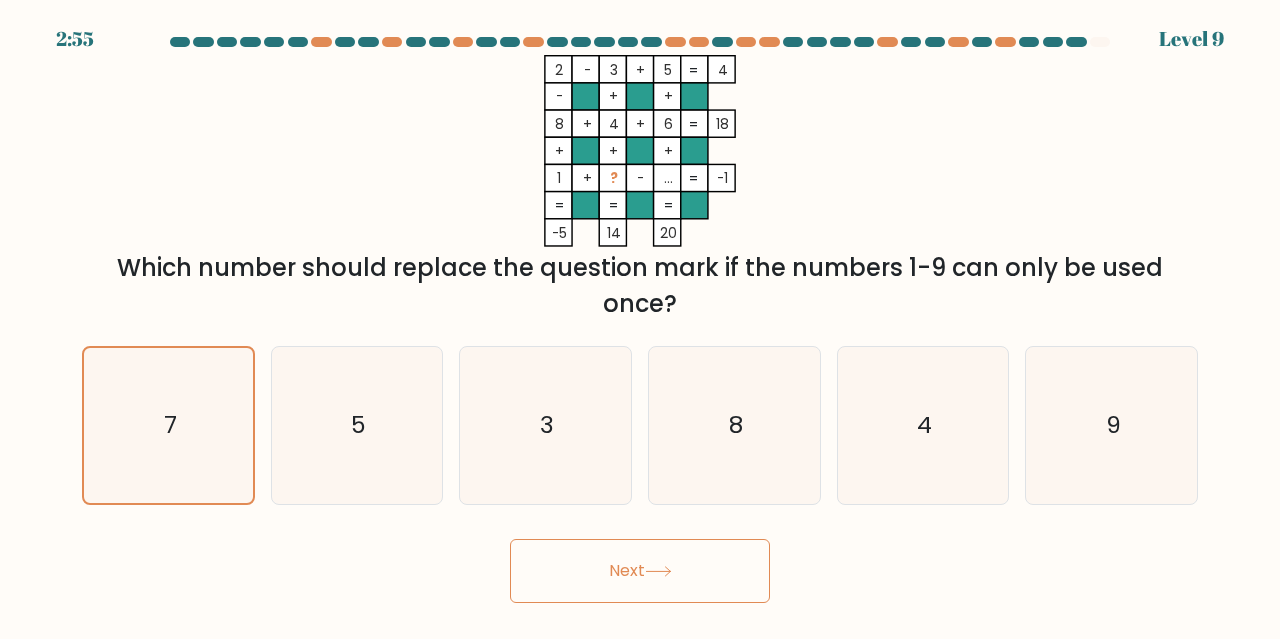 click on "Next" at bounding box center (640, 571) 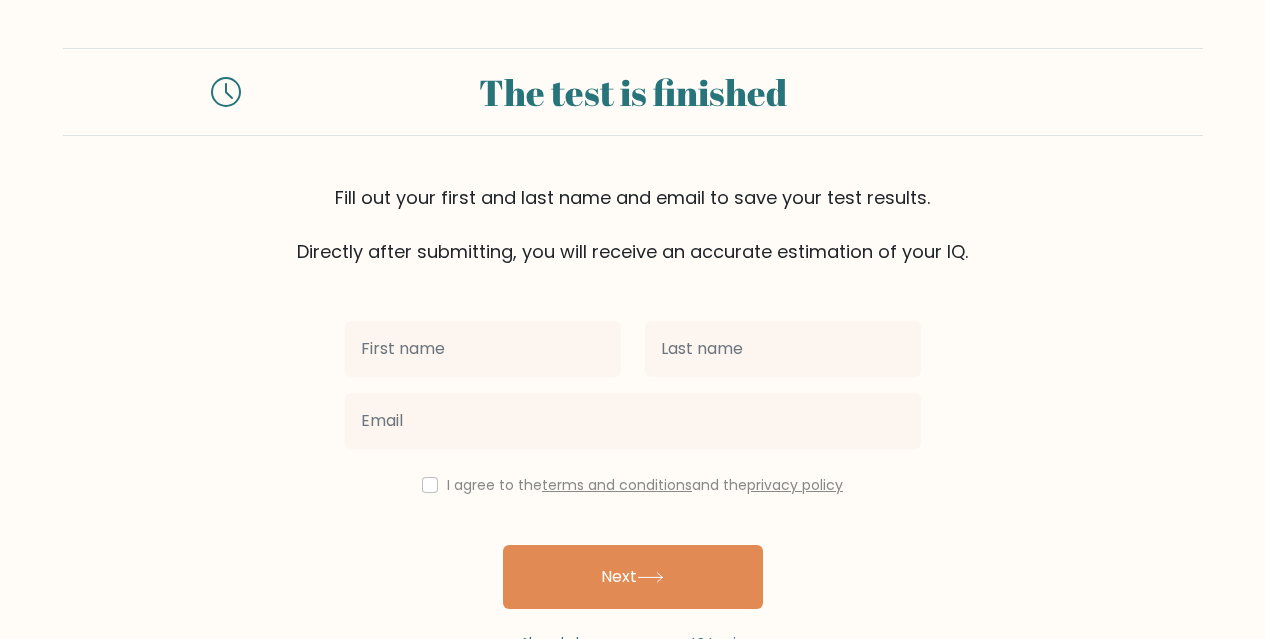 scroll, scrollTop: 0, scrollLeft: 0, axis: both 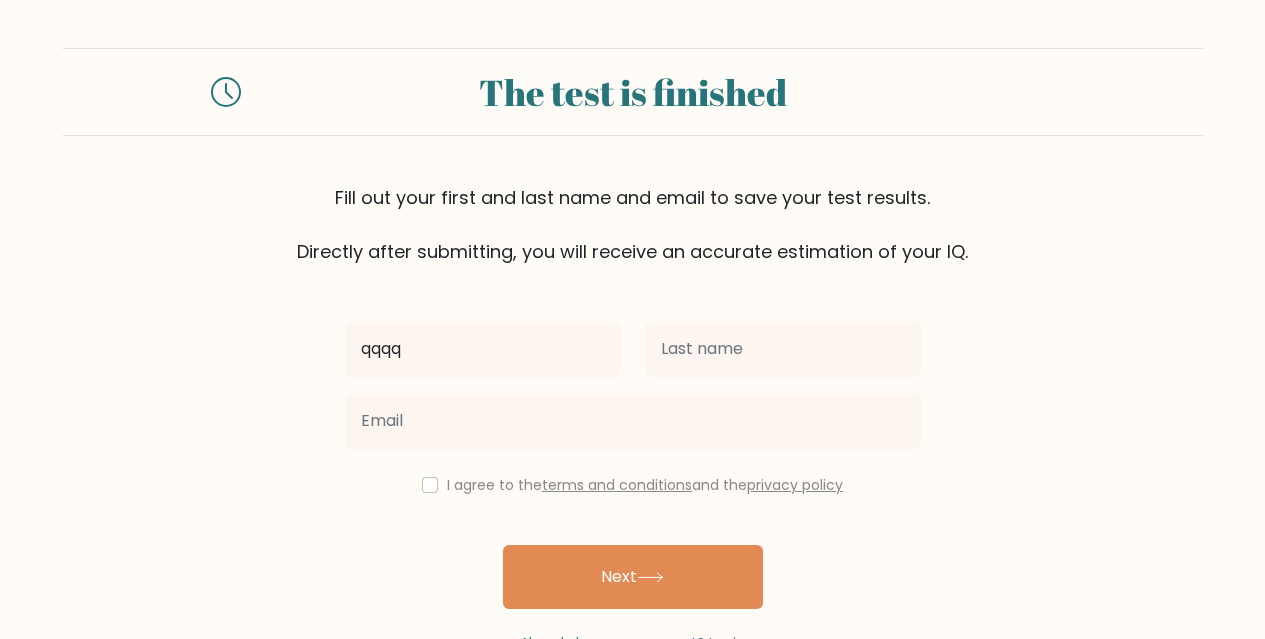 type on "qqqq" 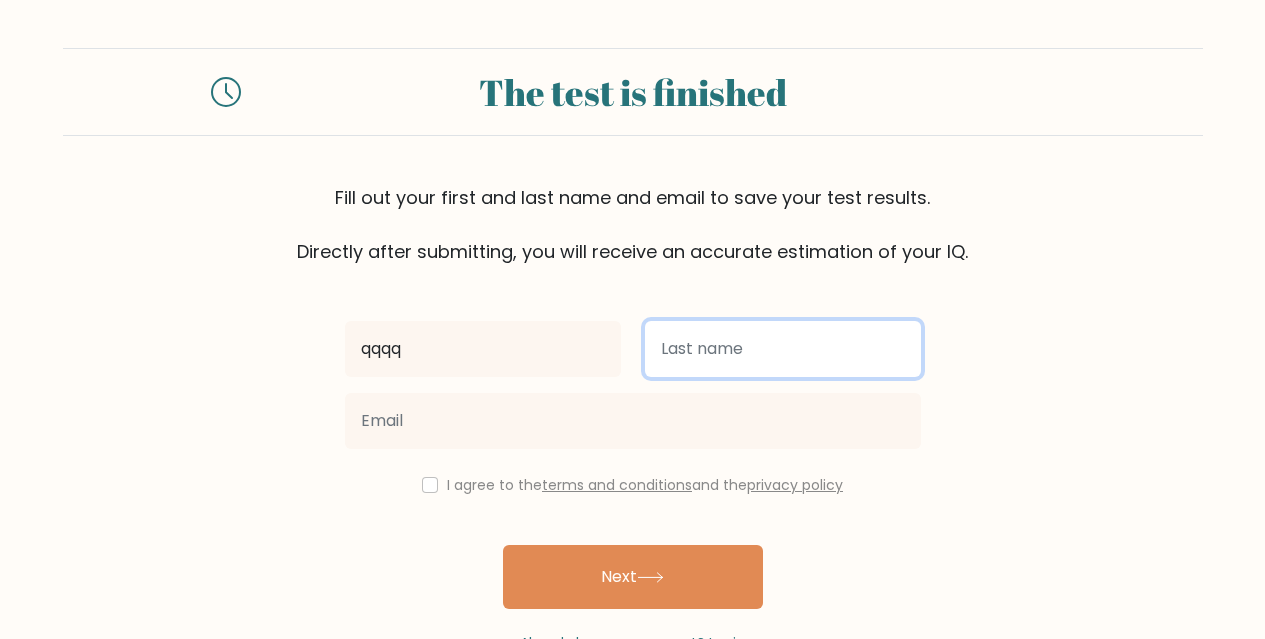click at bounding box center [783, 349] 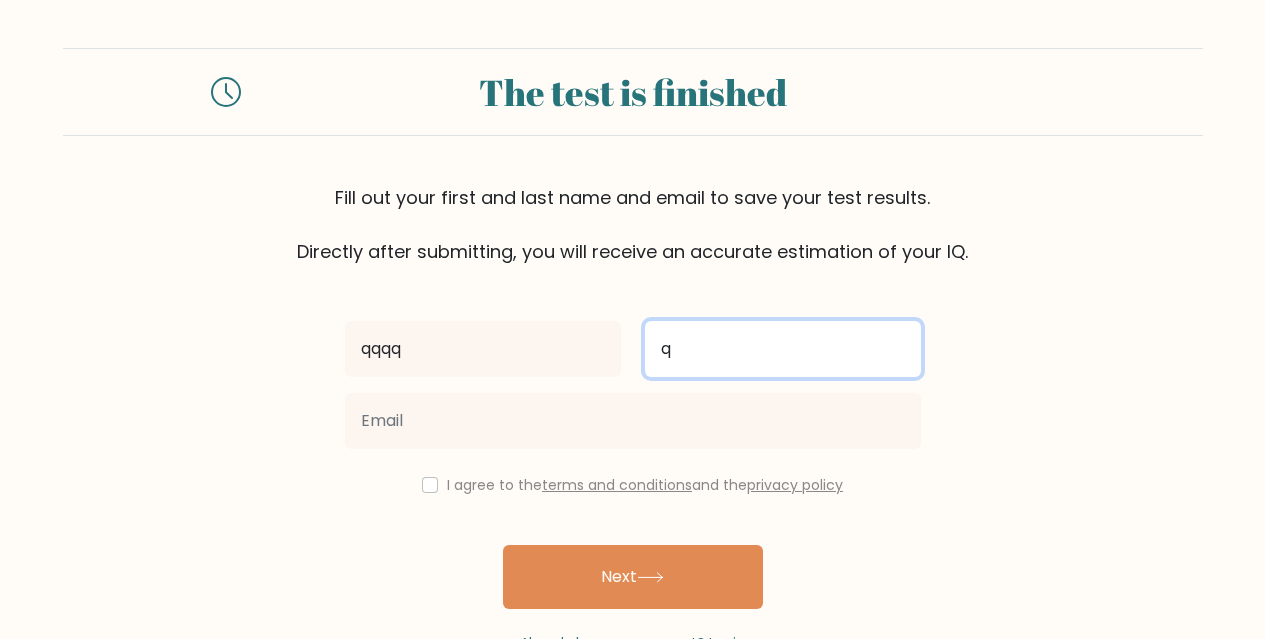 type on "q" 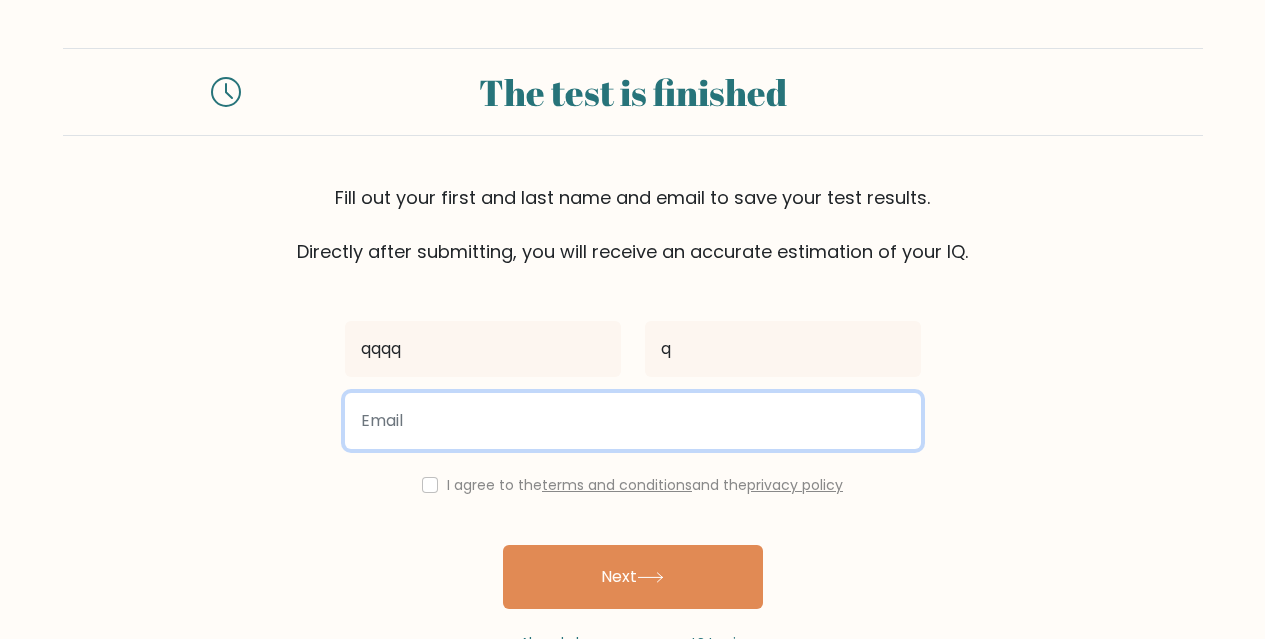 click at bounding box center (633, 421) 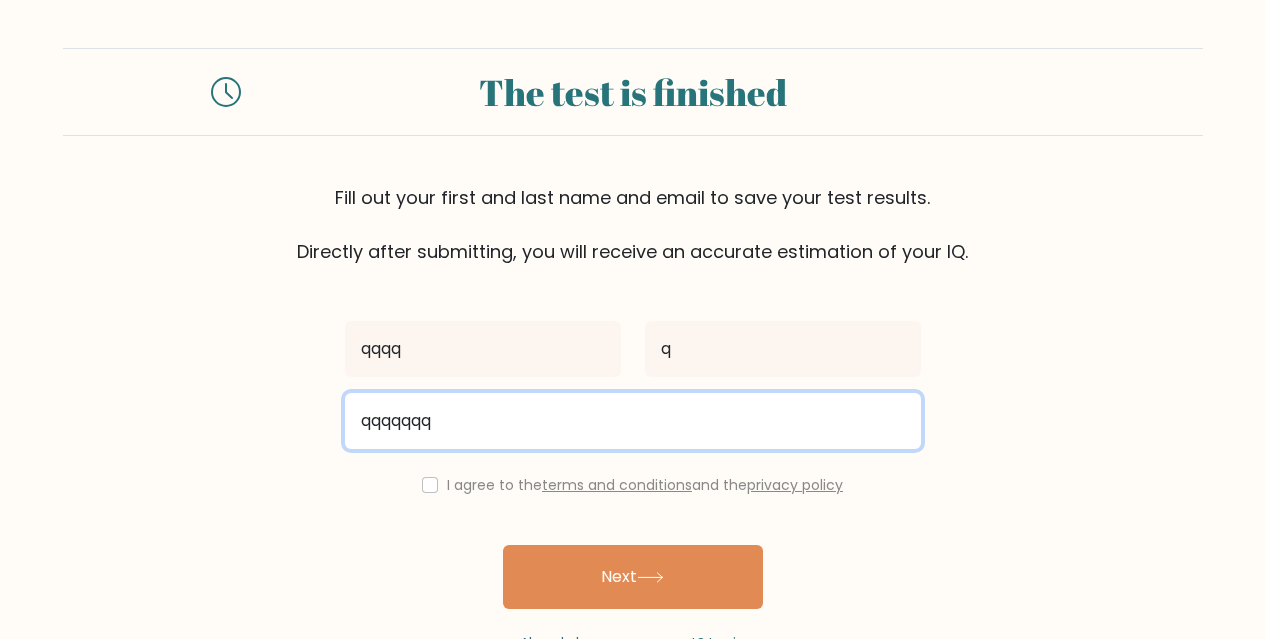 type on "qqqqqqq" 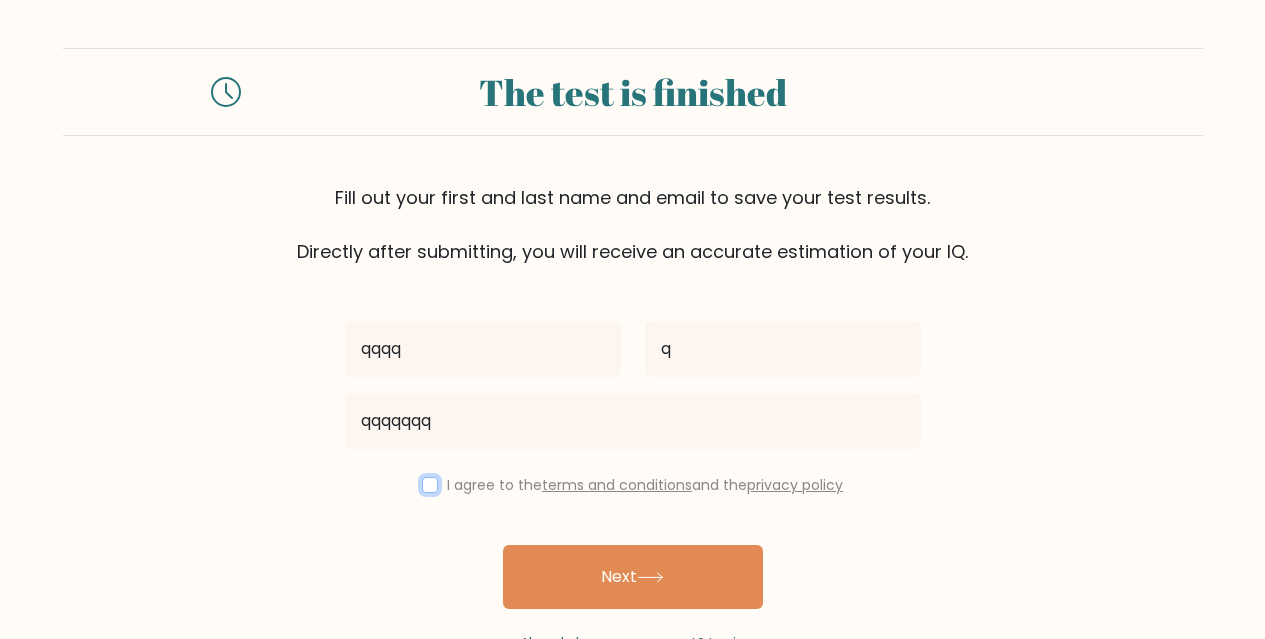 click at bounding box center (430, 485) 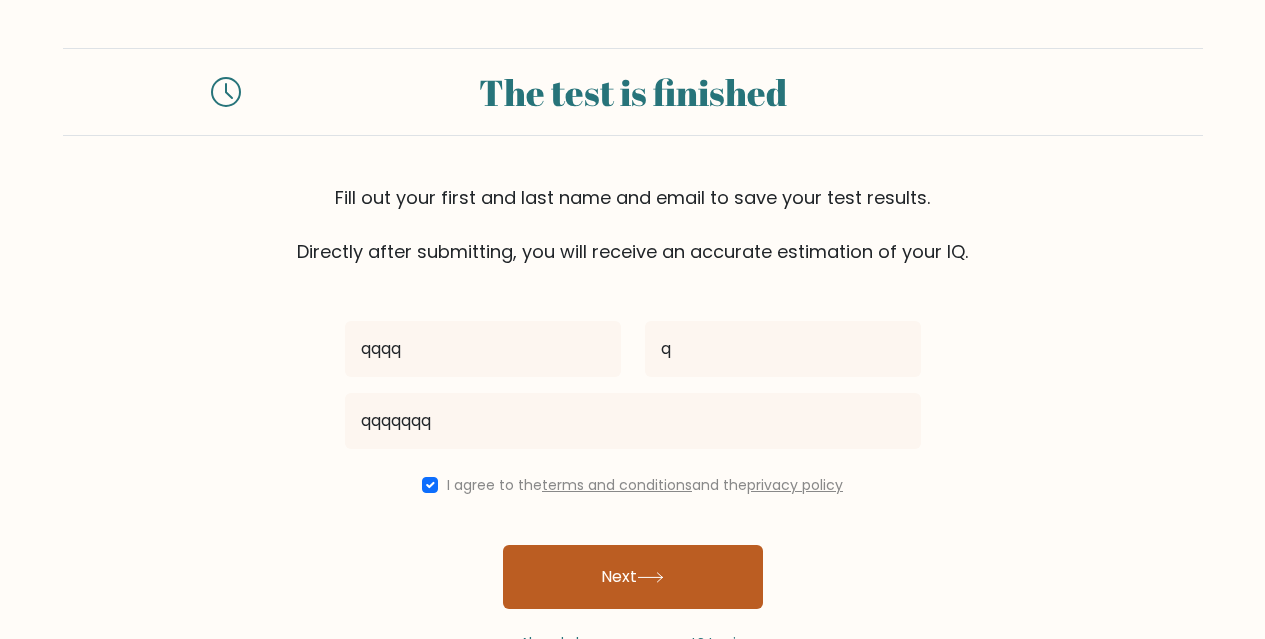 click on "Next" at bounding box center (633, 577) 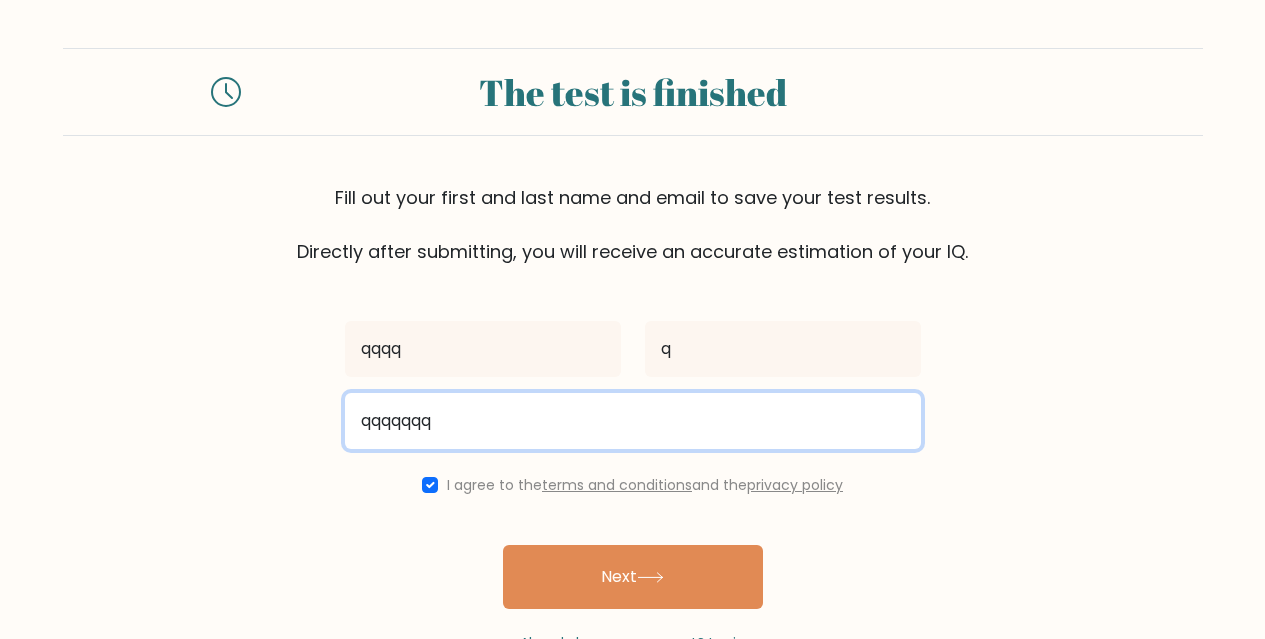 click on "qqqqqqq" at bounding box center (633, 421) 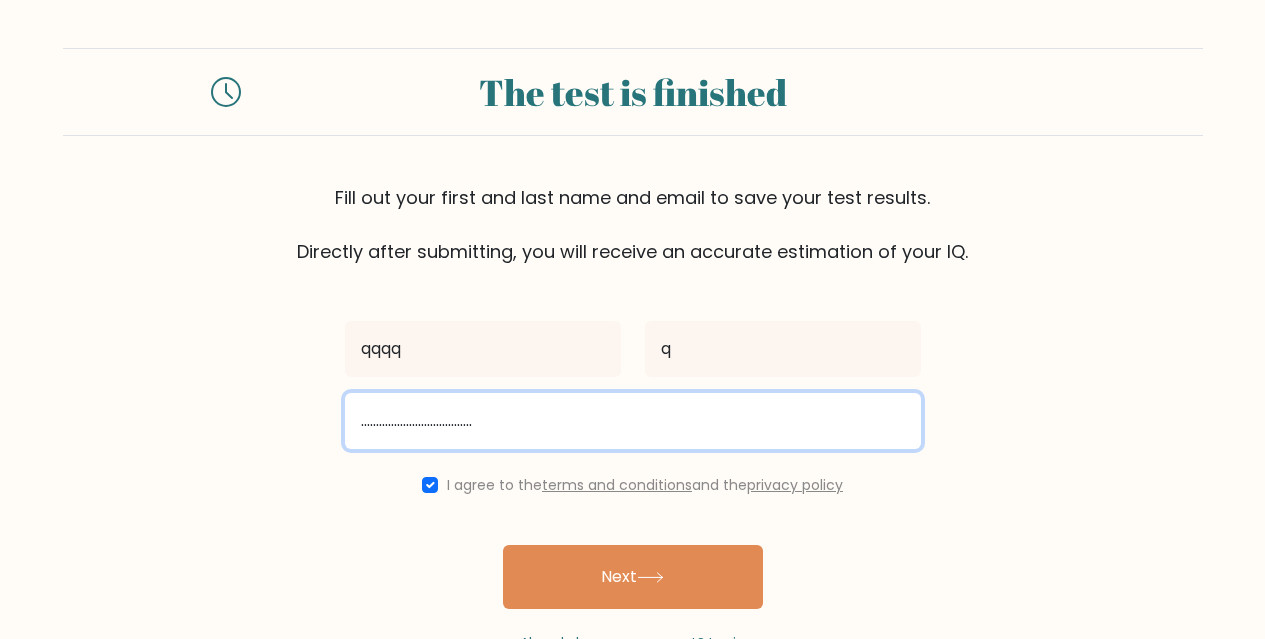 click on "....................................." at bounding box center (633, 421) 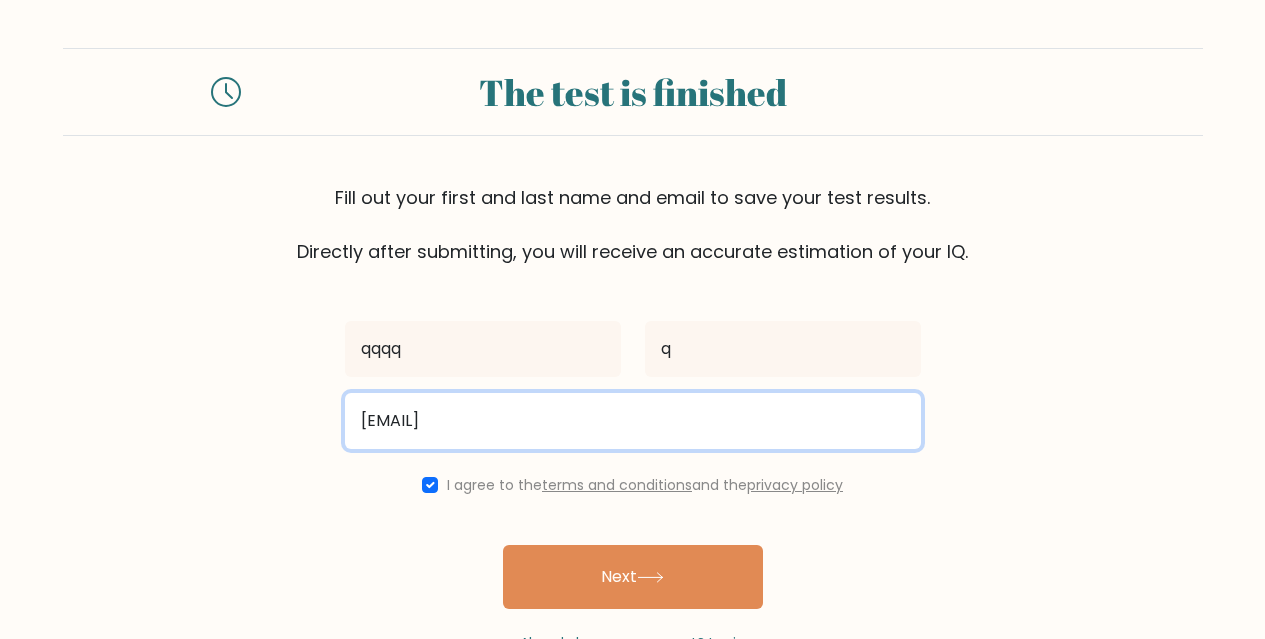 click on "...............@......................" at bounding box center (633, 421) 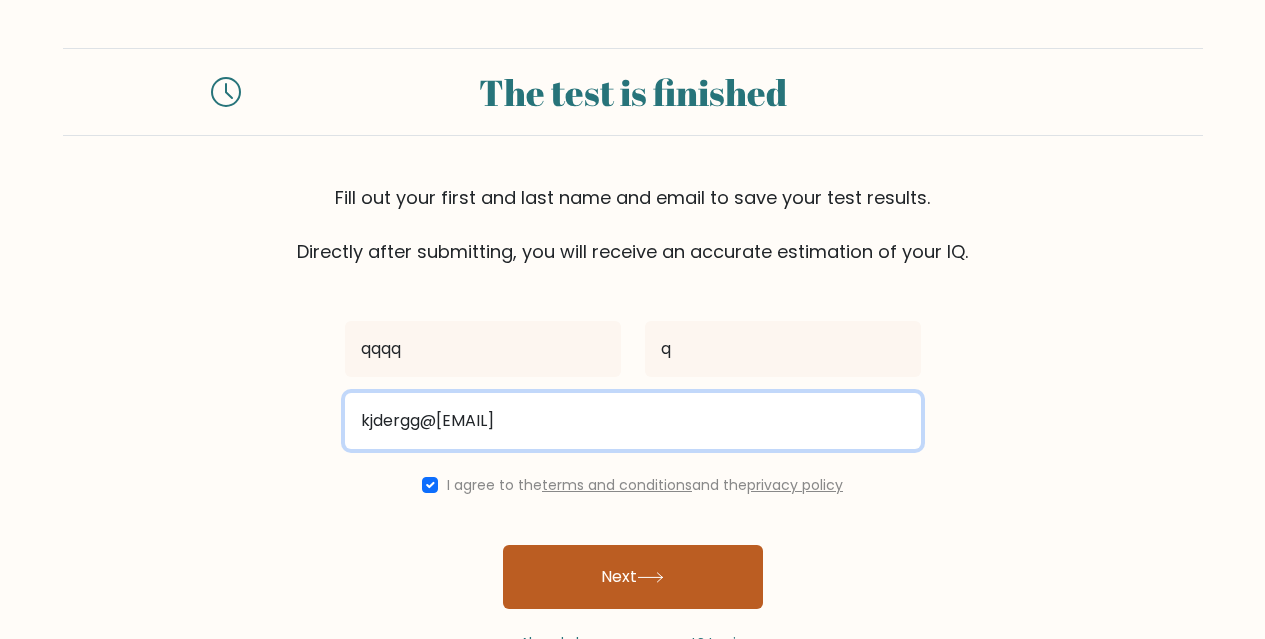 type on "kjdergg@021gmail.com" 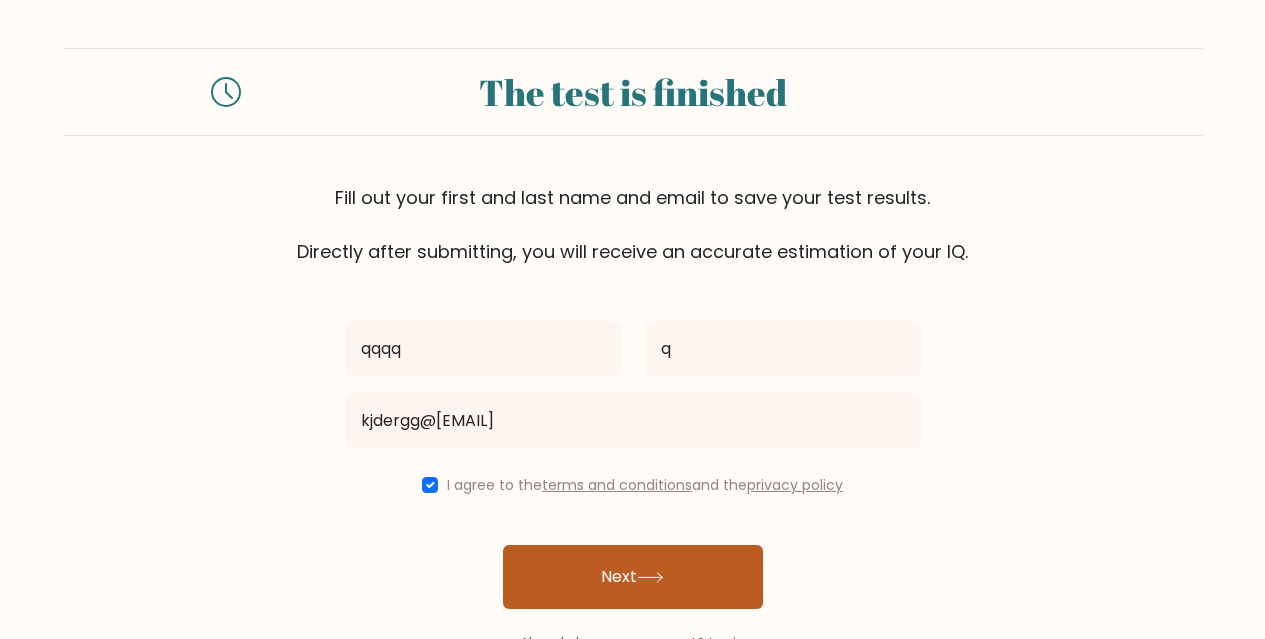 click on "Next" at bounding box center [633, 577] 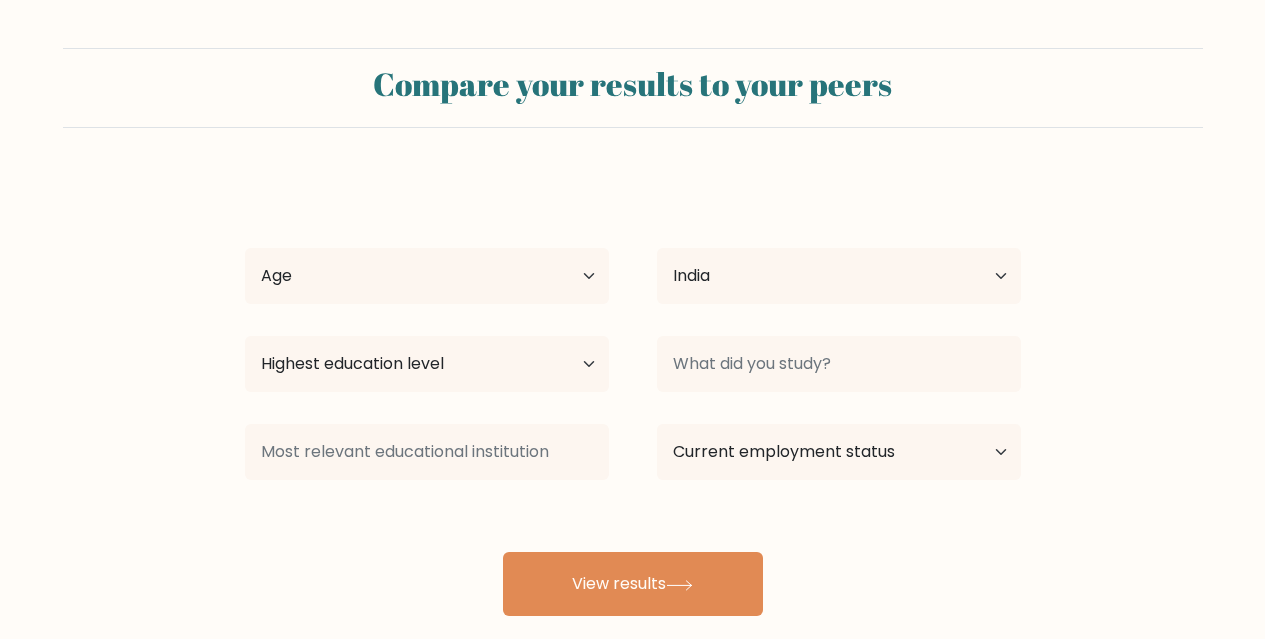 select on "IN" 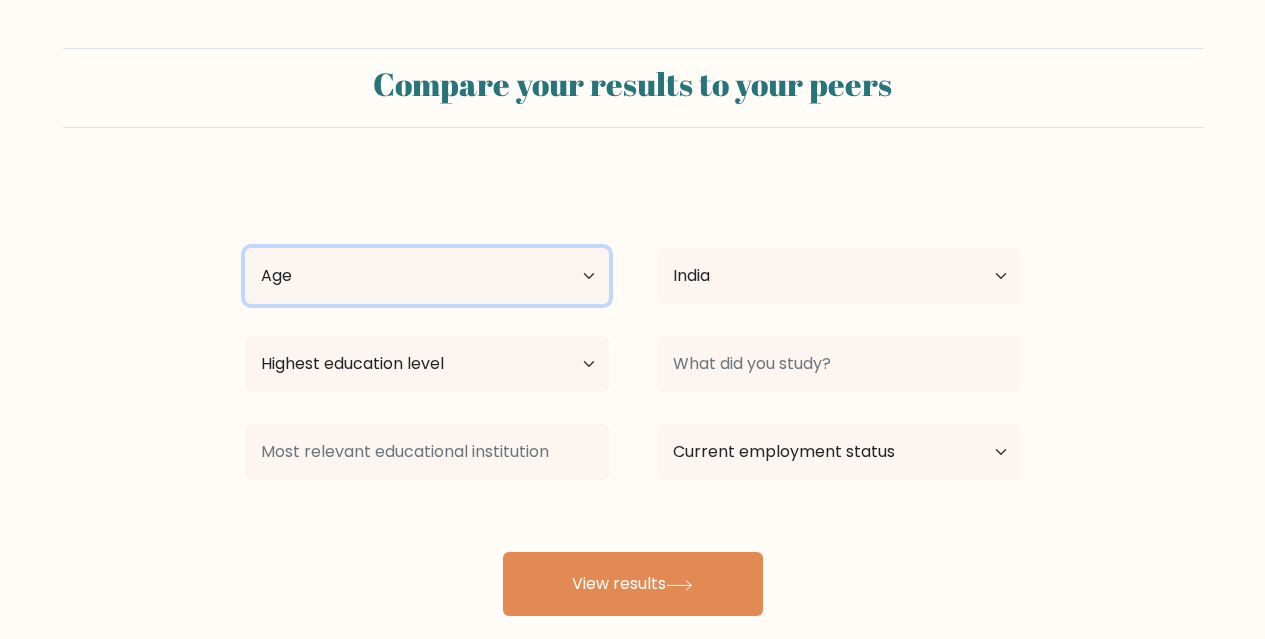 click on "Age
Under 18 years old
18-24 years old
25-34 years old
35-44 years old
45-54 years old
55-64 years old
65 years old and above" at bounding box center (427, 276) 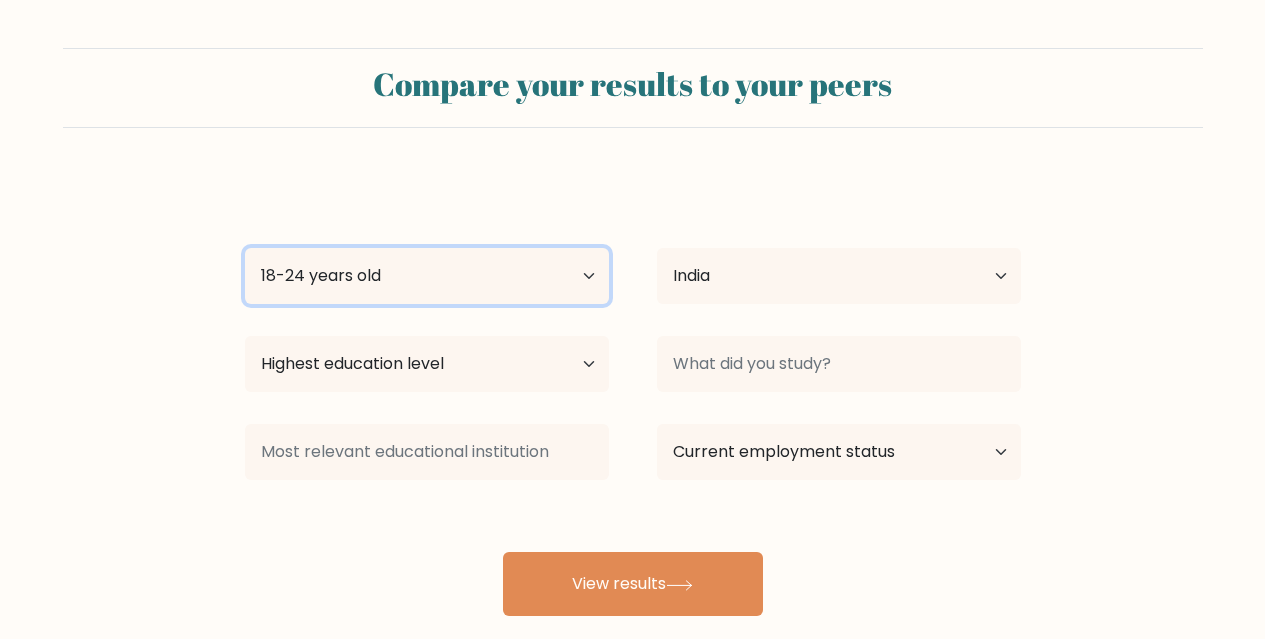 click on "Age
Under 18 years old
18-24 years old
25-34 years old
35-44 years old
45-54 years old
55-64 years old
65 years old and above" at bounding box center (427, 276) 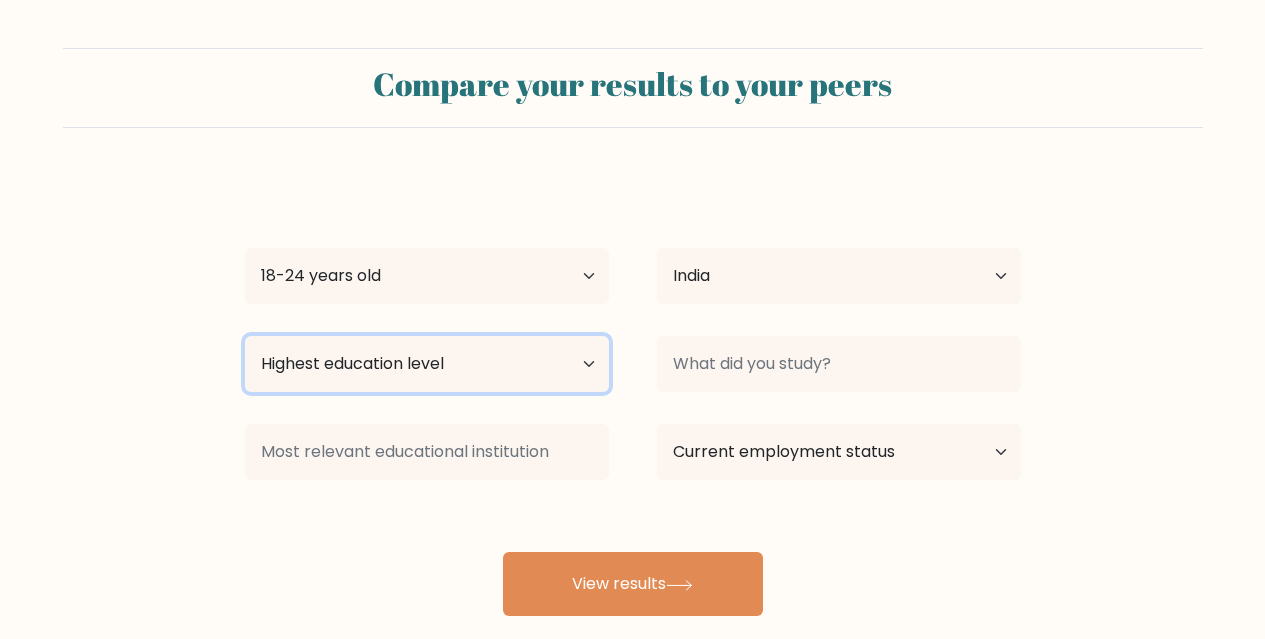 click on "Highest education level
No schooling
Primary
Lower Secondary
Upper Secondary
Occupation Specific
Bachelor's degree
Master's degree
Doctoral degree" at bounding box center [427, 364] 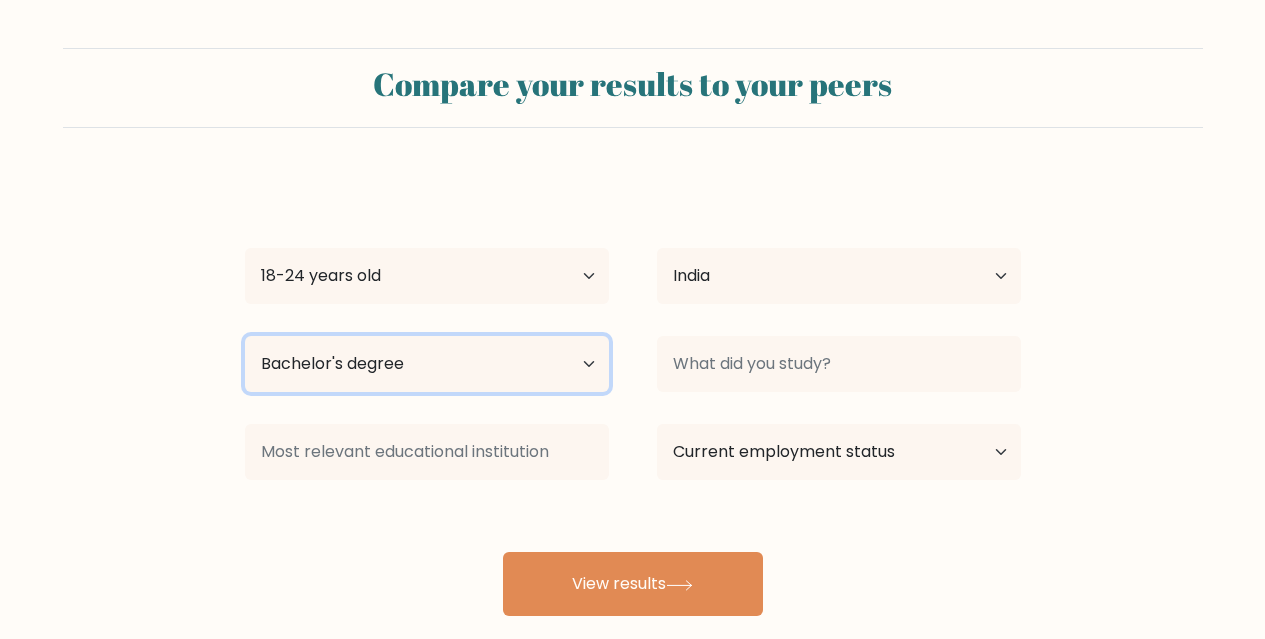 click on "Highest education level
No schooling
Primary
Lower Secondary
Upper Secondary
Occupation Specific
Bachelor's degree
Master's degree
Doctoral degree" at bounding box center (427, 364) 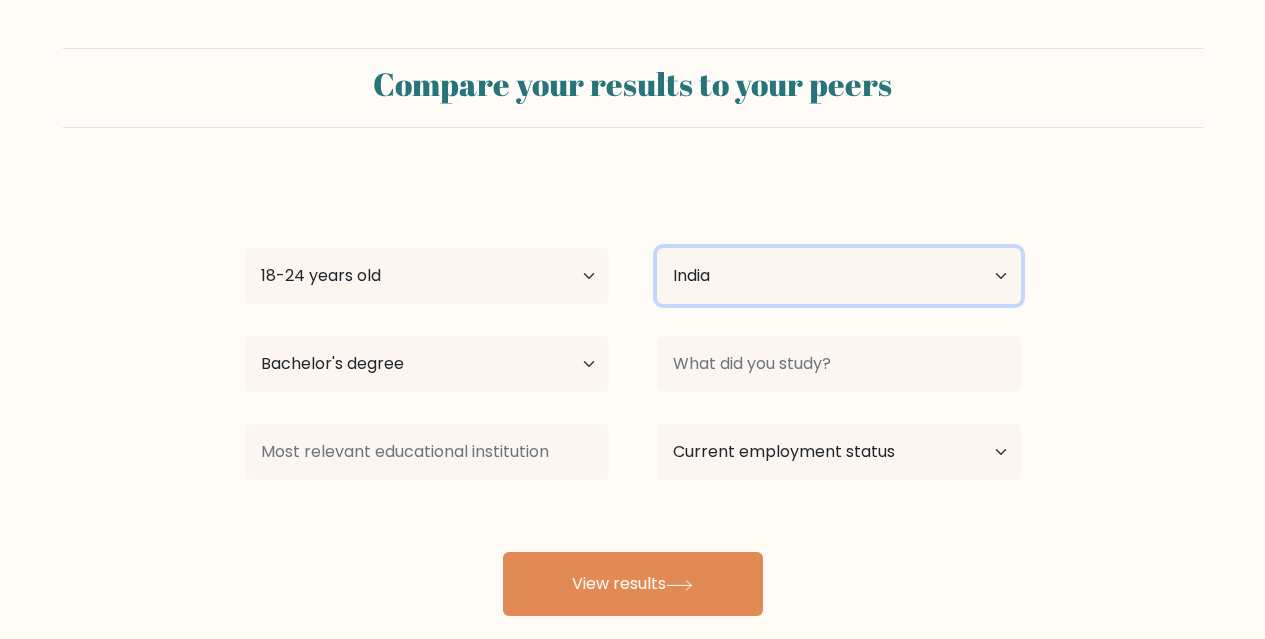 click on "Country
Afghanistan
Albania
Algeria
American Samoa
Andorra
Angola
Anguilla
Antarctica
Antigua and Barbuda
Argentina
Armenia
Aruba
Australia
Austria
Azerbaijan
Bahamas
Bahrain
Bangladesh
Barbados
Belarus
Belgium
Belize
Benin
Bermuda
Bhutan
Bolivia
Bonaire, Sint Eustatius and Saba
Bosnia and Herzegovina
Botswana
Bouvet Island
Brazil
British Indian Ocean Territory
Brunei
Bulgaria
Burkina Faso
Burundi
Cabo Verde
Cambodia
Cameroon
Canada
Cayman Islands
Central African Republic
Chad
Chile
China
Christmas Island
Cocos (Keeling) Islands
Colombia
Comoros
Congo
Congo (the Democratic Republic of the)
Cook Islands
Costa Rica
Côte d'Ivoire
Croatia
Cuba" at bounding box center (839, 276) 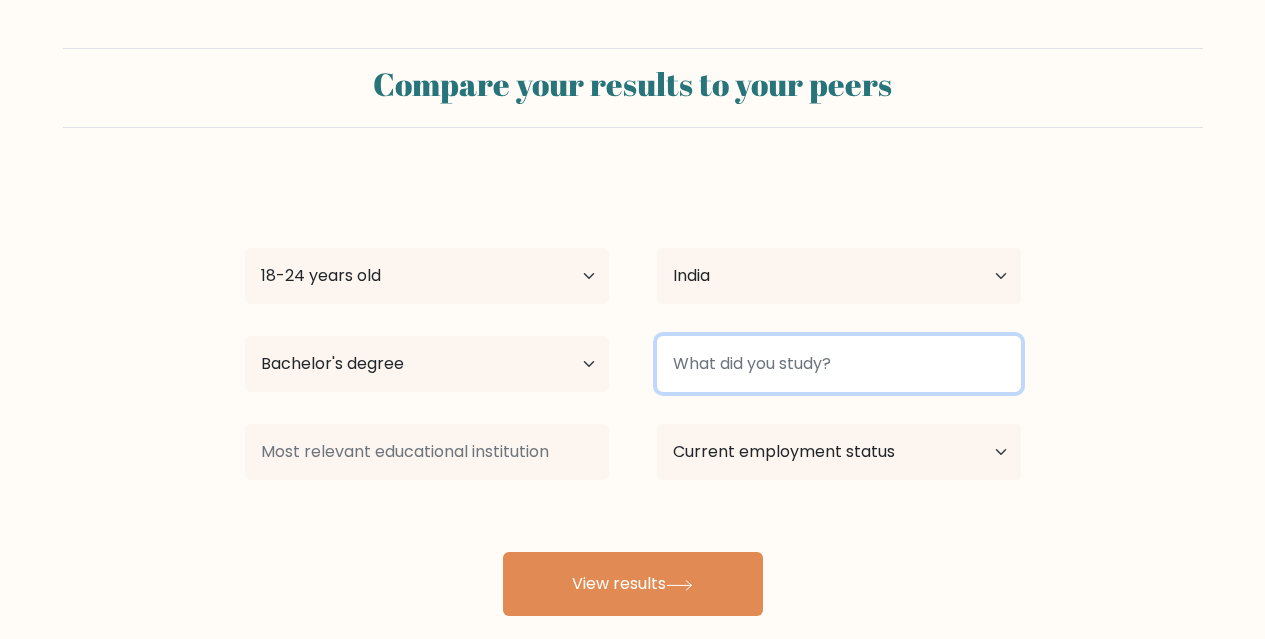 click at bounding box center [839, 364] 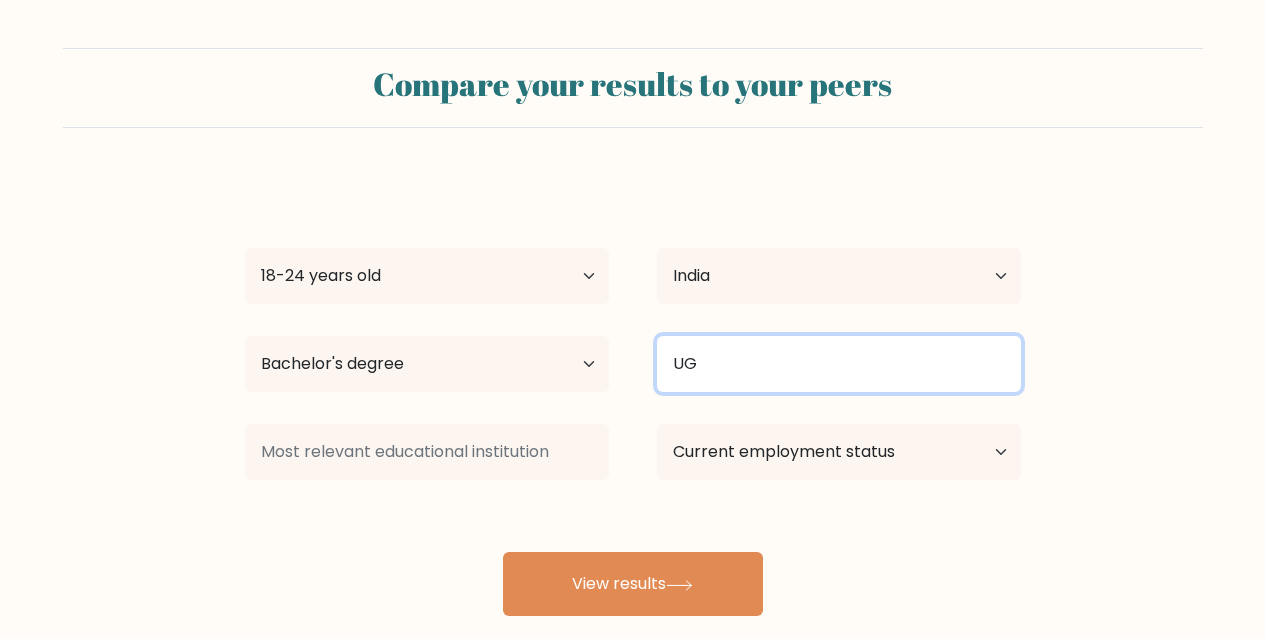 type on "UG" 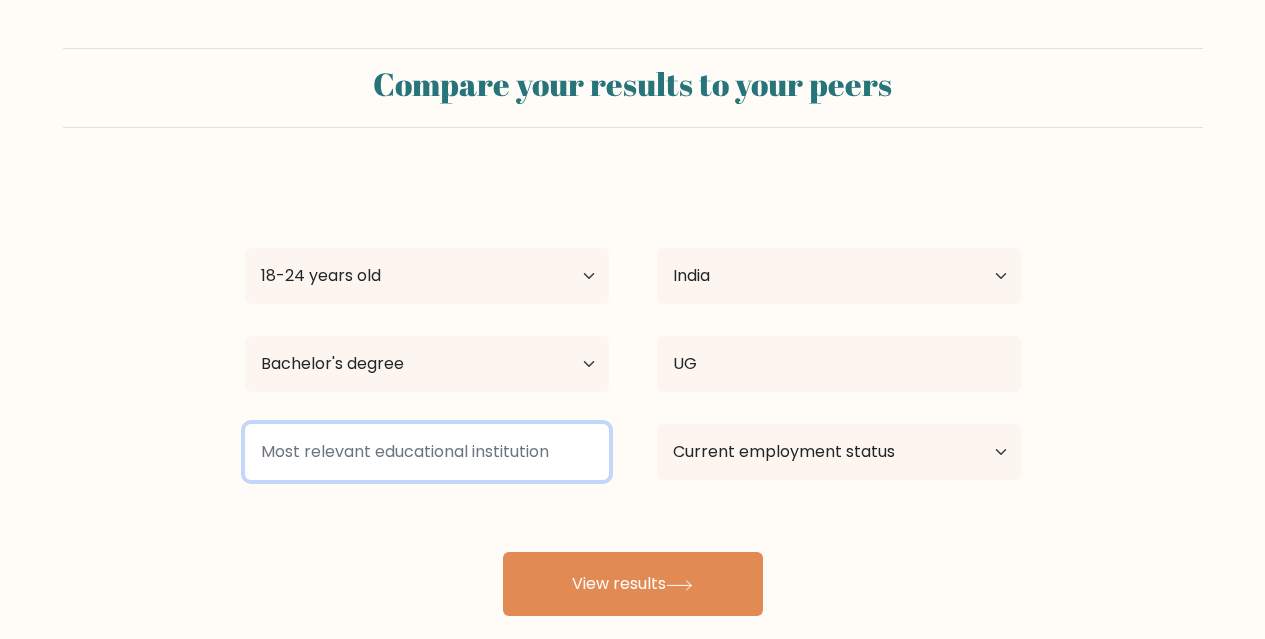 click at bounding box center (427, 452) 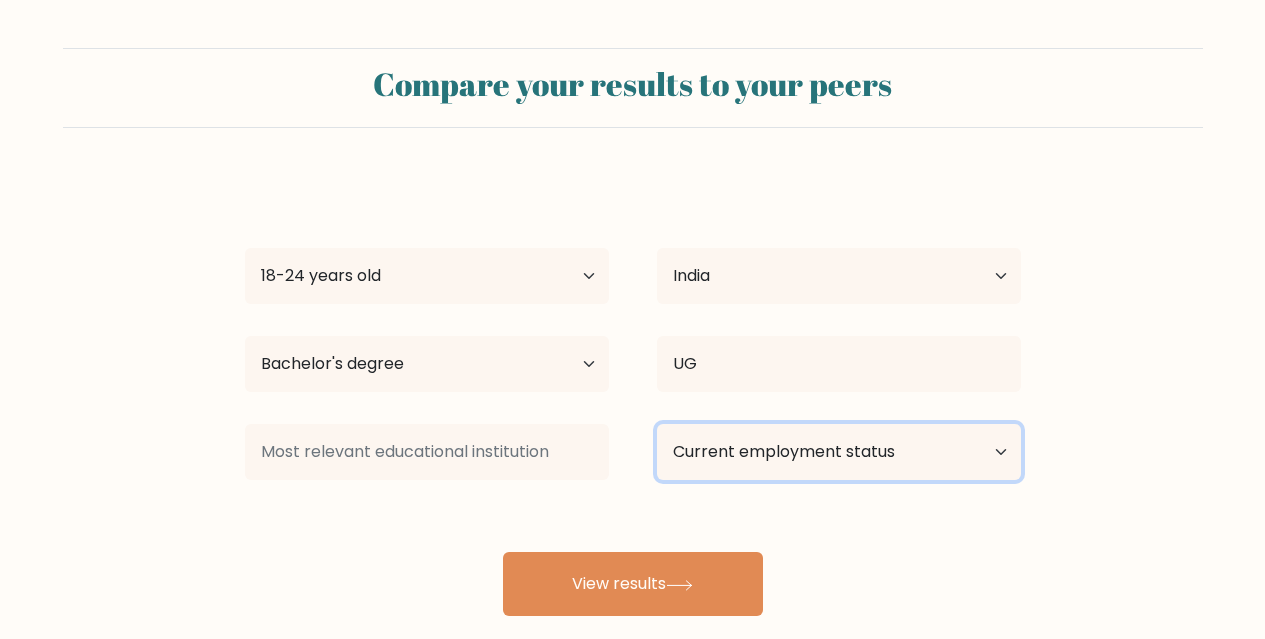 click on "Current employment status
Employed
Student
Retired
Other / prefer not to answer" at bounding box center (839, 452) 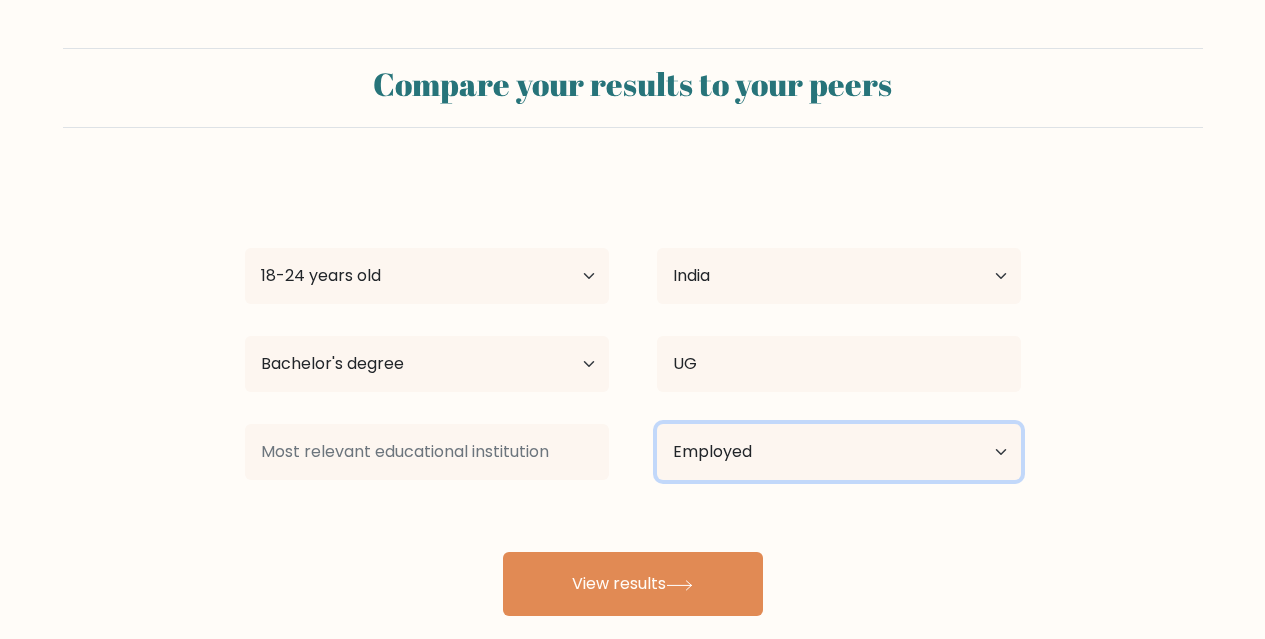 click on "Current employment status
Employed
Student
Retired
Other / prefer not to answer" at bounding box center [839, 452] 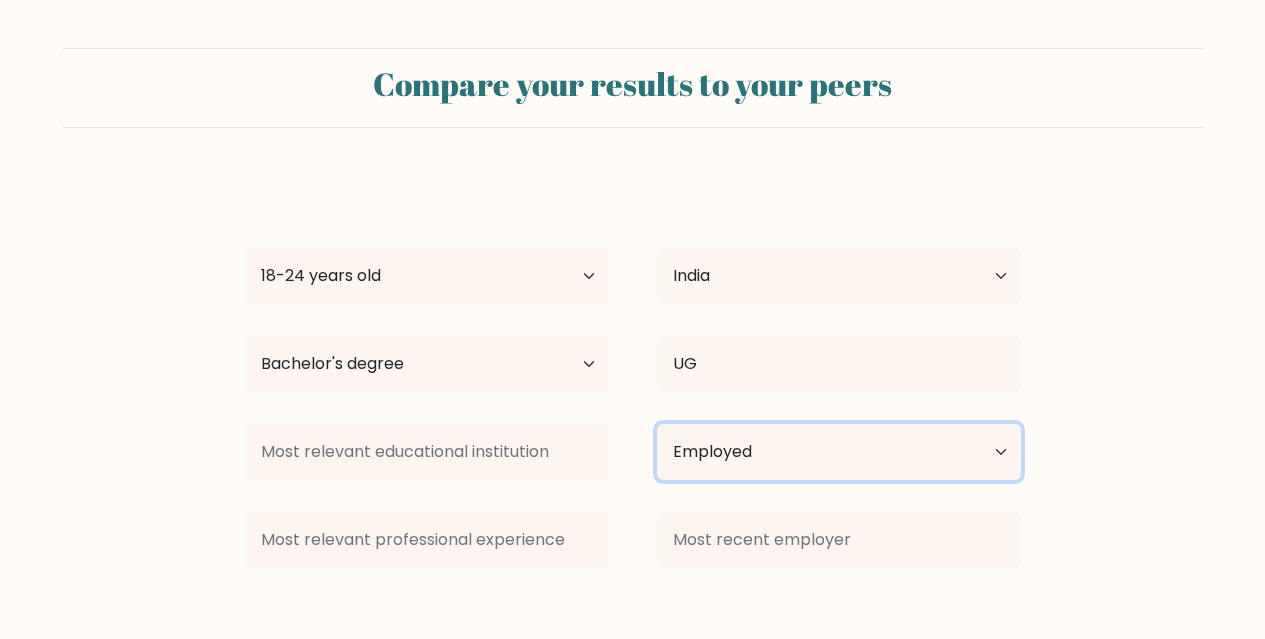click on "Current employment status
Employed
Student
Retired
Other / prefer not to answer" at bounding box center [839, 452] 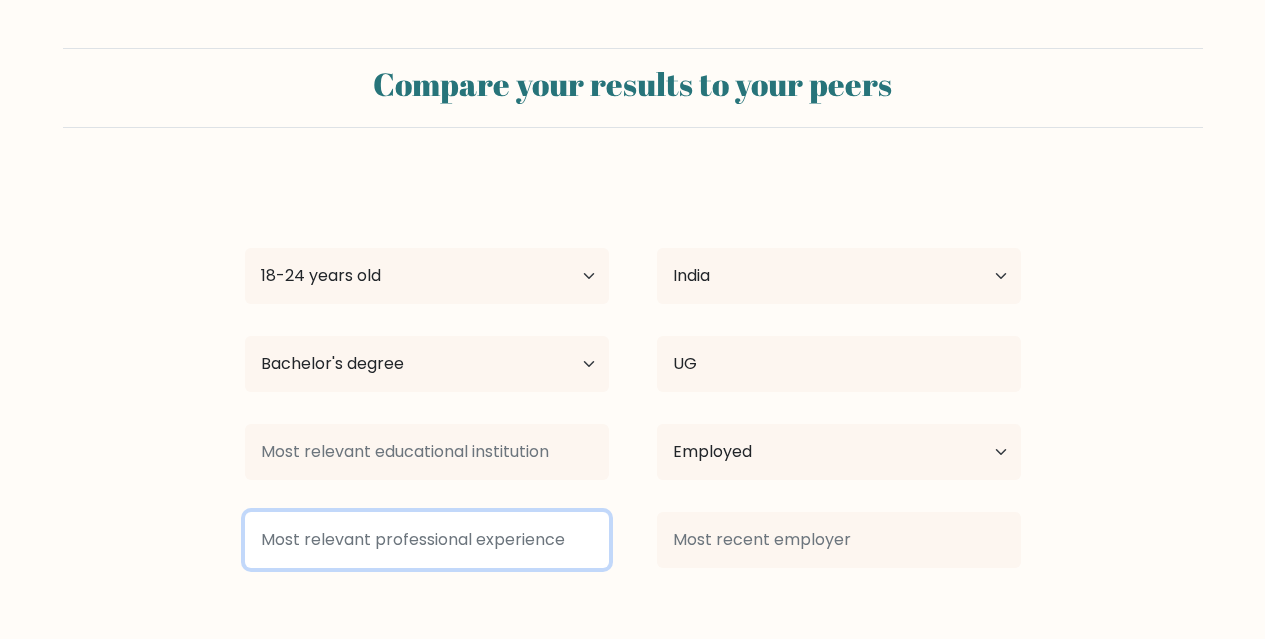 click at bounding box center (427, 540) 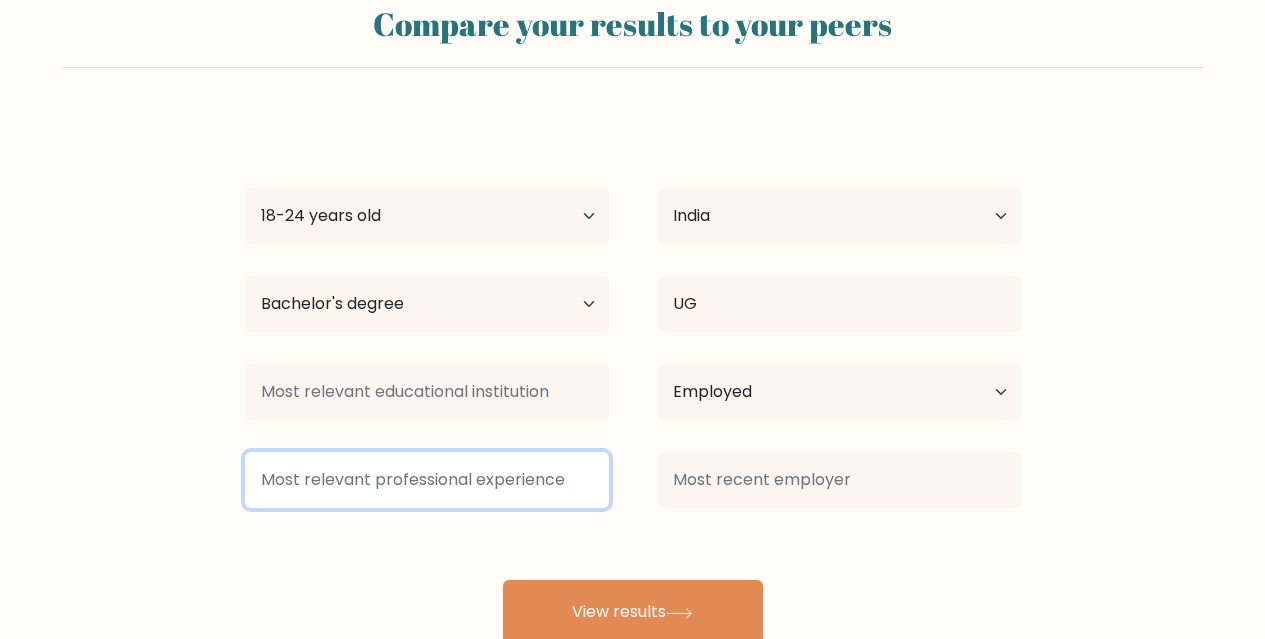 scroll, scrollTop: 119, scrollLeft: 0, axis: vertical 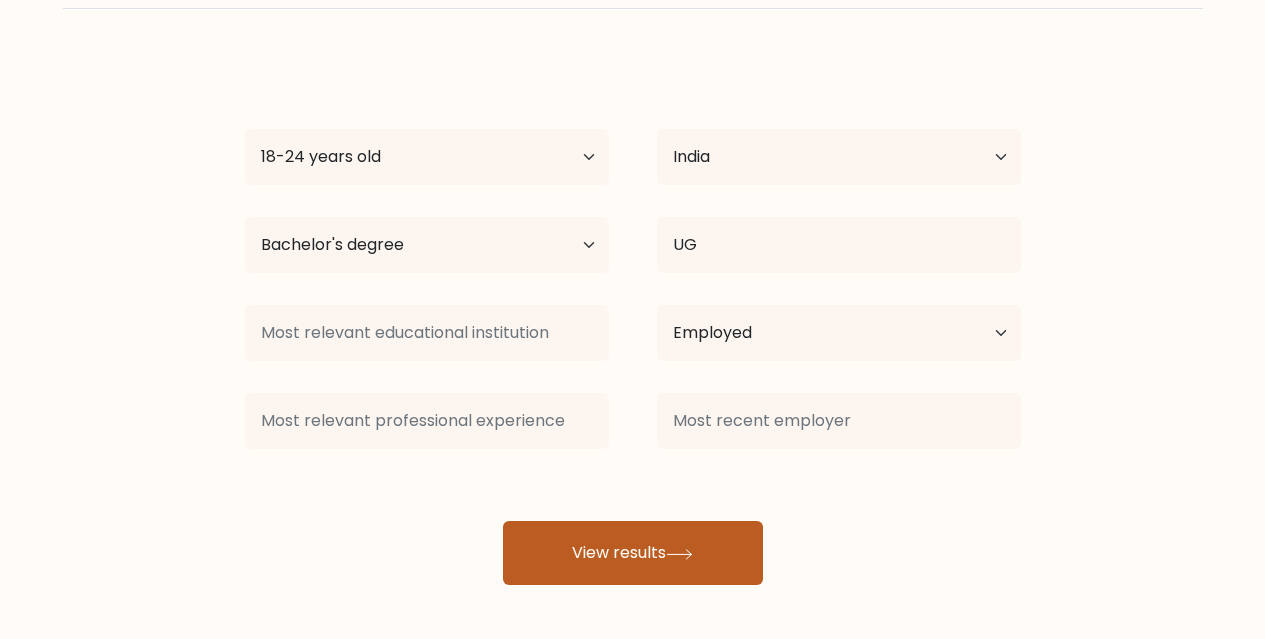 click on "View results" at bounding box center (633, 553) 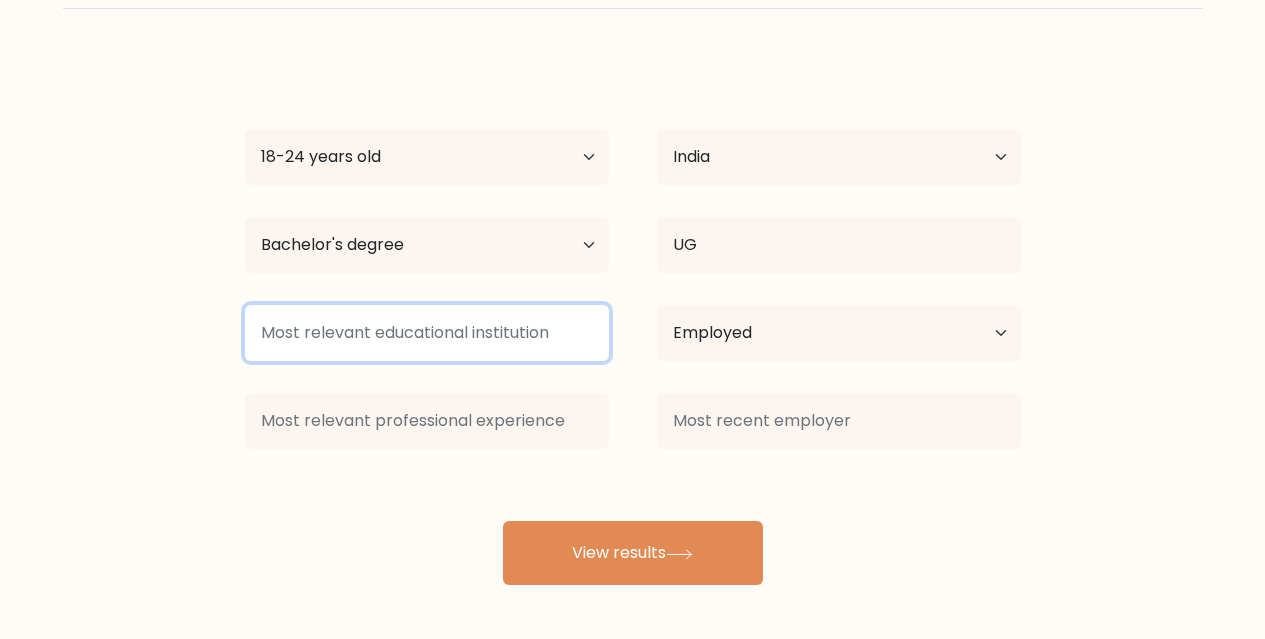 click at bounding box center (427, 333) 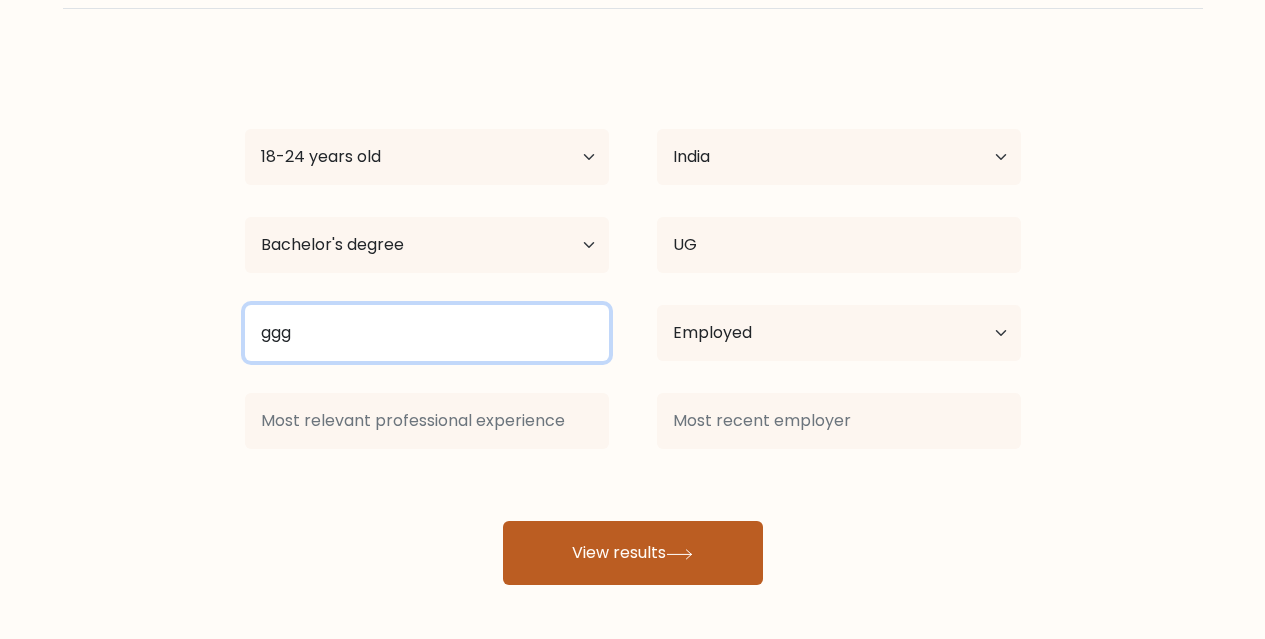 type on "ggg" 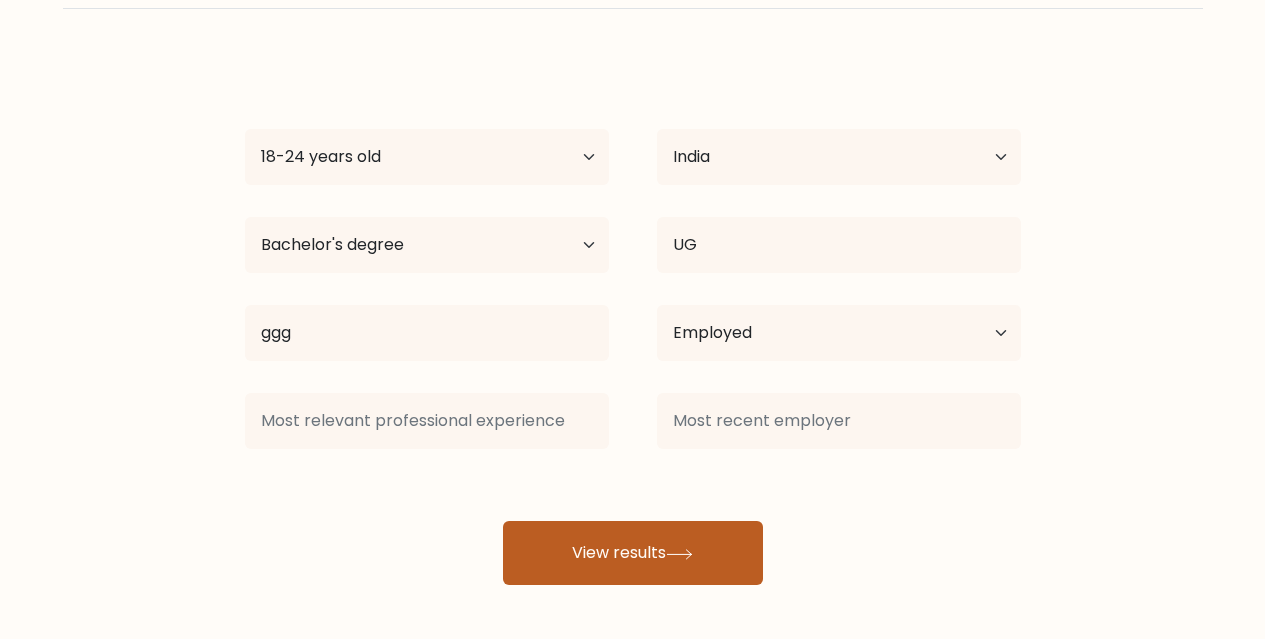 click on "View results" at bounding box center (633, 553) 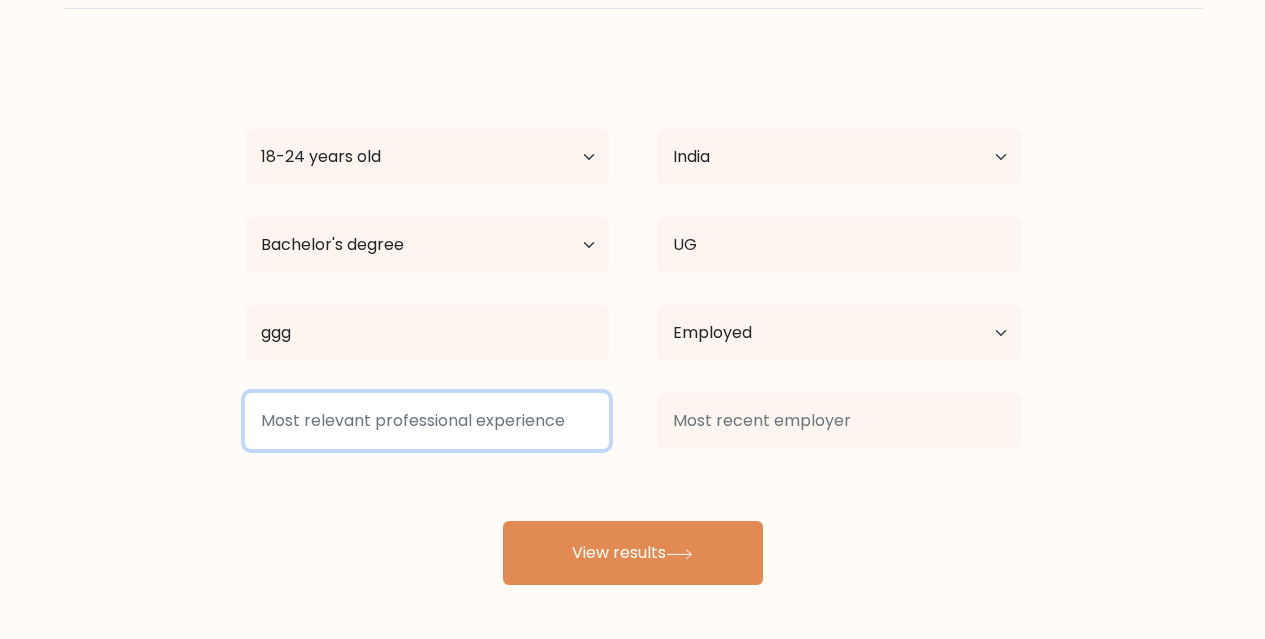 click at bounding box center [427, 421] 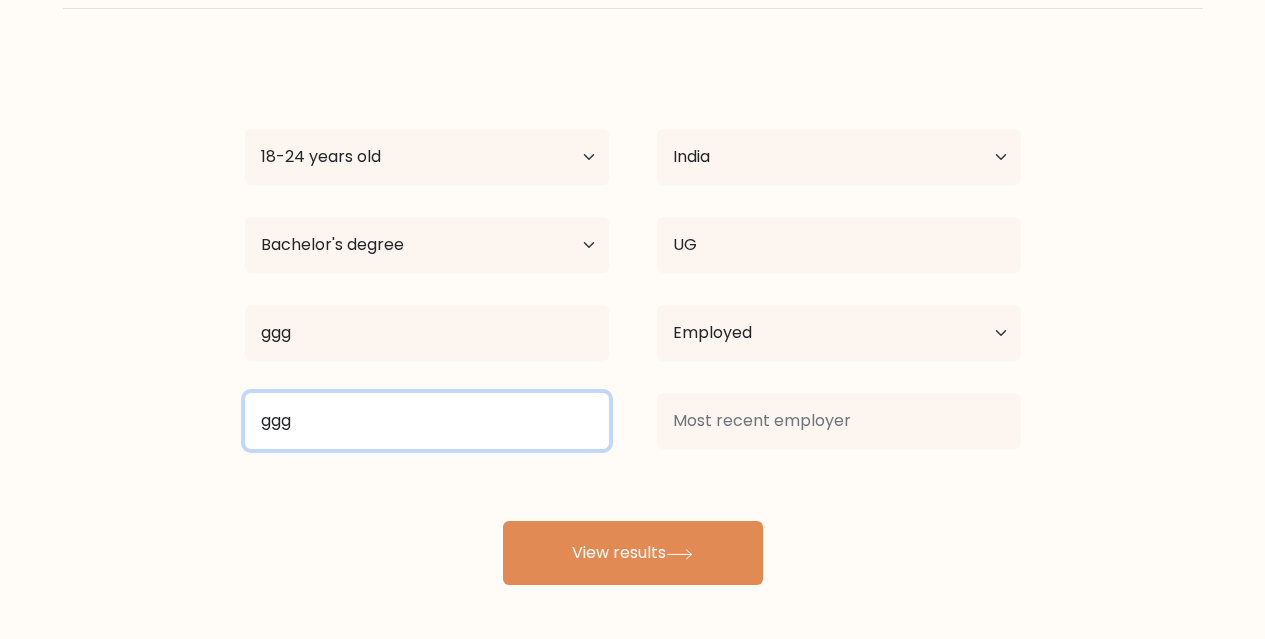 type on "ggg" 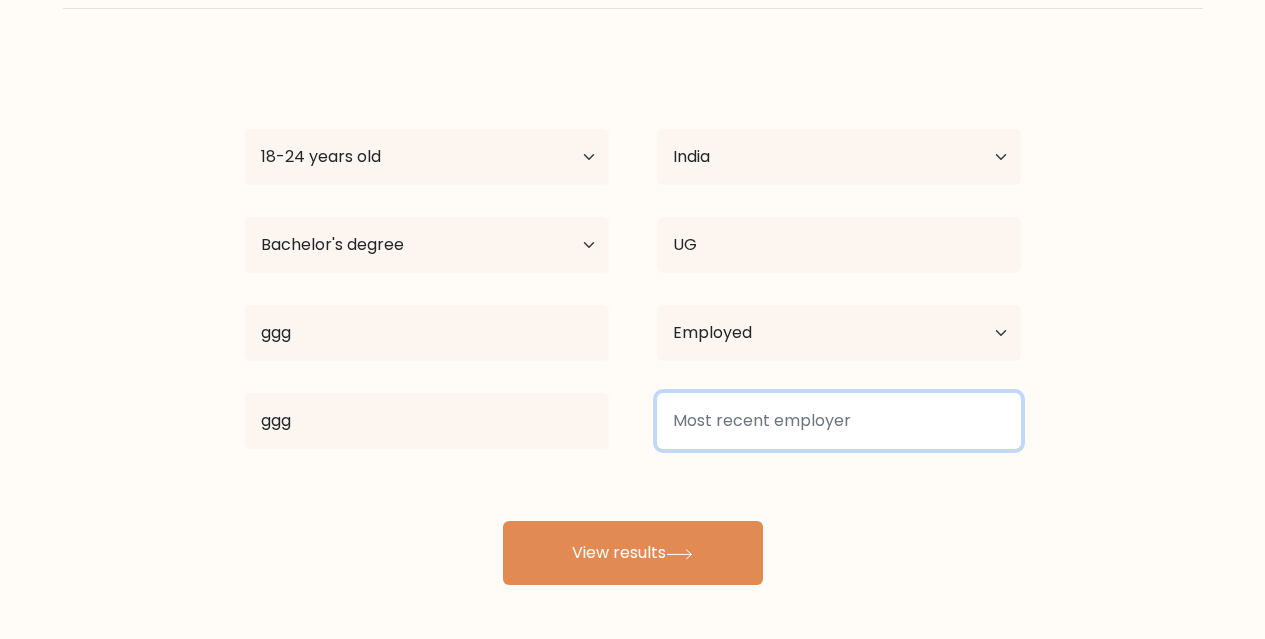click at bounding box center (839, 421) 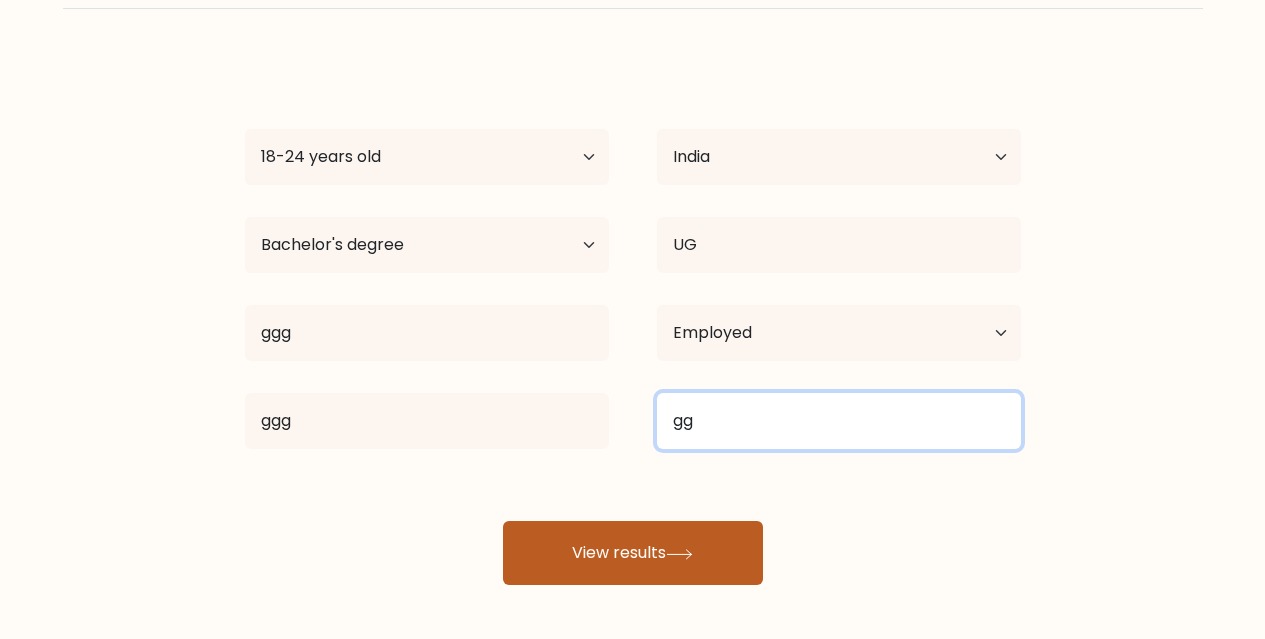 type on "gg" 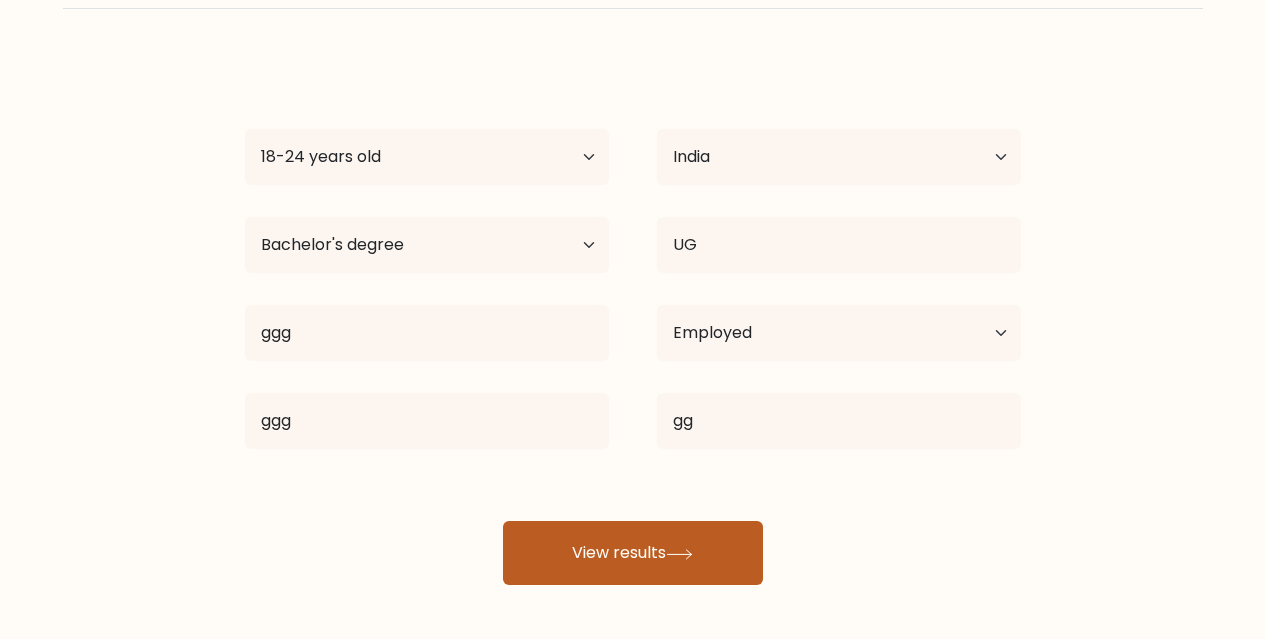 click on "View results" at bounding box center [633, 553] 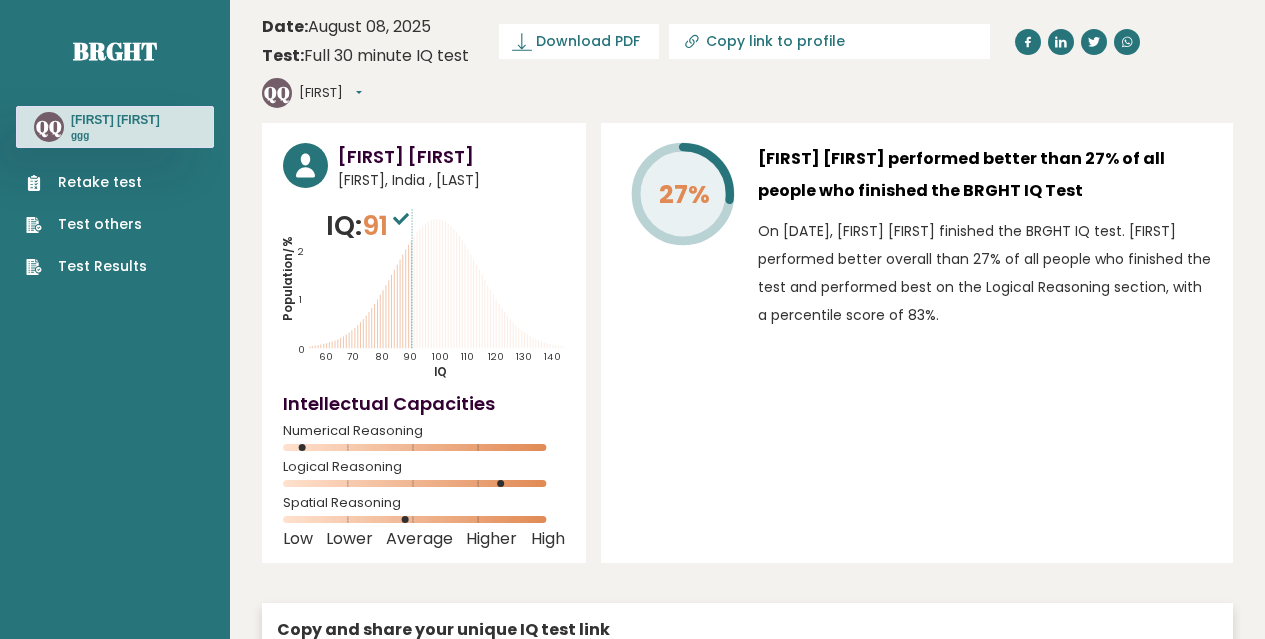 scroll, scrollTop: 0, scrollLeft: 0, axis: both 